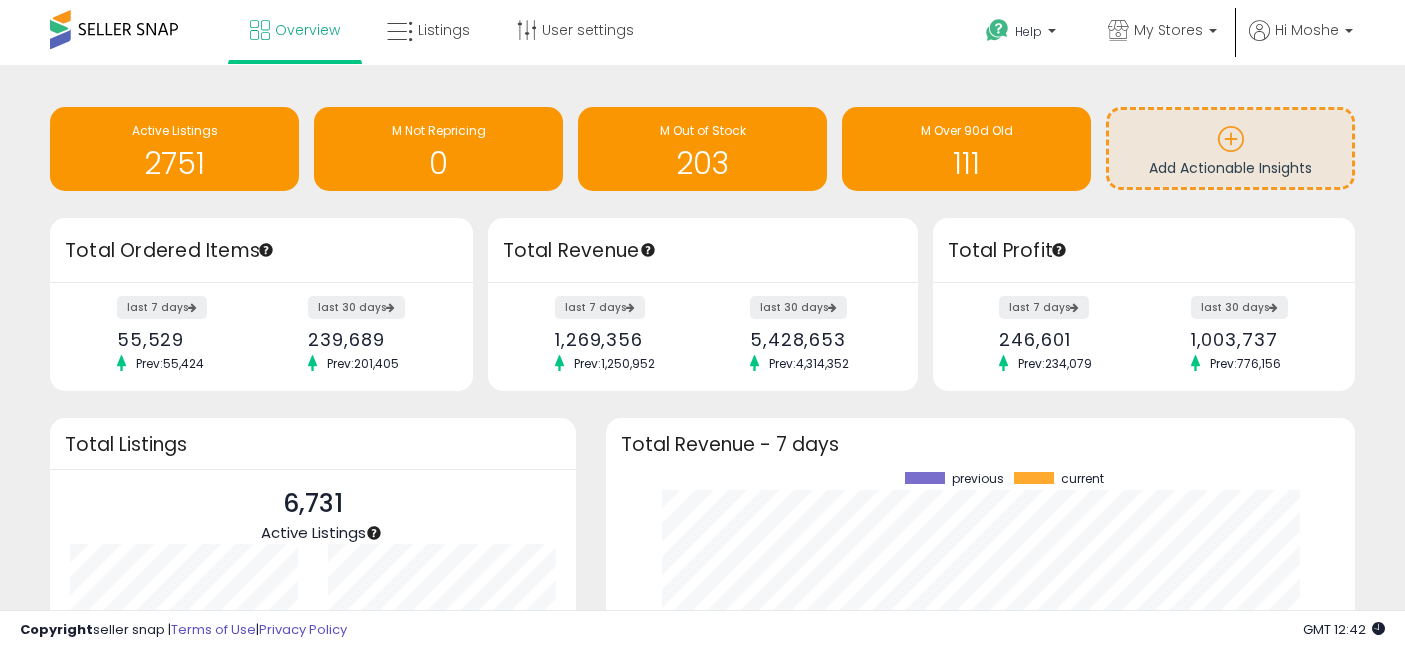 scroll, scrollTop: 0, scrollLeft: 0, axis: both 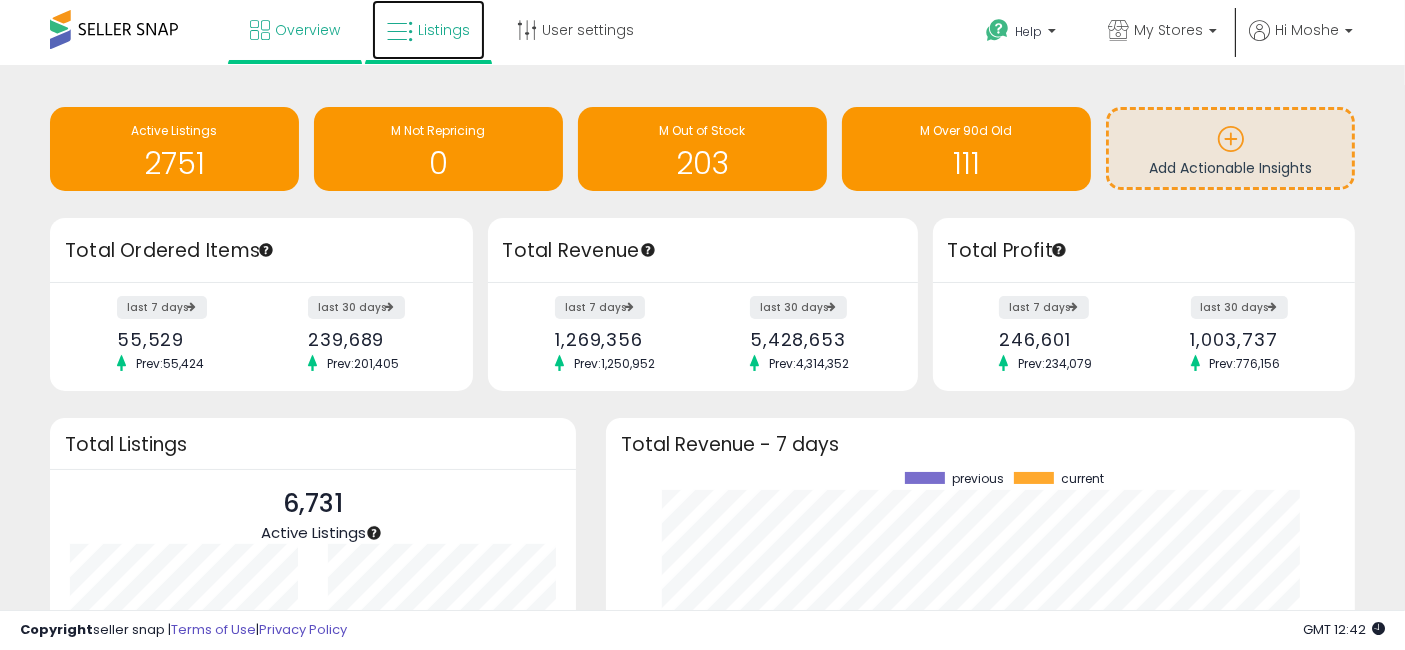 click on "Listings" at bounding box center (444, 30) 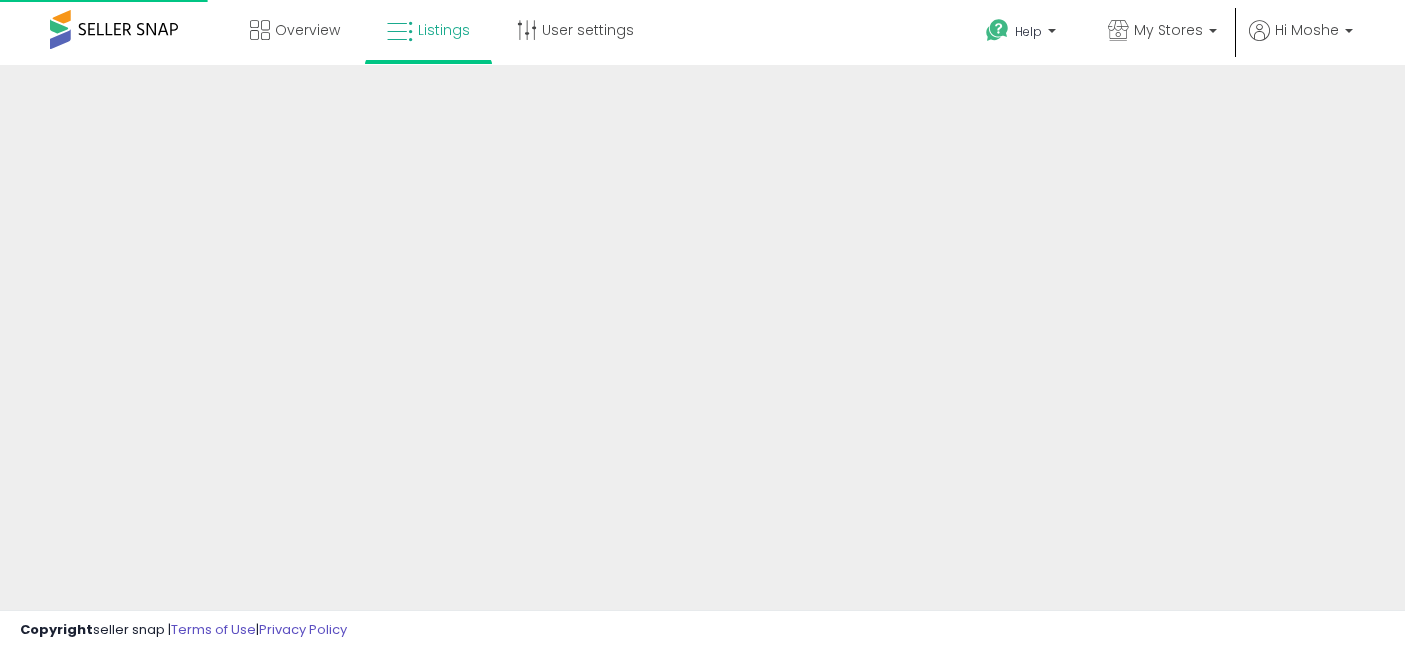 scroll, scrollTop: 0, scrollLeft: 0, axis: both 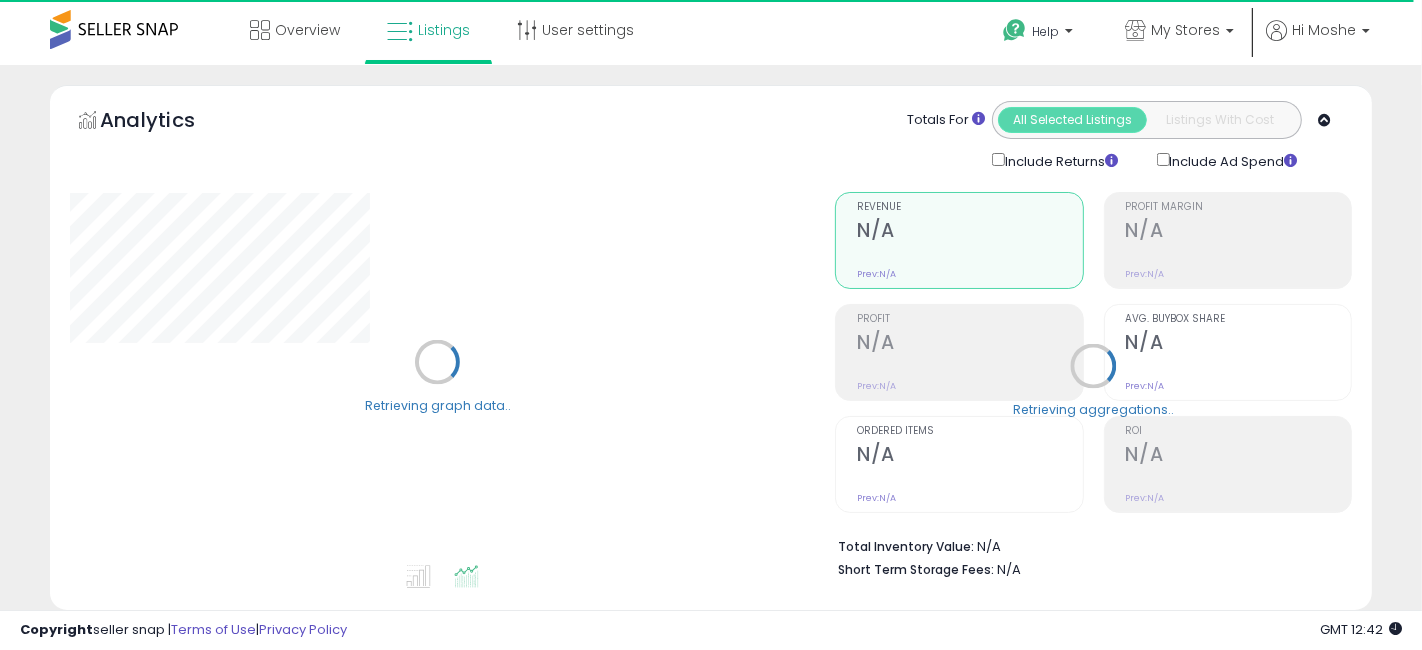 select on "**" 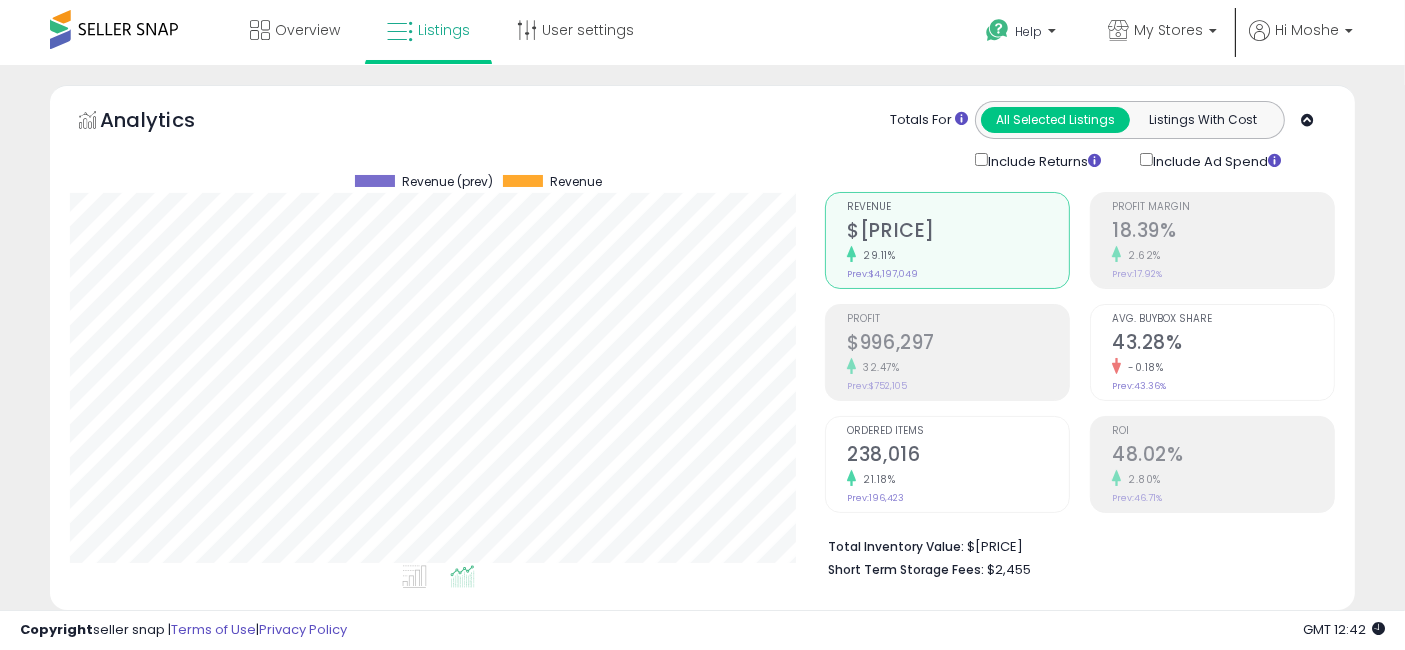 scroll, scrollTop: 999590, scrollLeft: 999244, axis: both 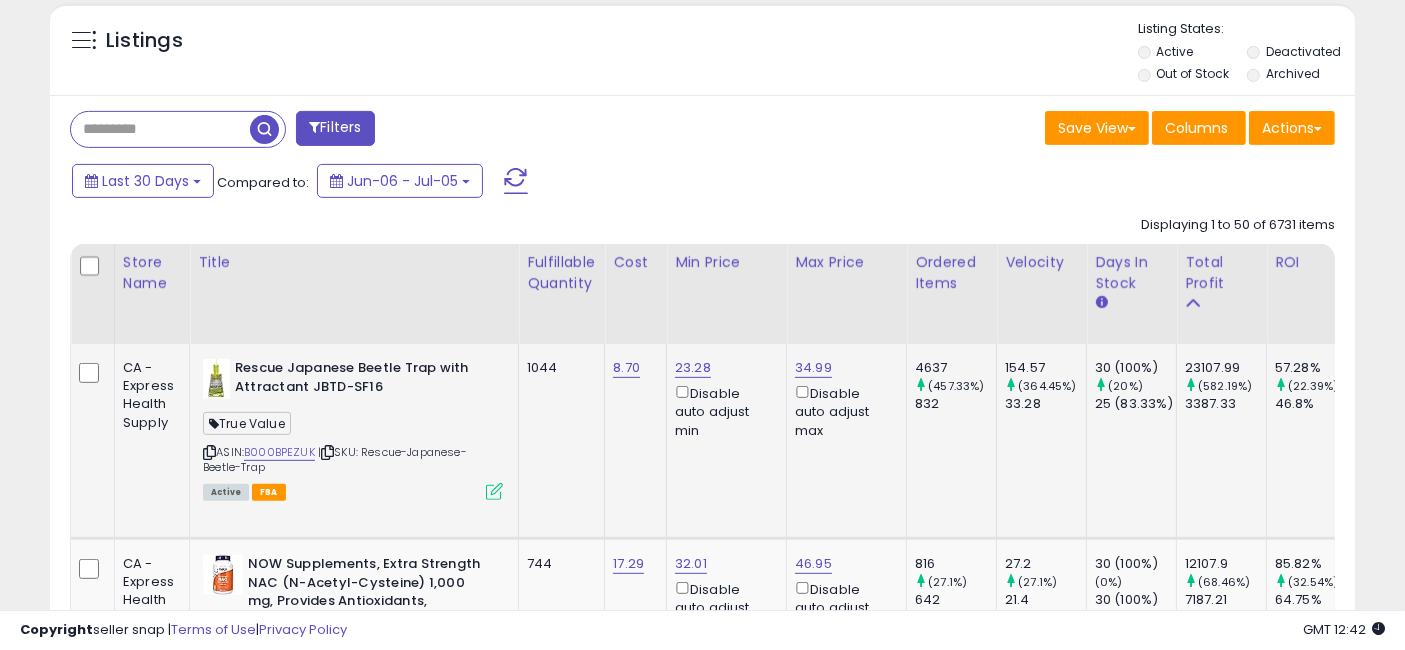 click at bounding box center [494, 491] 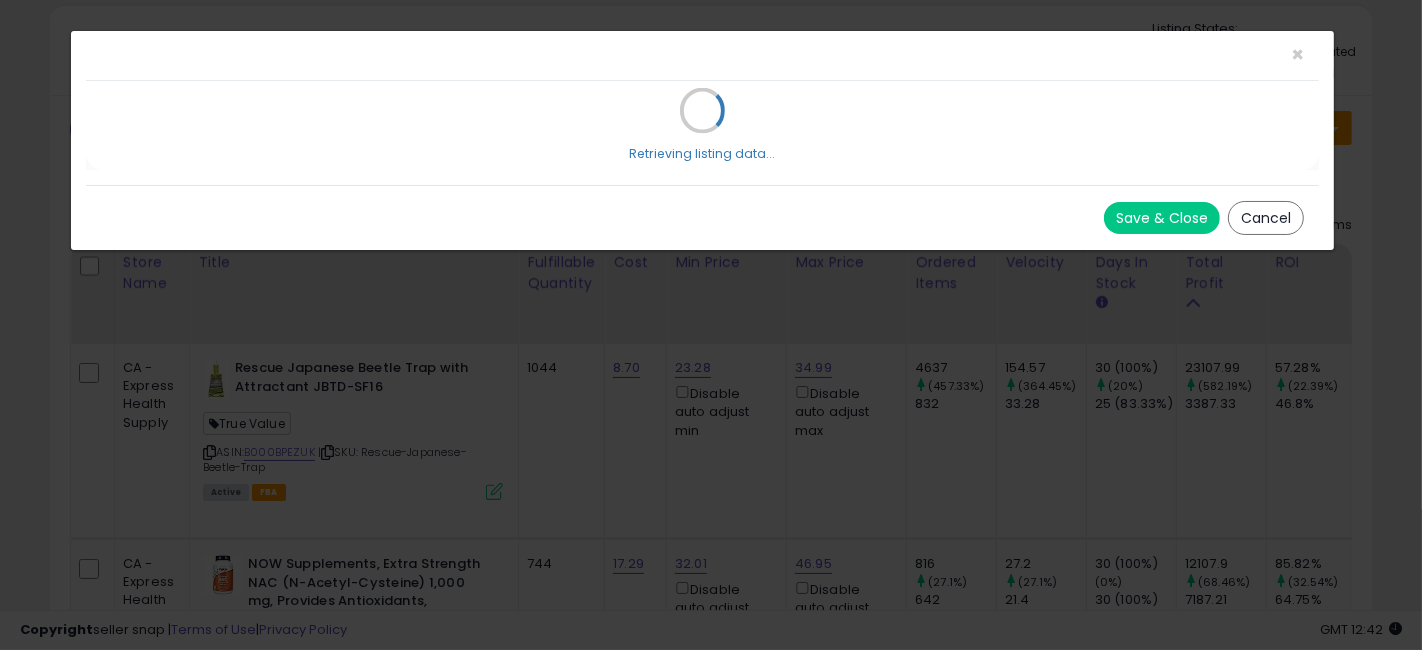 scroll, scrollTop: 999590, scrollLeft: 999234, axis: both 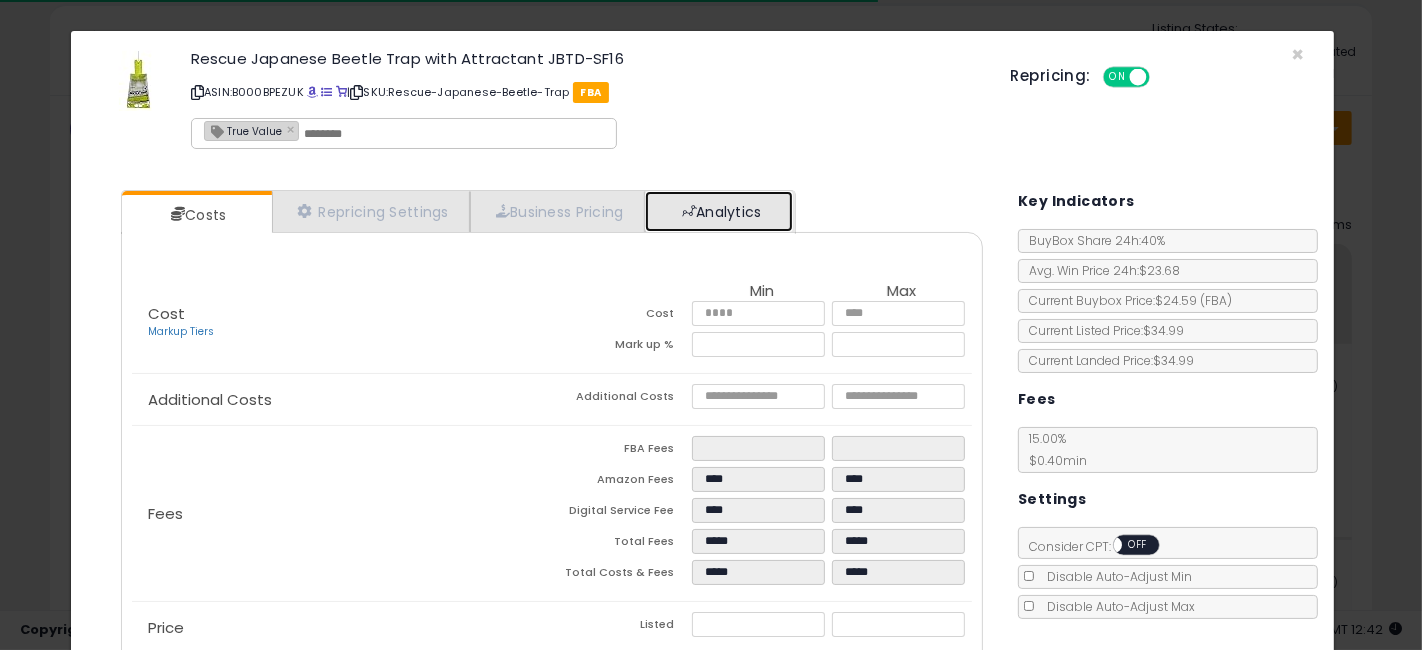 click on "Analytics" at bounding box center (719, 211) 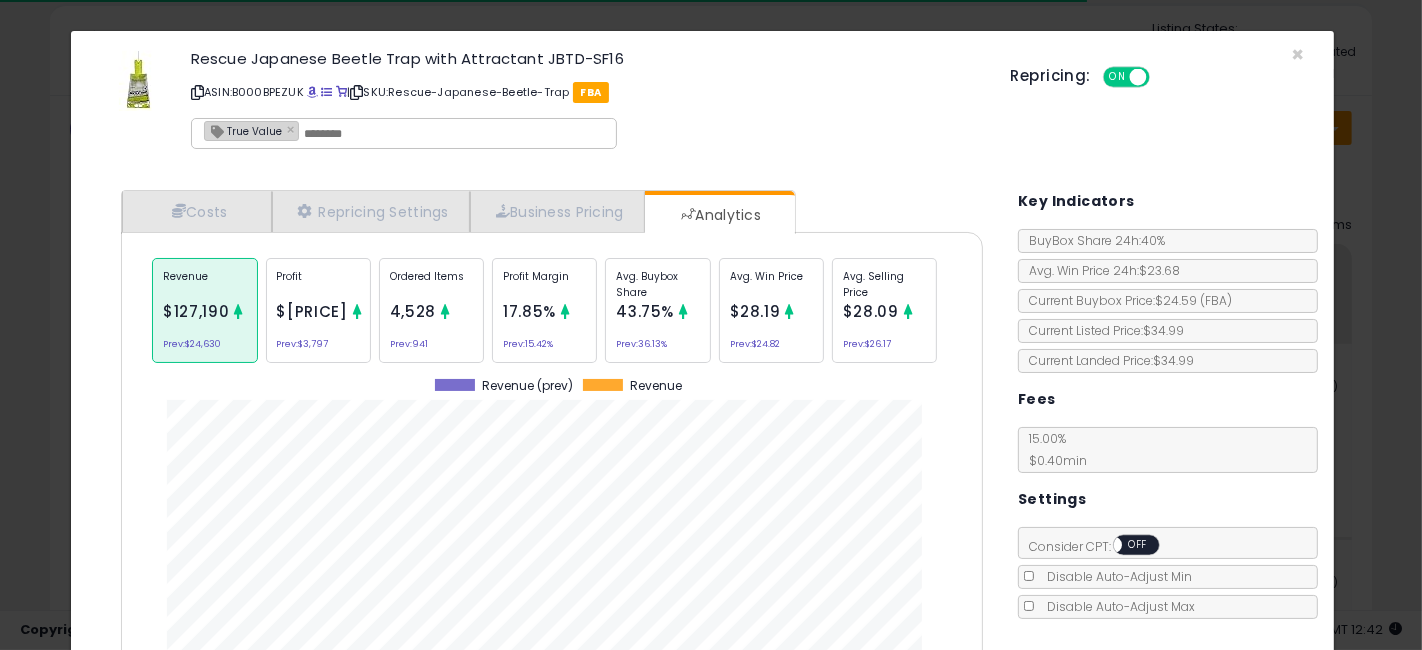click at bounding box center (445, 311) 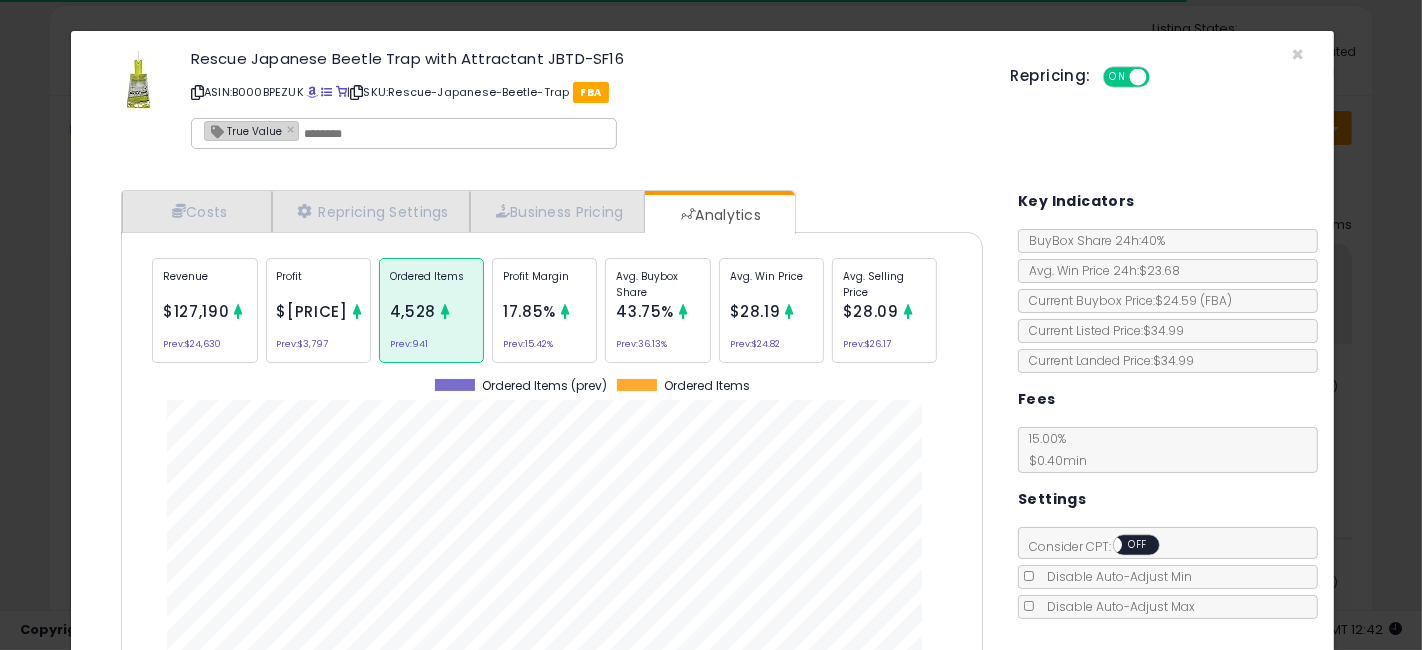 scroll, scrollTop: 999386, scrollLeft: 999108, axis: both 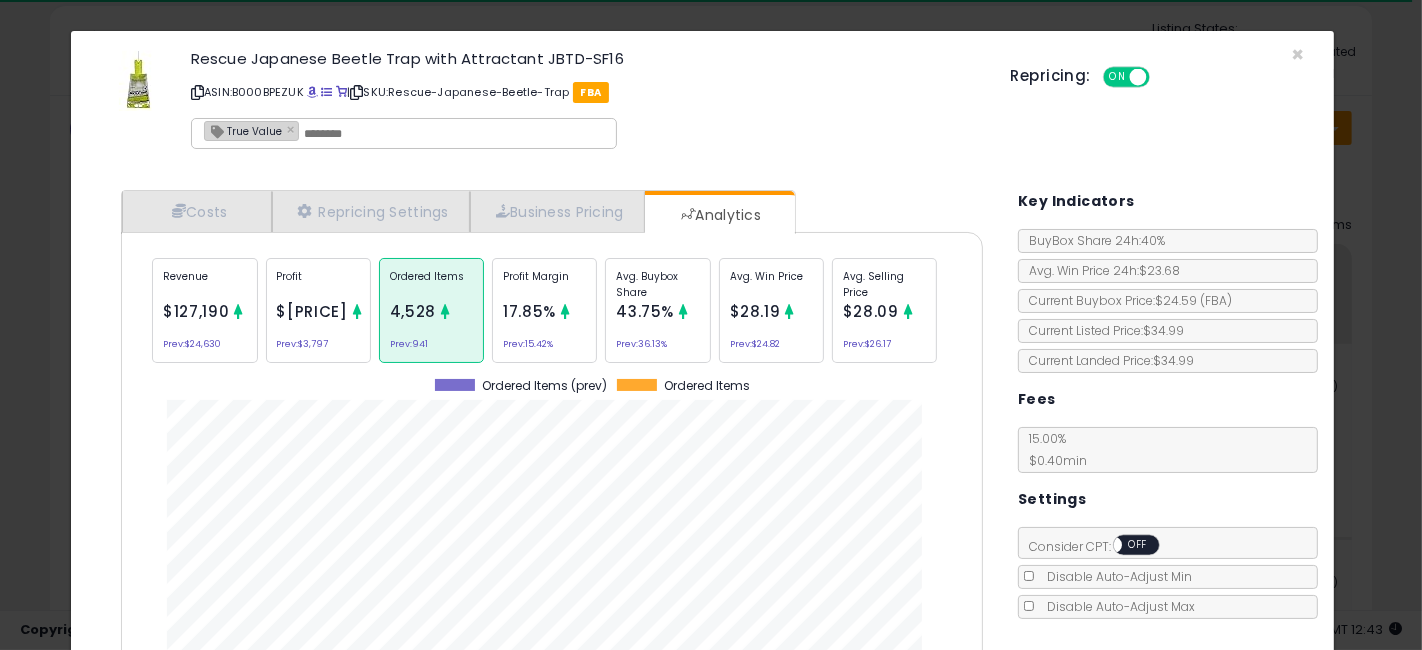 click on "$28.19" at bounding box center (755, 311) 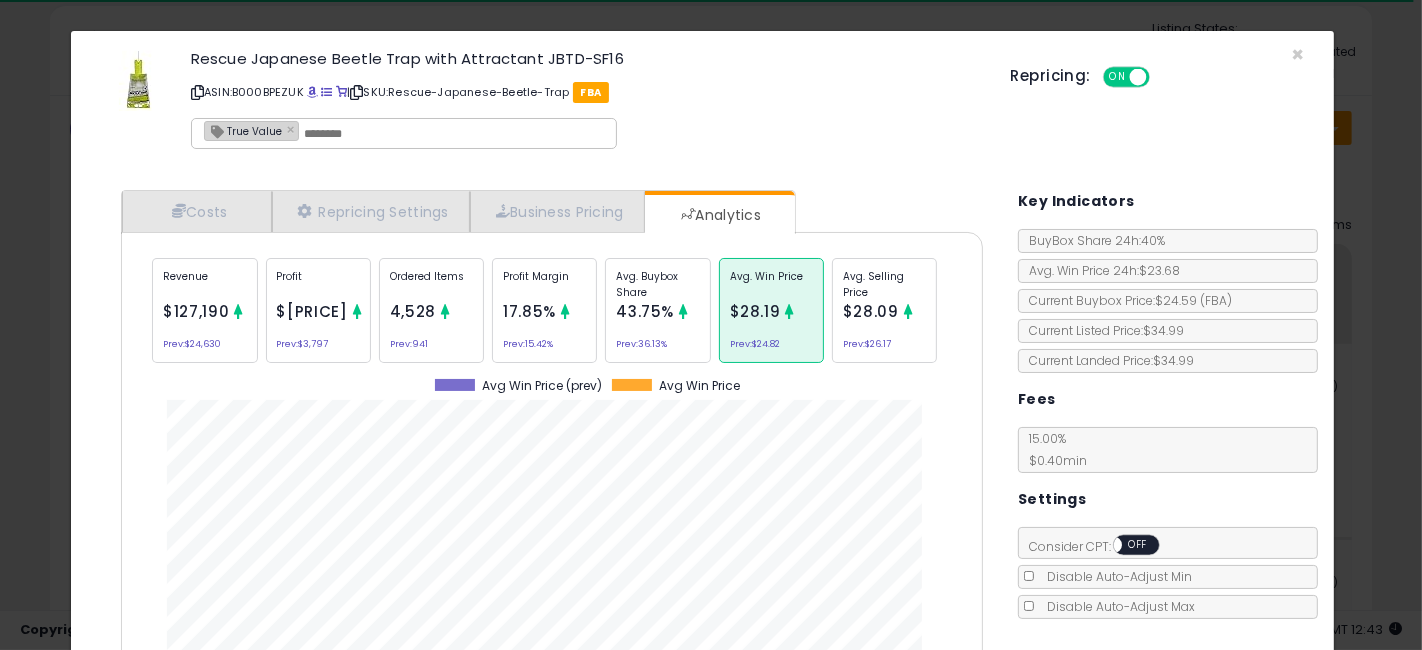 scroll, scrollTop: 999386, scrollLeft: 999108, axis: both 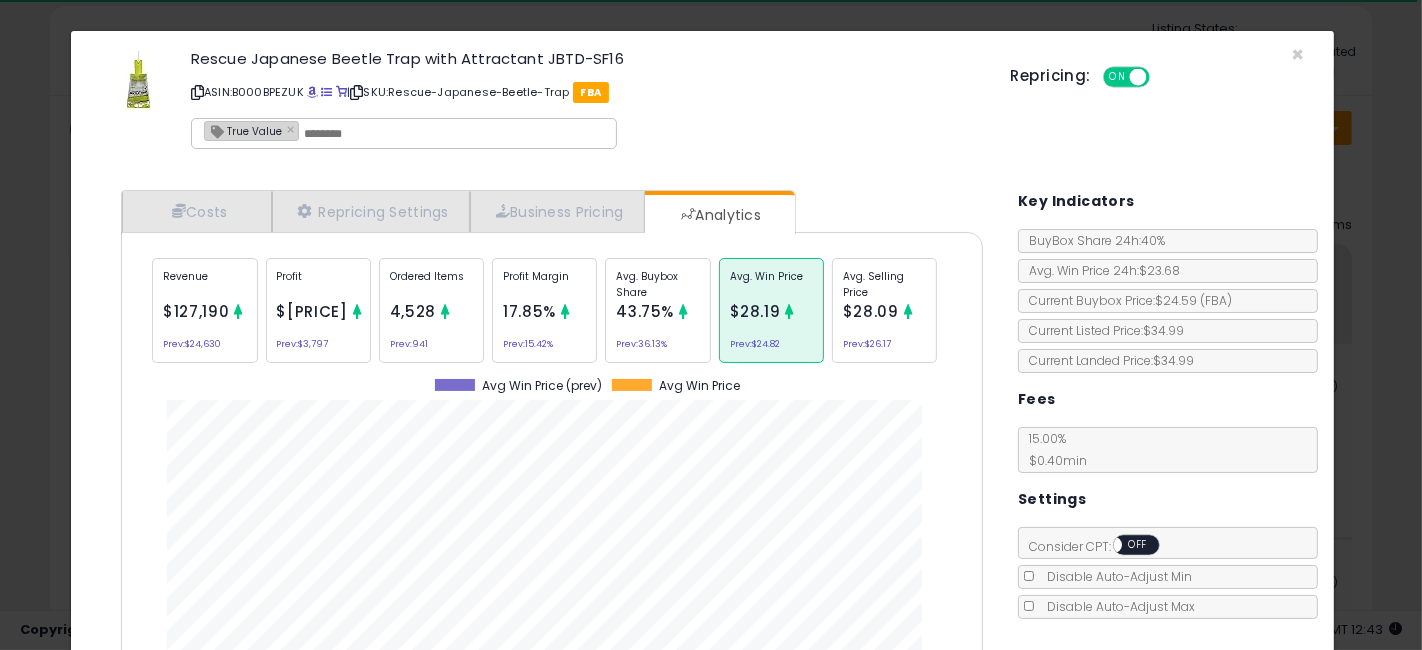 click on "× Close
Rescue Japanese Beetle Trap with Attractant JBTD-SF16
ASIN:  B000BPEZUK
|
SKU:  Rescue-Japanese-Beetle-Trap
FBA
True Value ×
Repricing:
ON   OFF" 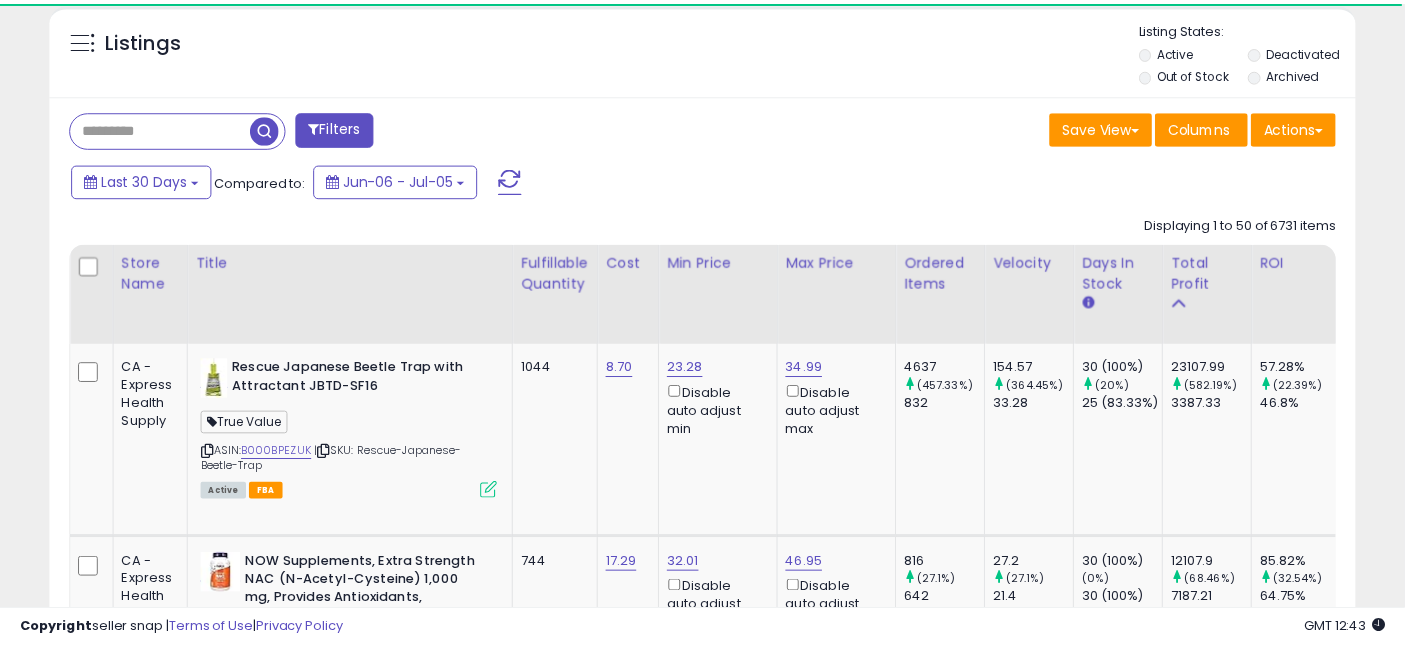 scroll, scrollTop: 410, scrollLeft: 755, axis: both 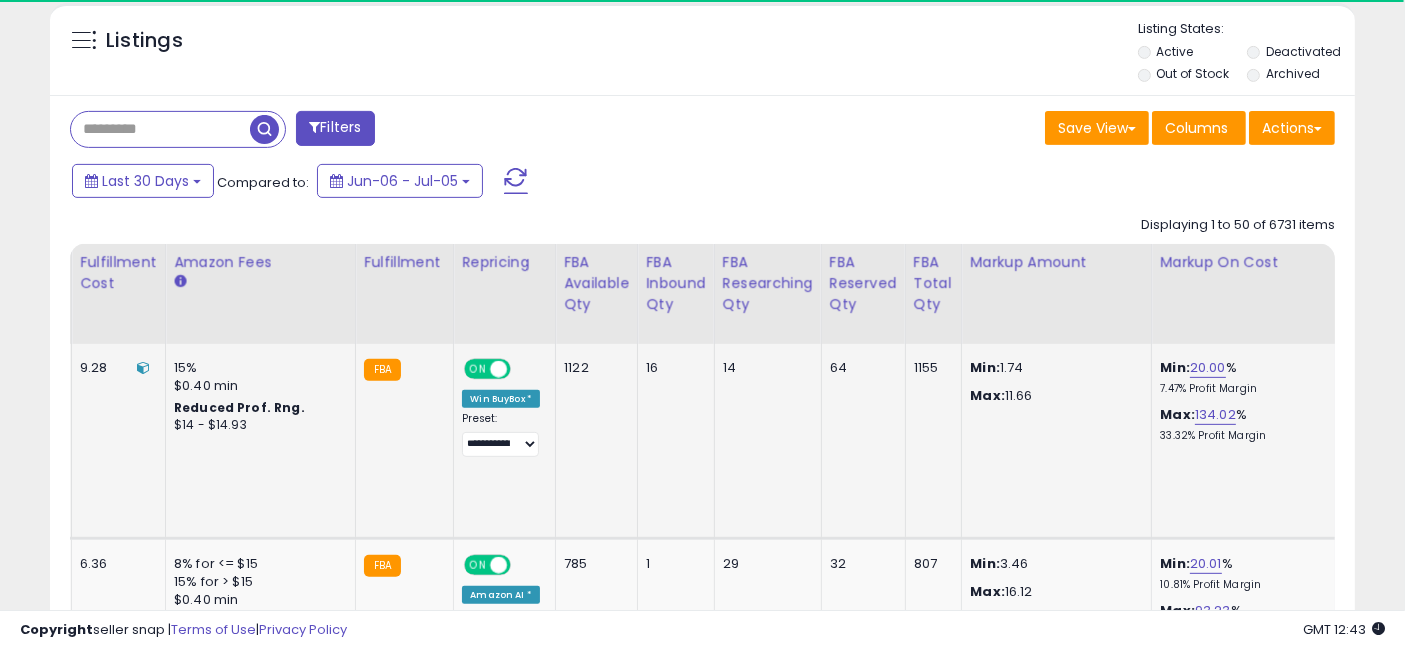 drag, startPoint x: 541, startPoint y: 471, endPoint x: 935, endPoint y: 473, distance: 394.00507 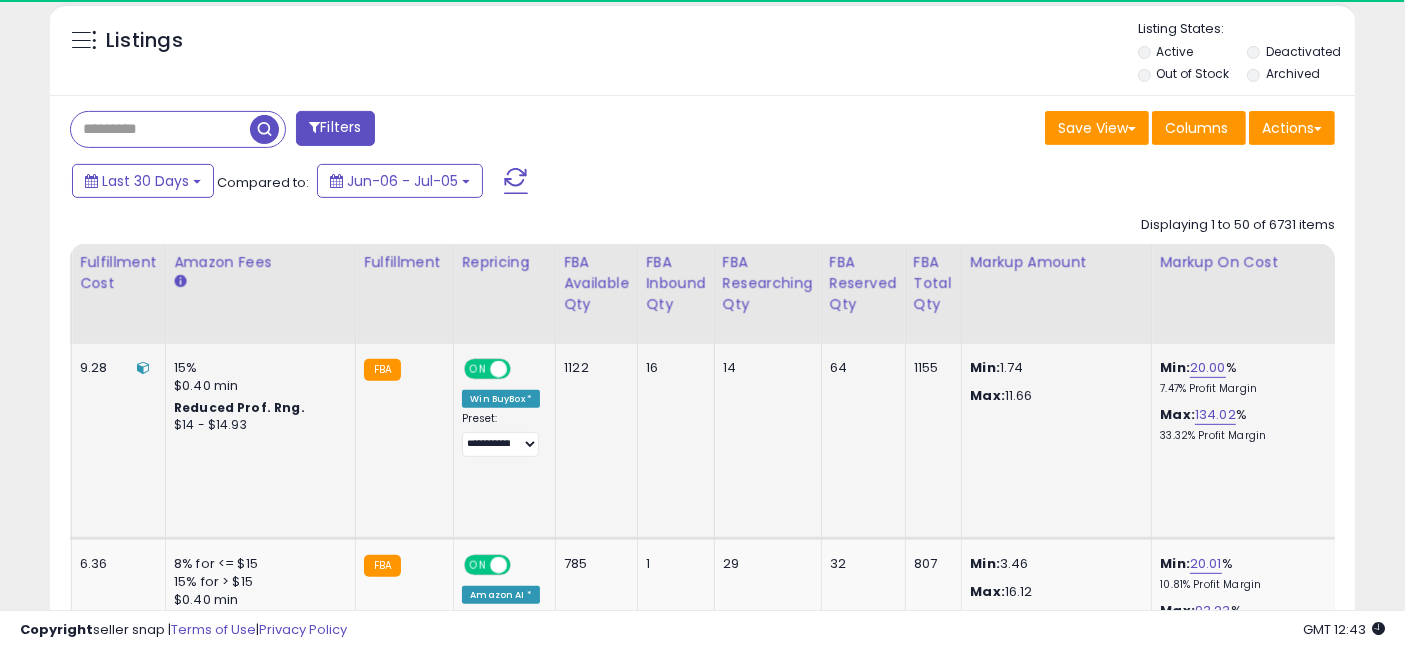scroll, scrollTop: 0, scrollLeft: 1125, axis: horizontal 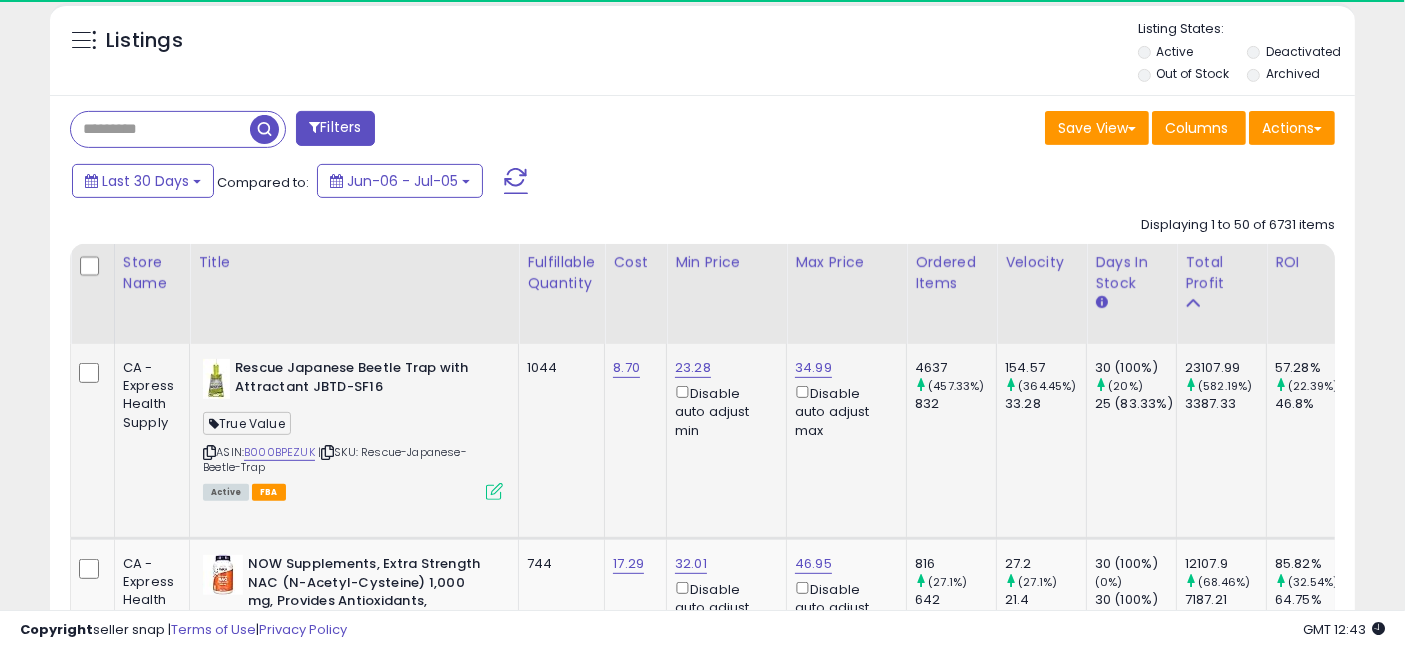 drag, startPoint x: 1065, startPoint y: 472, endPoint x: 659, endPoint y: 438, distance: 407.42117 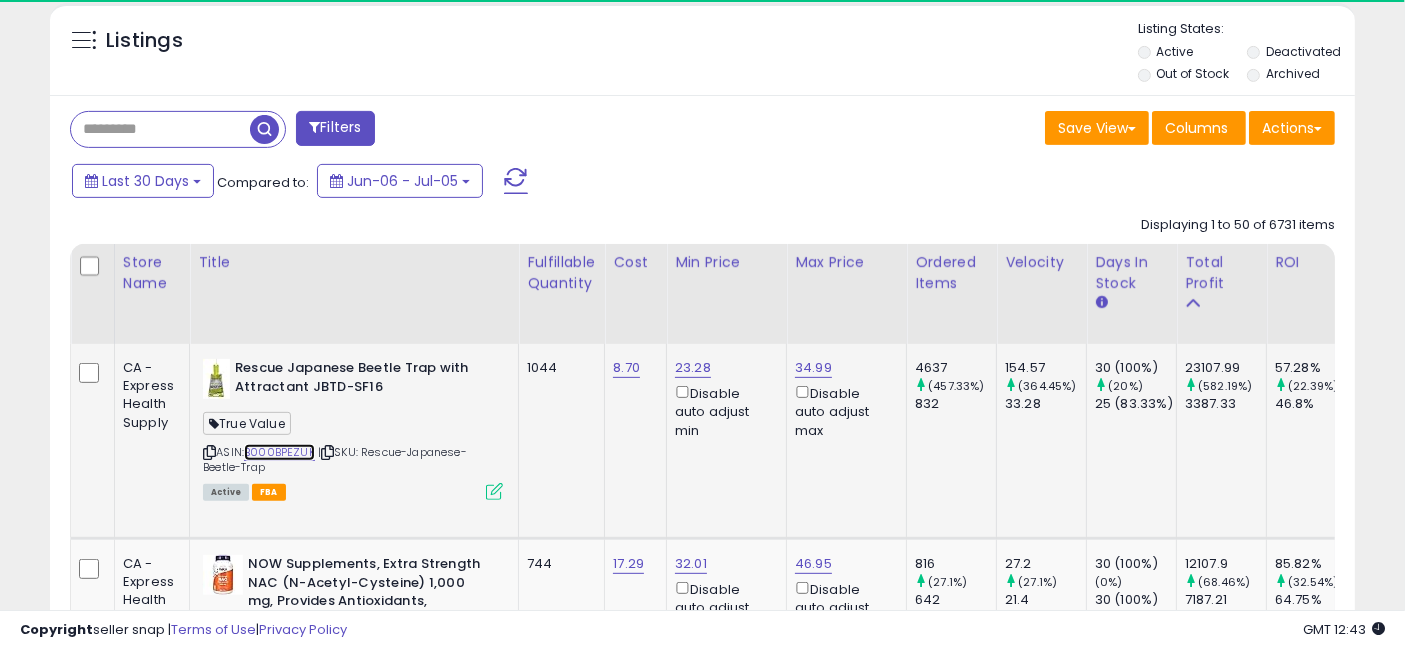 click on "B000BPEZUK" at bounding box center (279, 452) 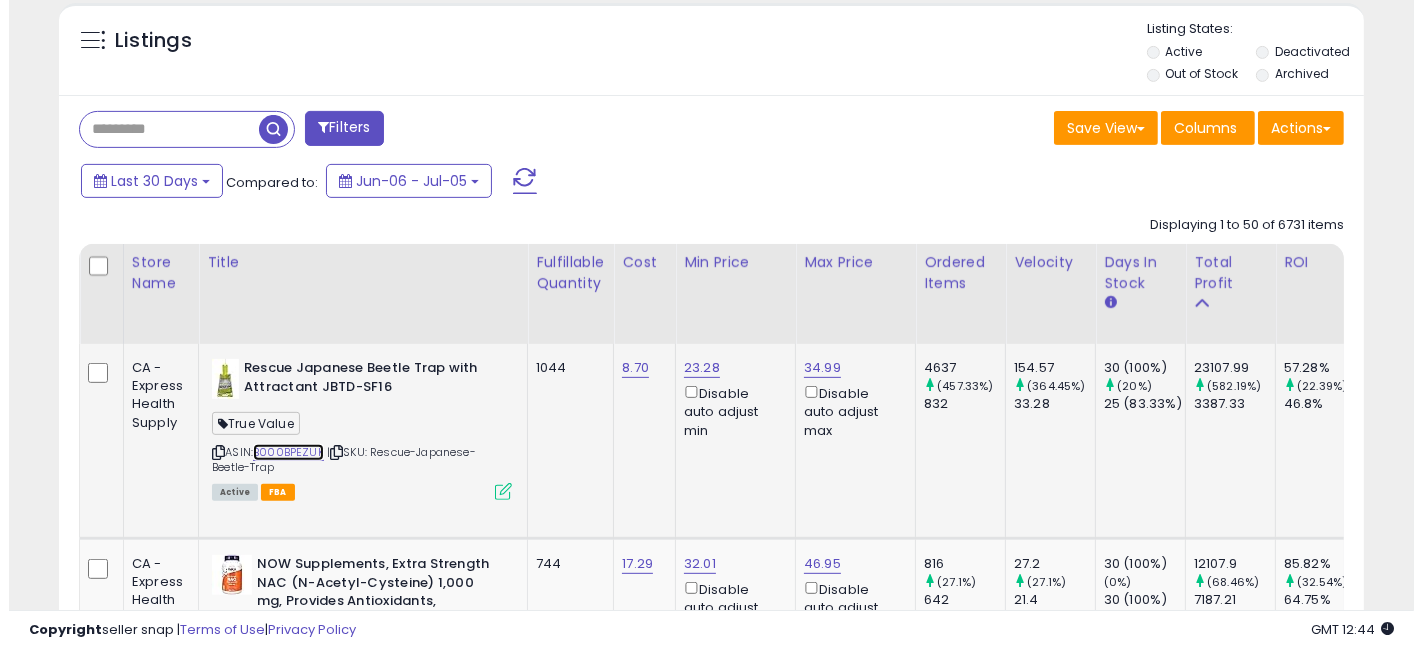 scroll, scrollTop: 444, scrollLeft: 0, axis: vertical 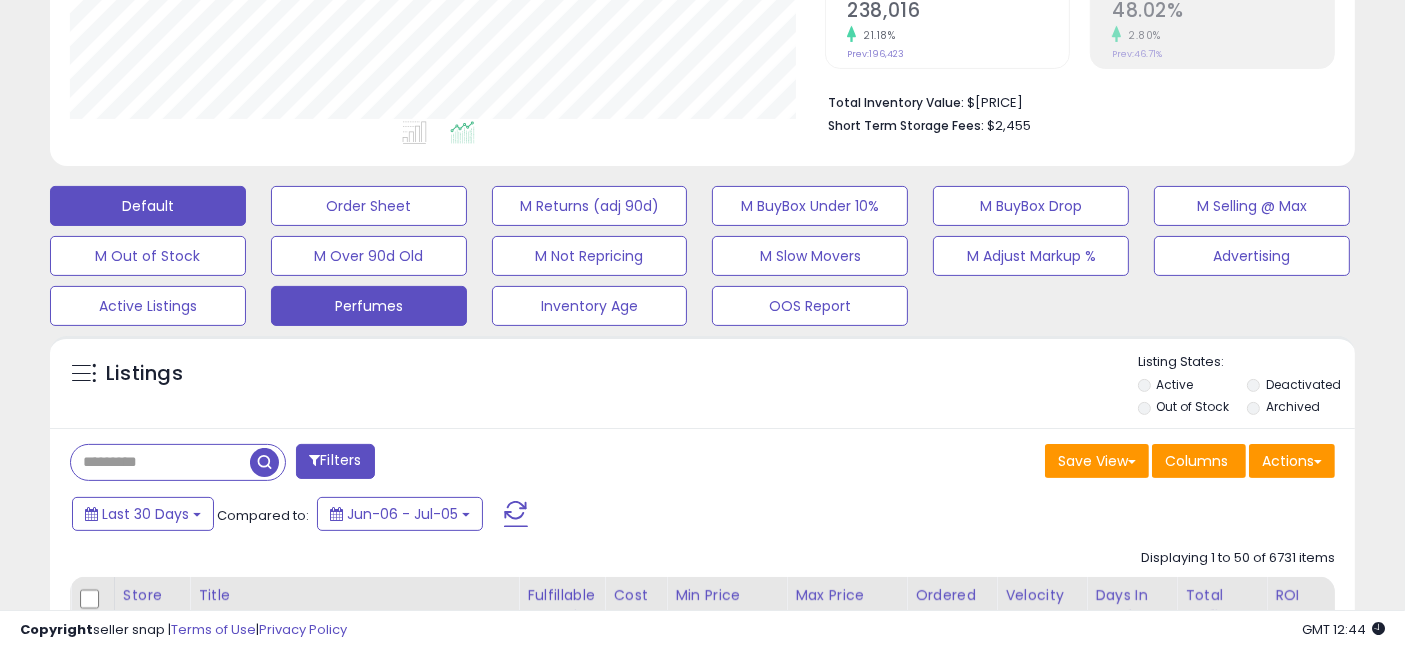 click on "Perfumes" at bounding box center (369, 206) 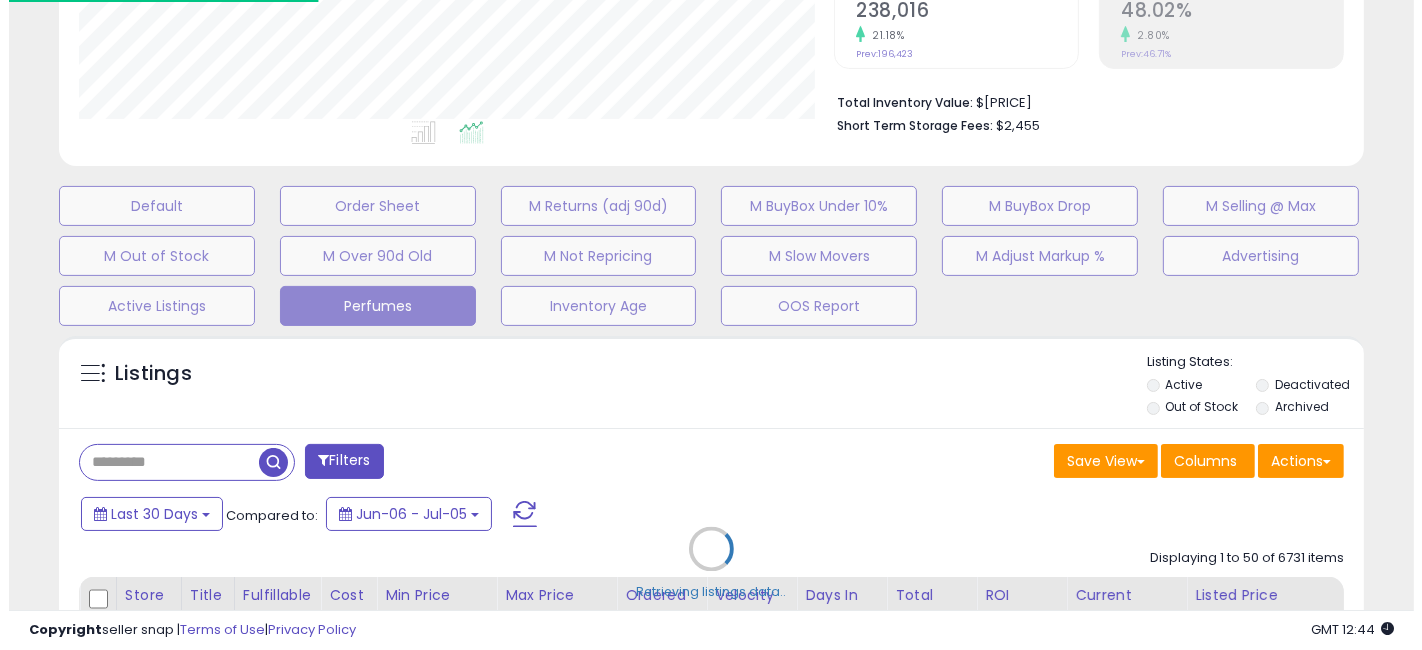 scroll, scrollTop: 999590, scrollLeft: 999234, axis: both 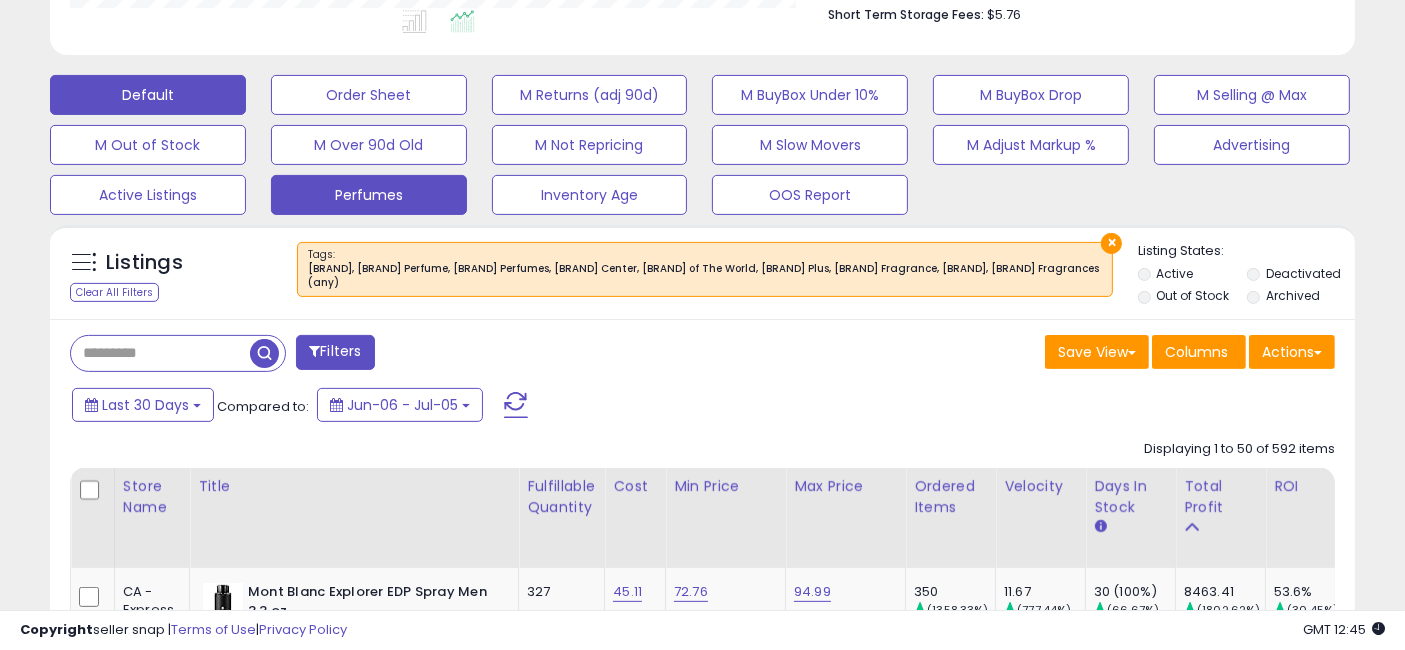 click on "Default" at bounding box center (148, 95) 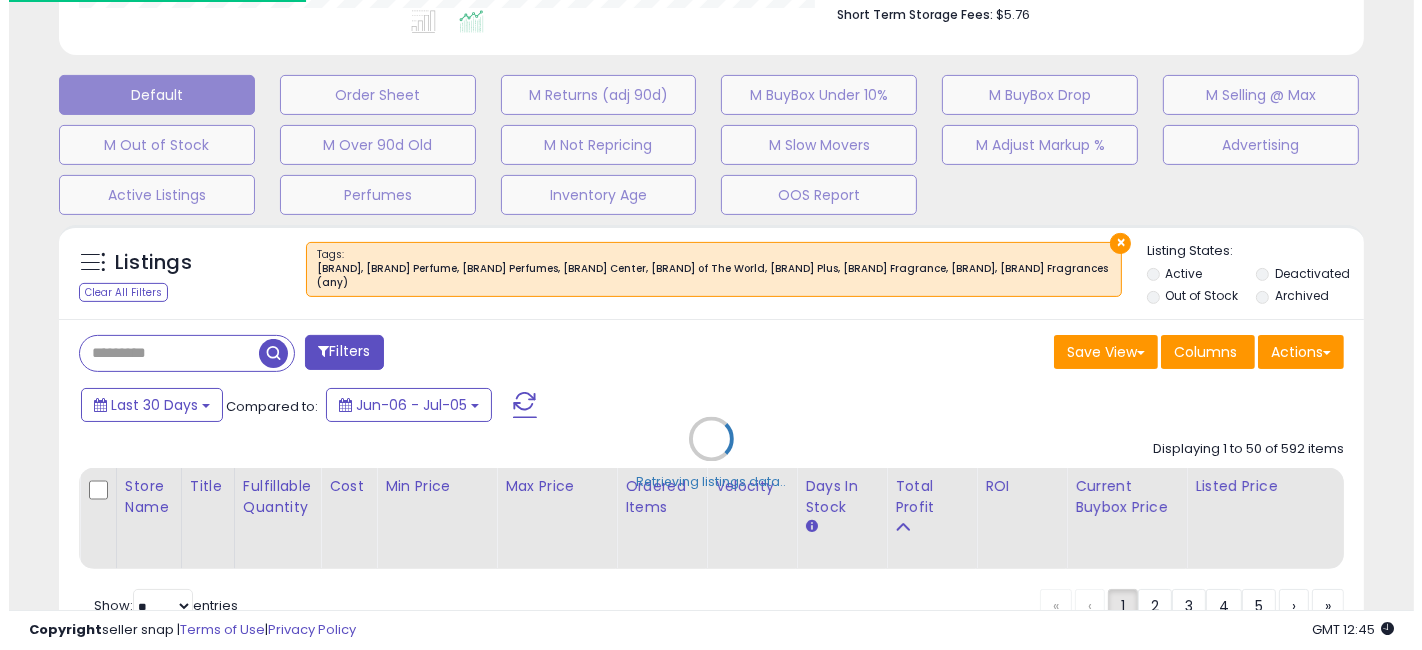 scroll, scrollTop: 999590, scrollLeft: 999234, axis: both 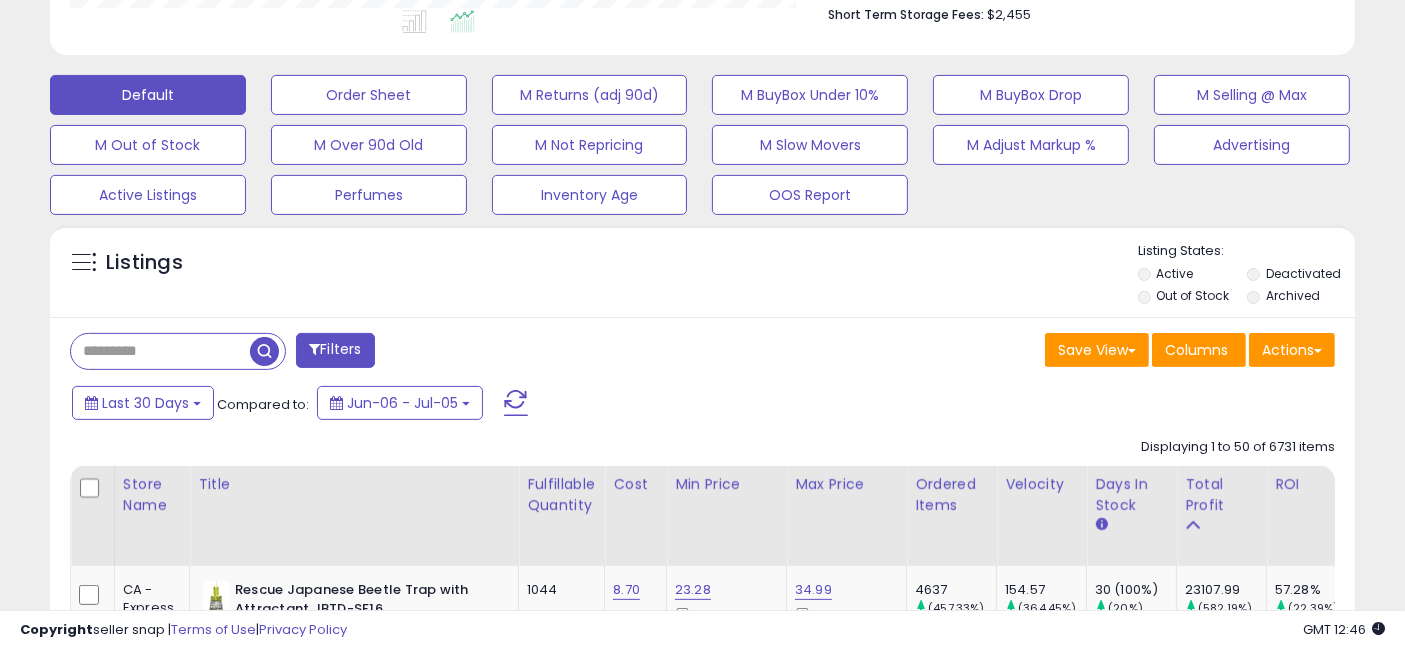 click on "Filters" at bounding box center [335, 350] 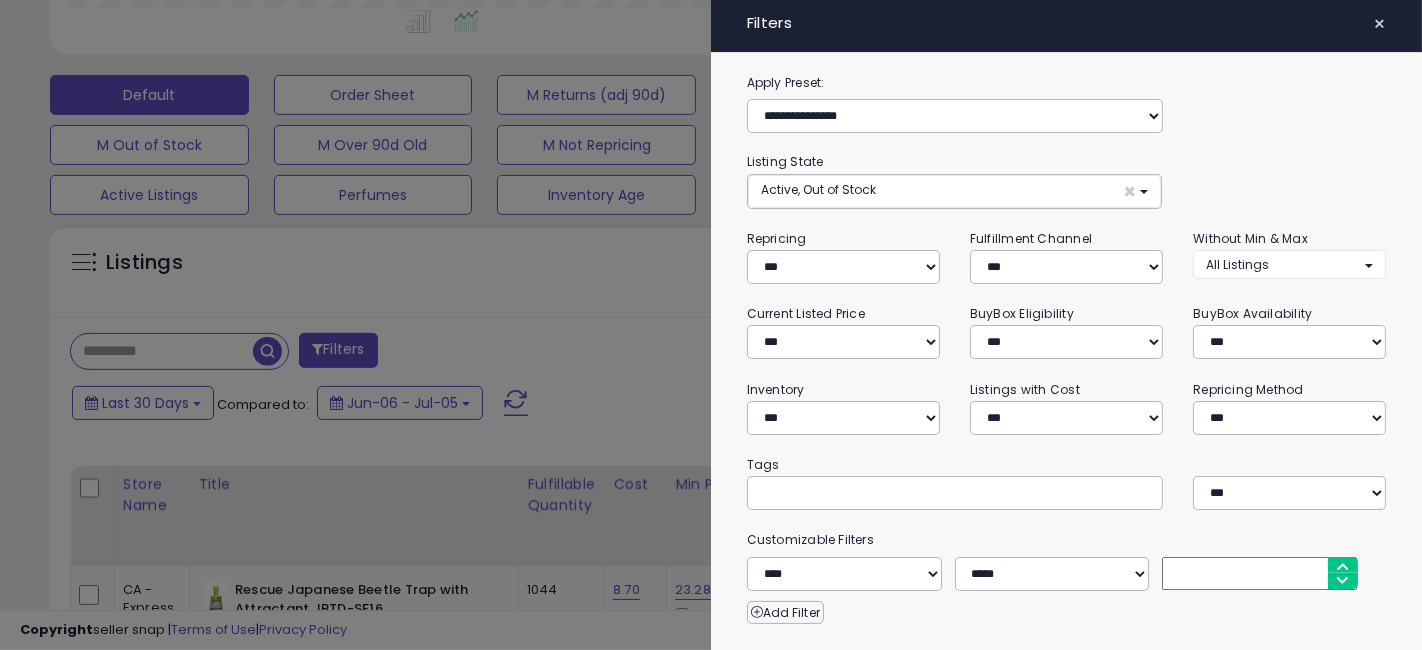 scroll, scrollTop: 999590, scrollLeft: 999234, axis: both 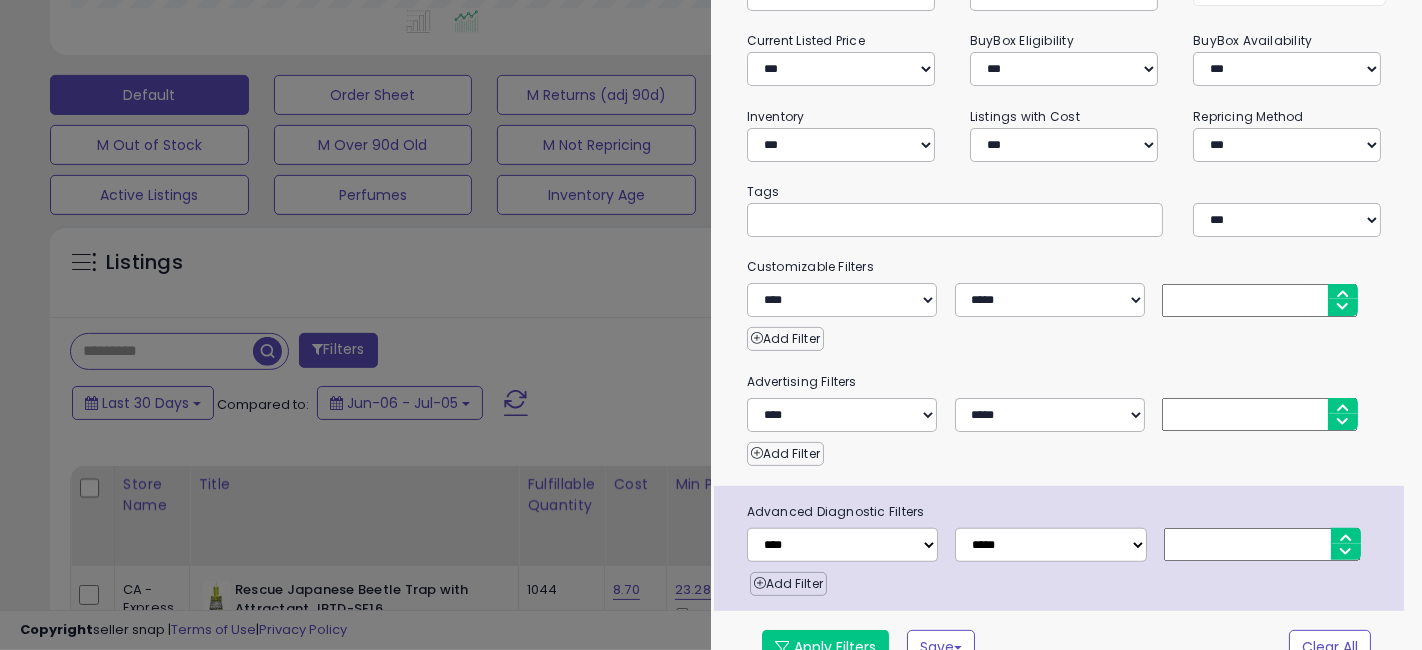 click on "Advertising Filters" at bounding box center (1067, 382) 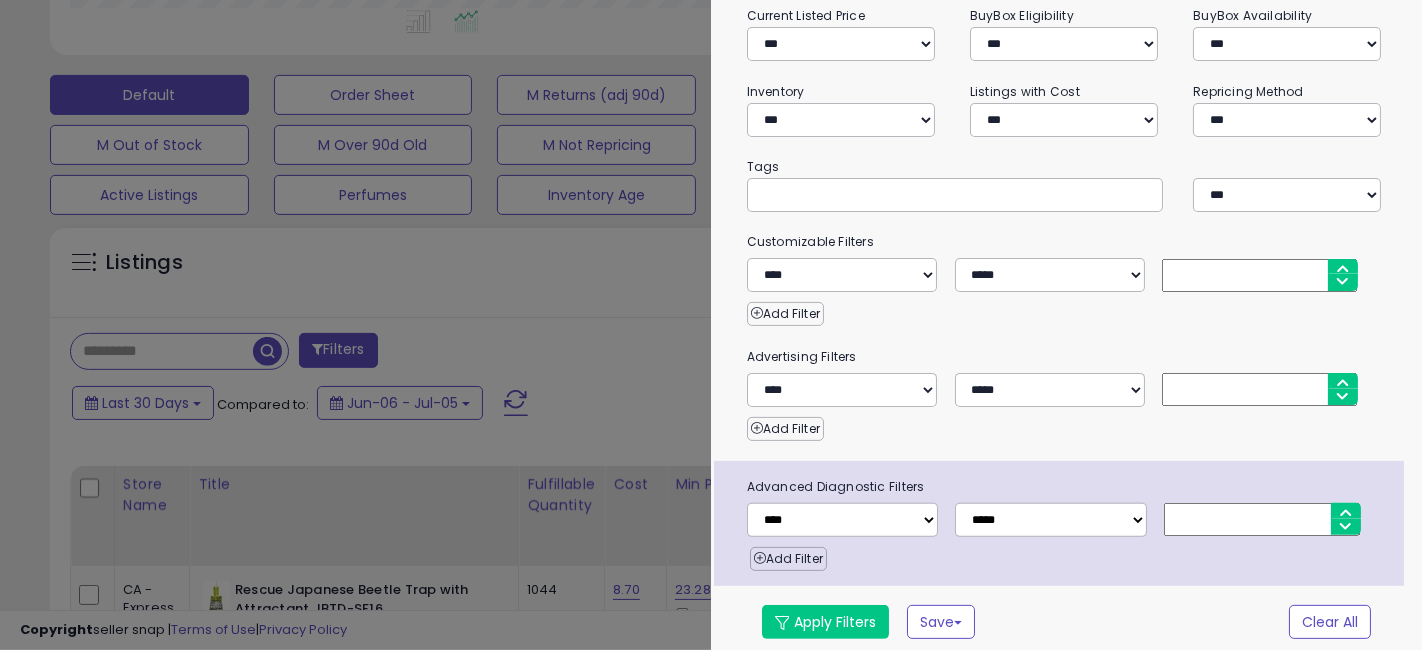 click on "Add Filter" at bounding box center (1067, 309) 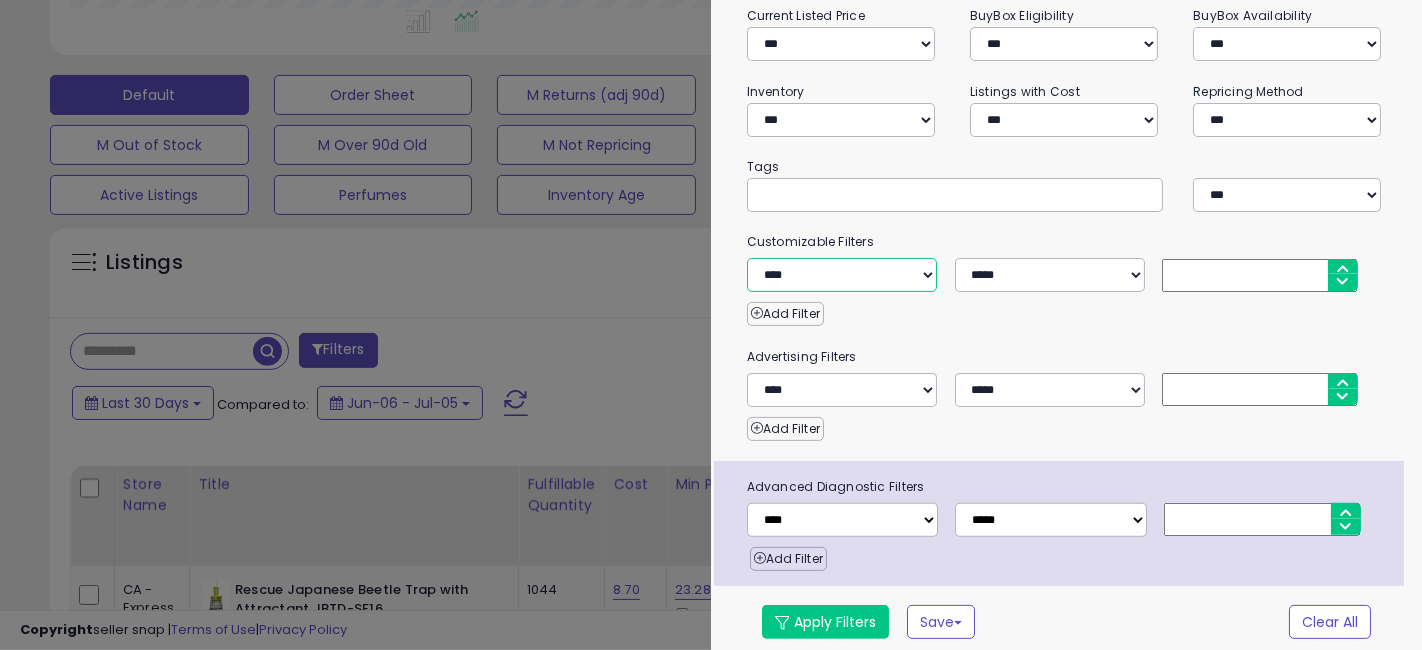 click on "**********" at bounding box center (842, 275) 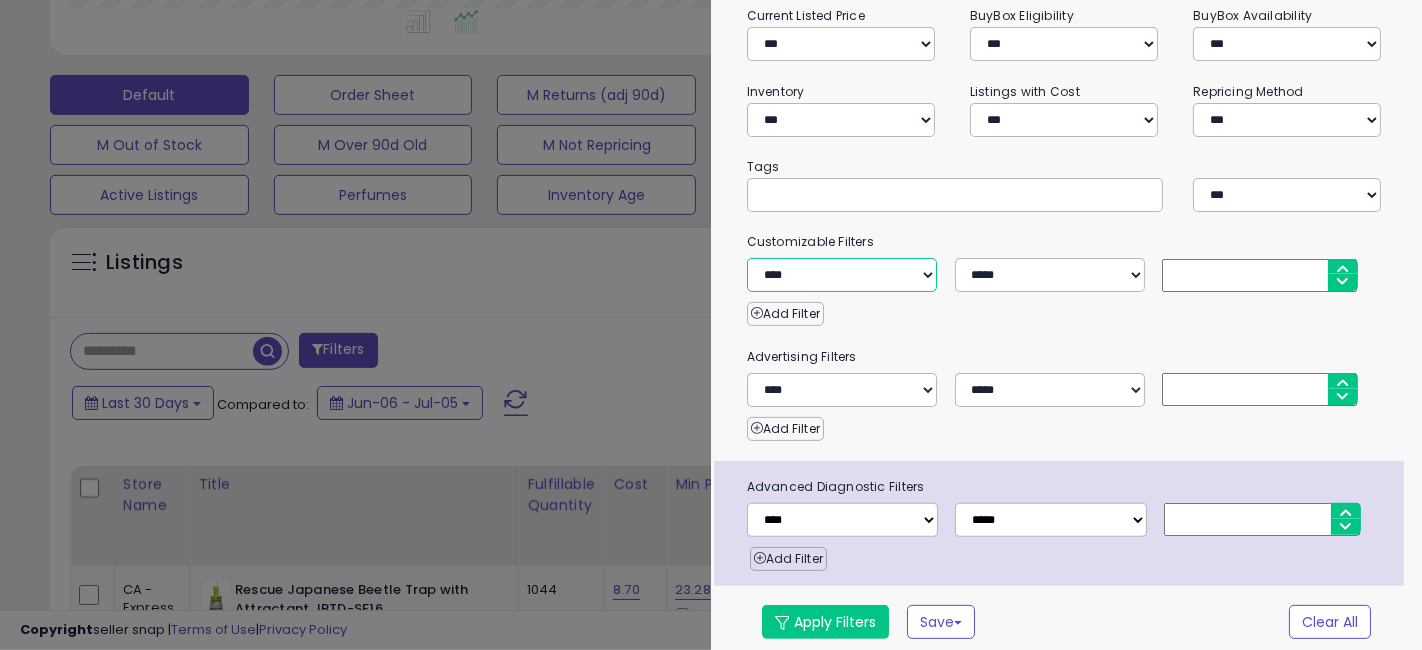 select on "**********" 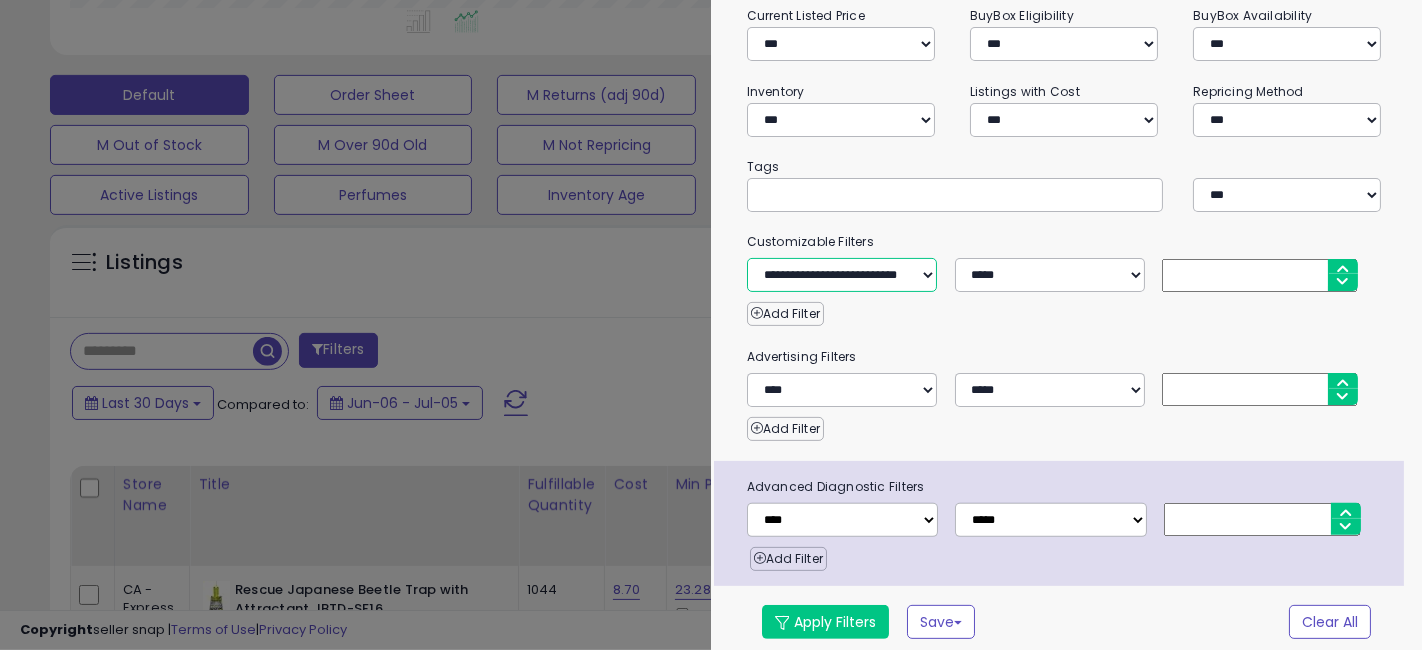 click on "**********" at bounding box center [842, 275] 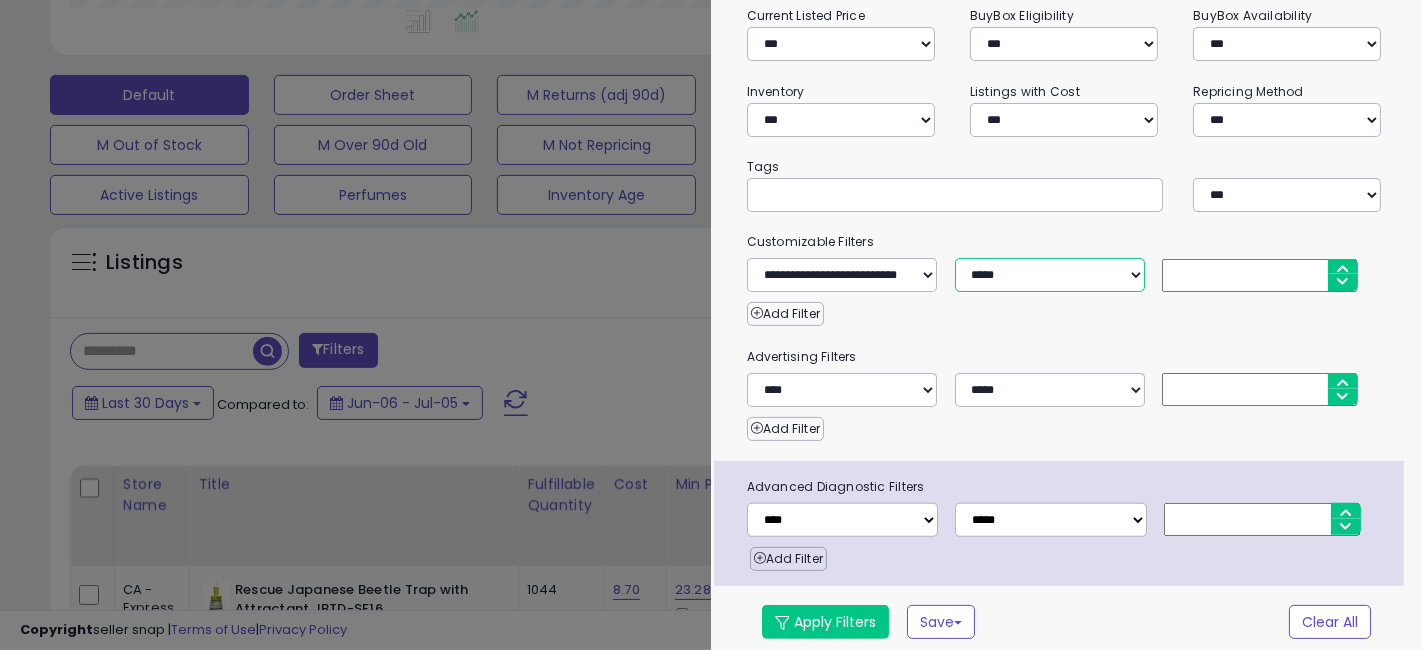 click on "**********" at bounding box center (1050, 275) 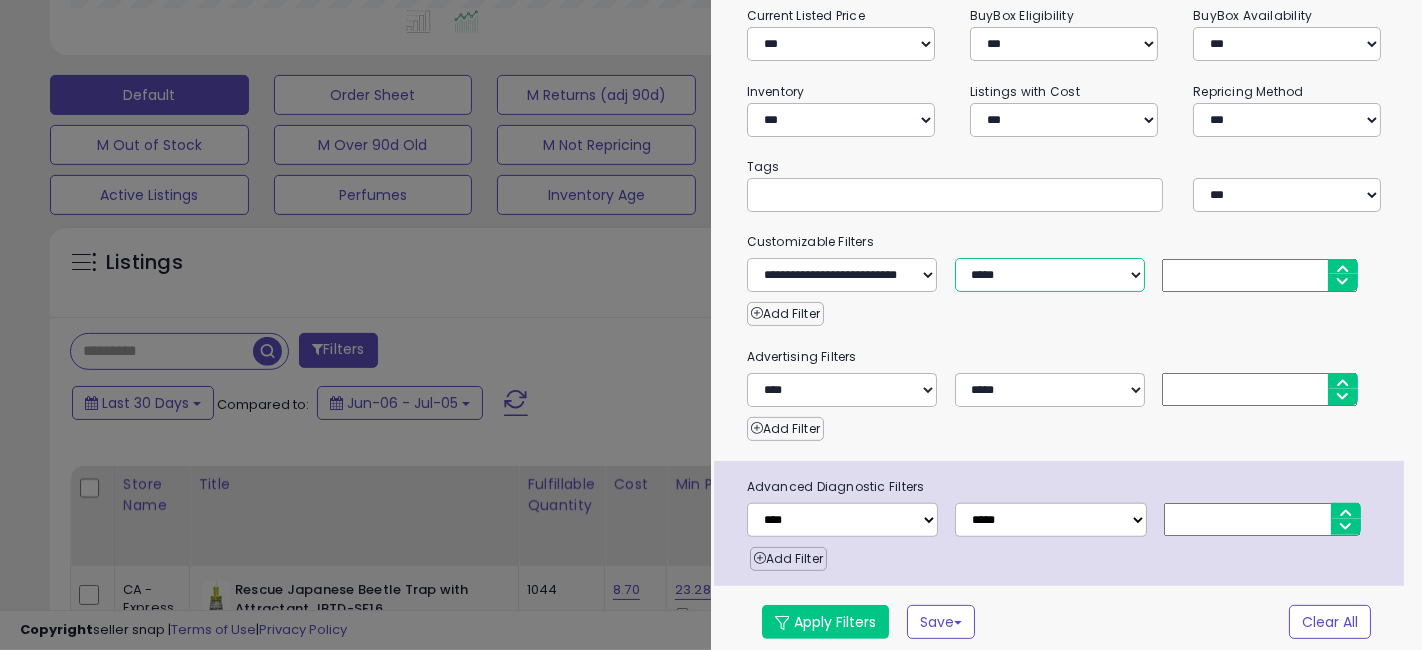 select on "*" 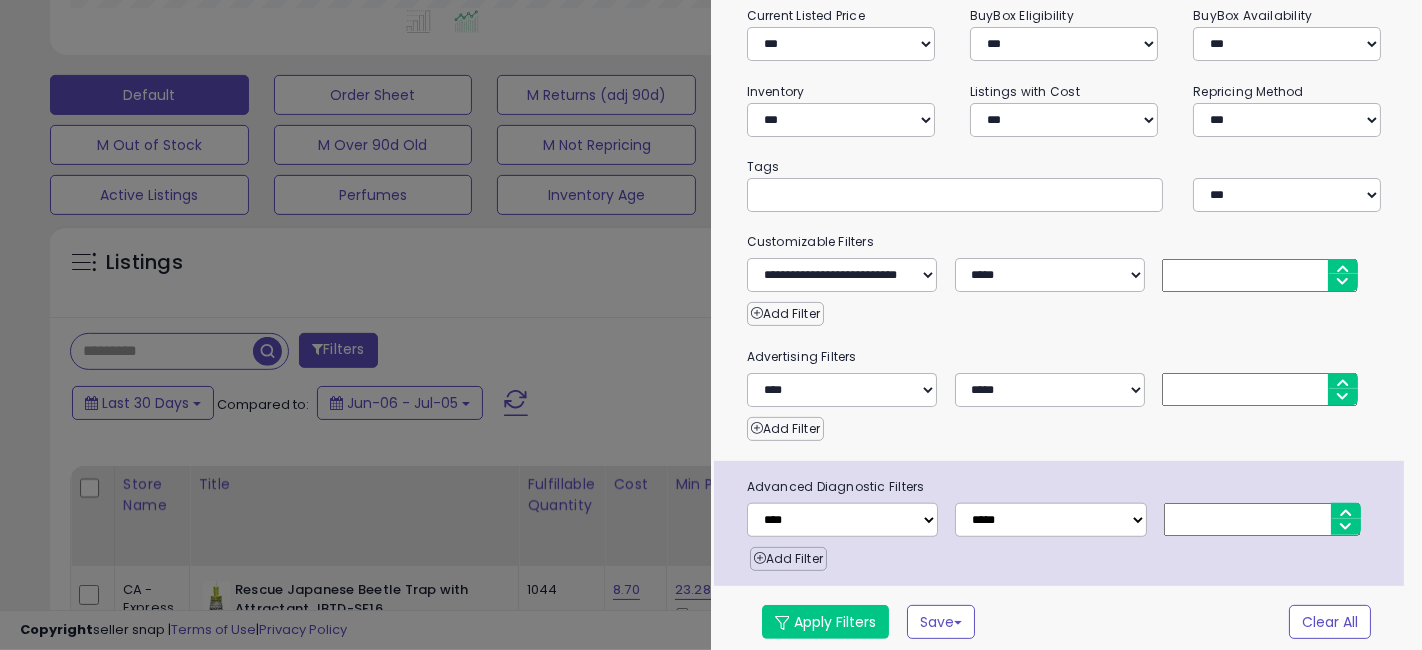 click at bounding box center [1259, 275] 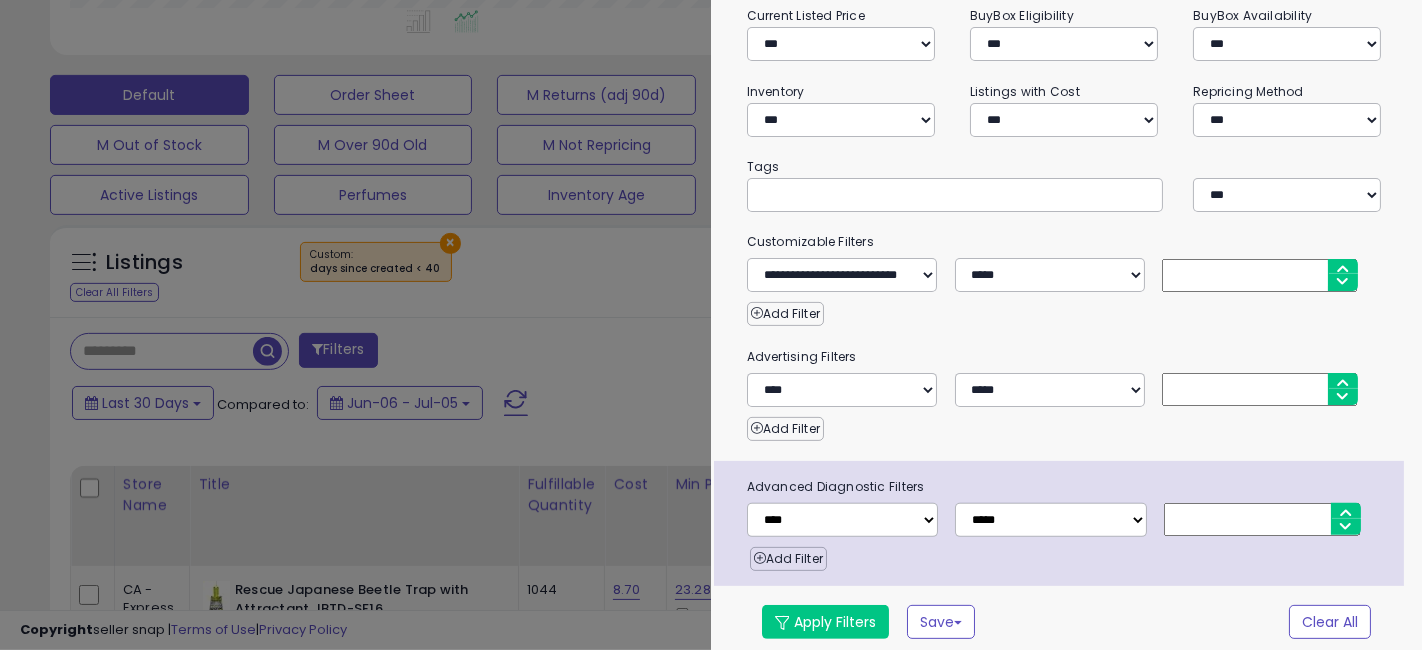 type on "**" 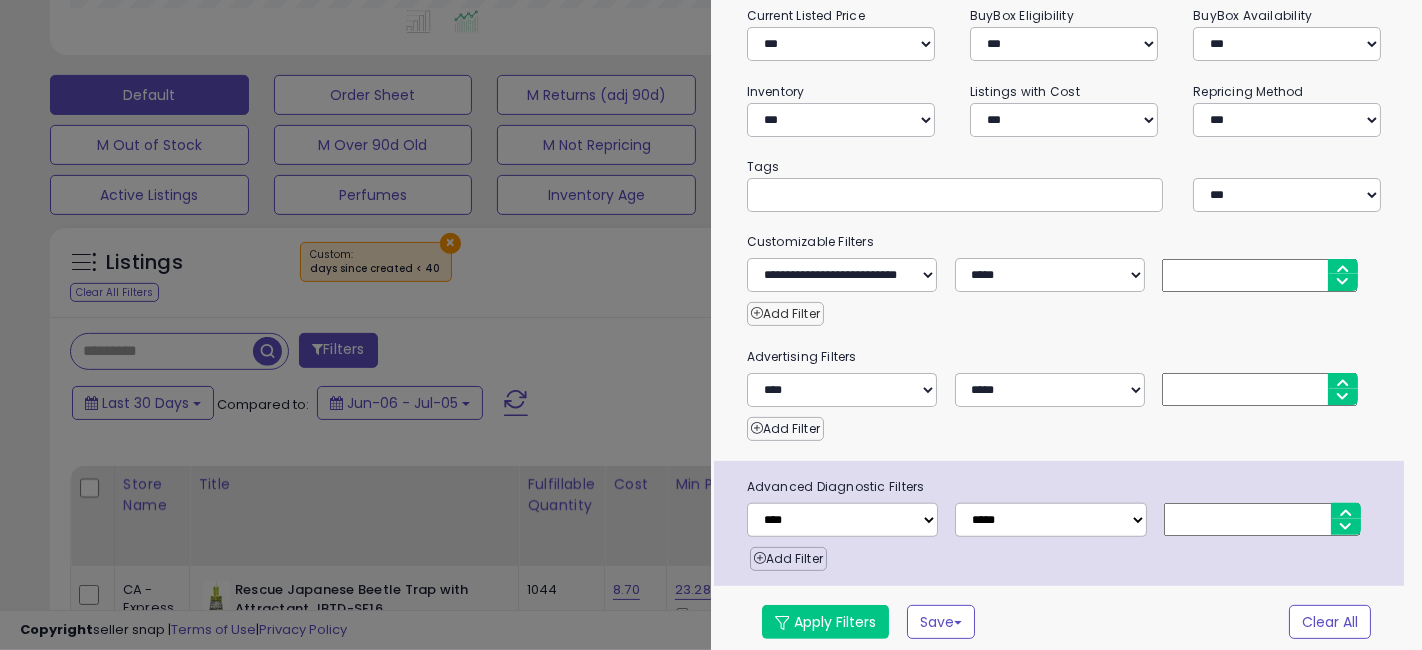 click on "Add Filter" at bounding box center (785, 314) 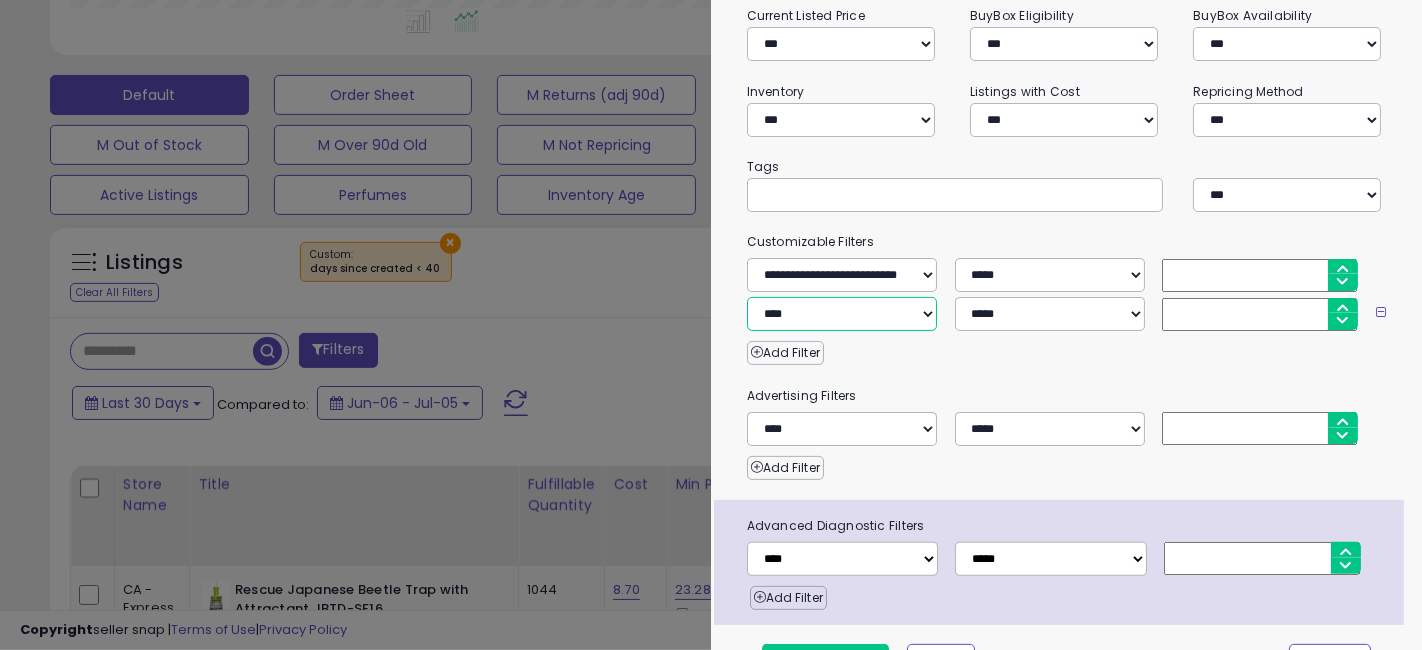 click on "**********" at bounding box center [842, 314] 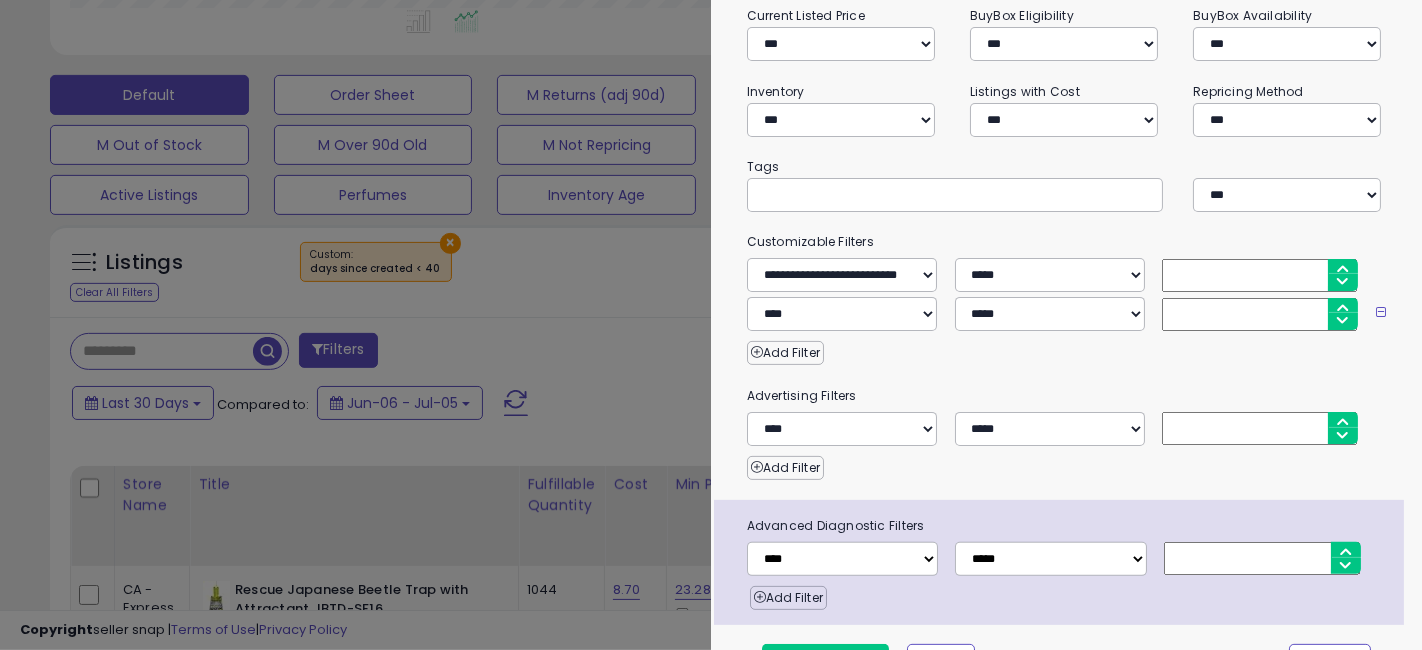 click on "Add Filter" at bounding box center (1067, 348) 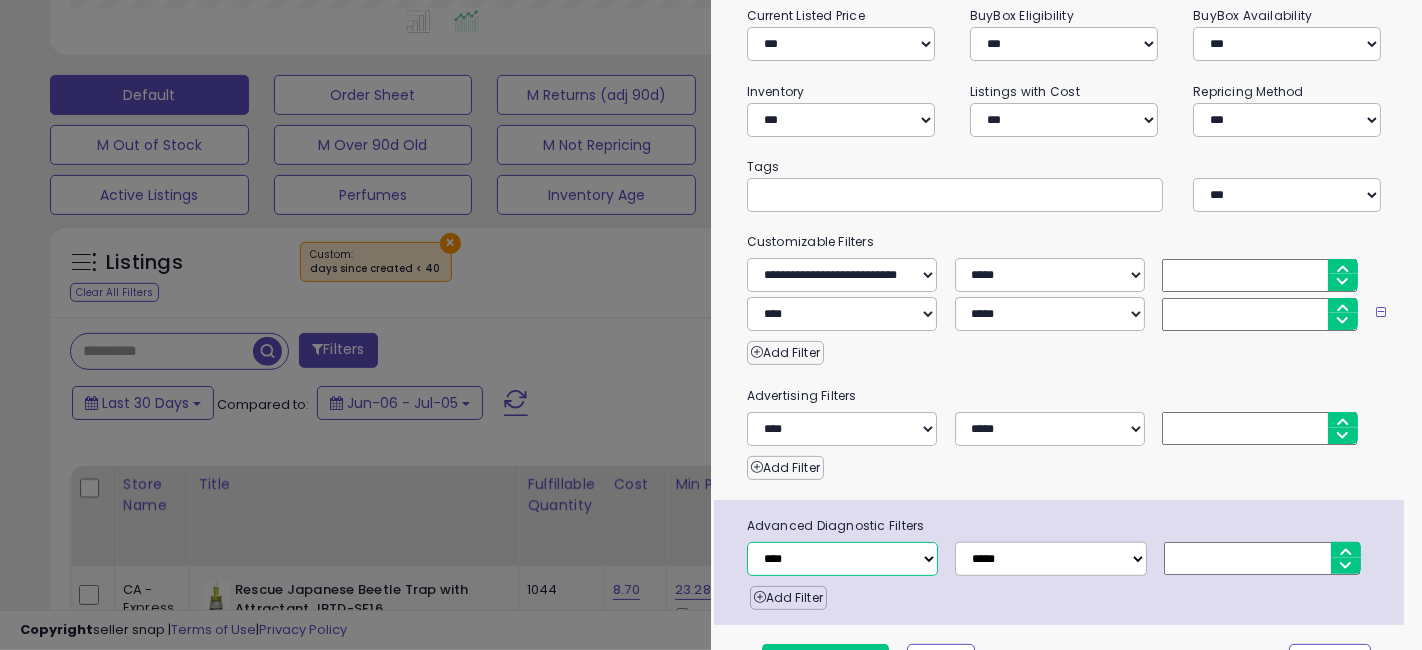 click on "**********" at bounding box center [842, 559] 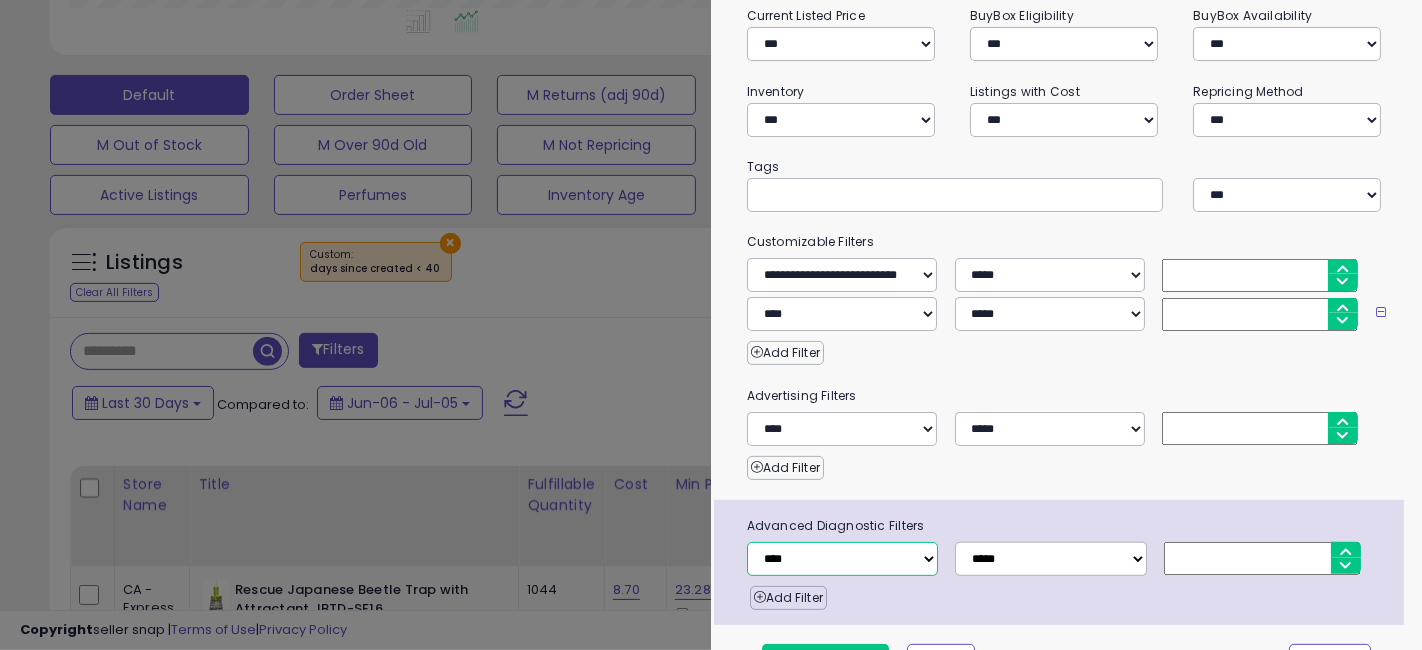 select on "**********" 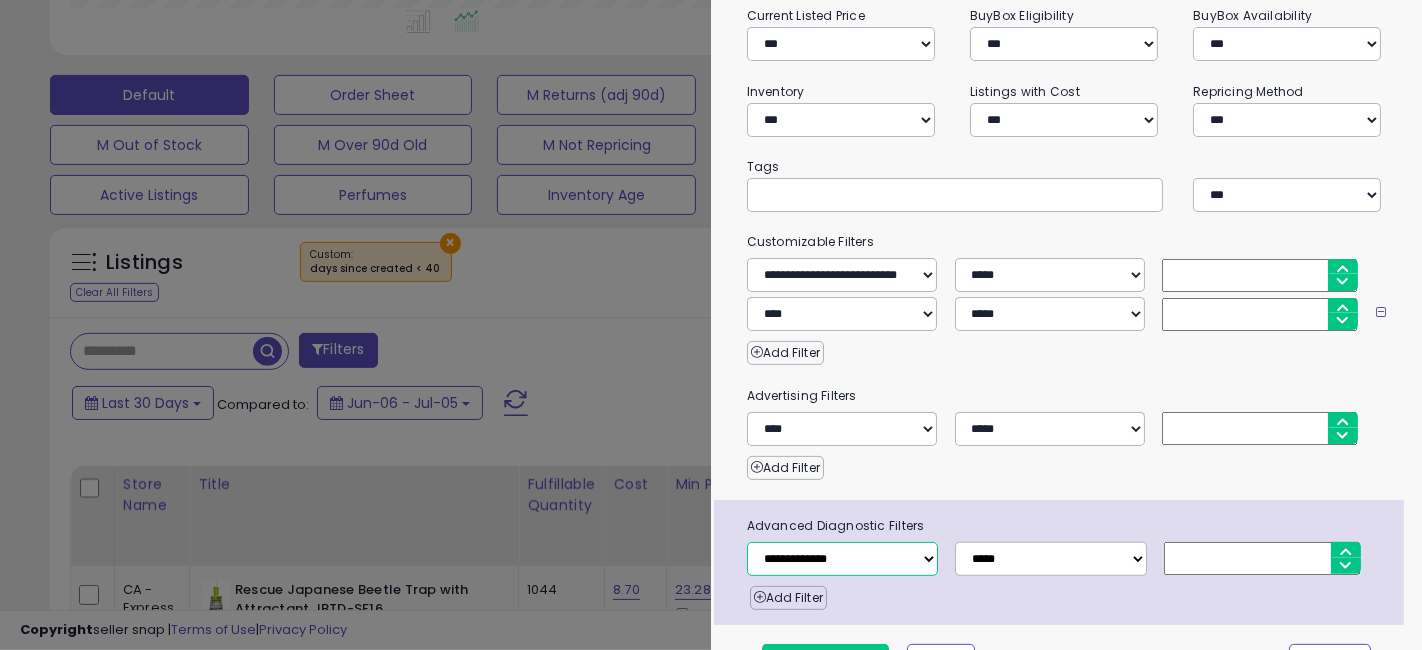 click on "**********" at bounding box center (842, 559) 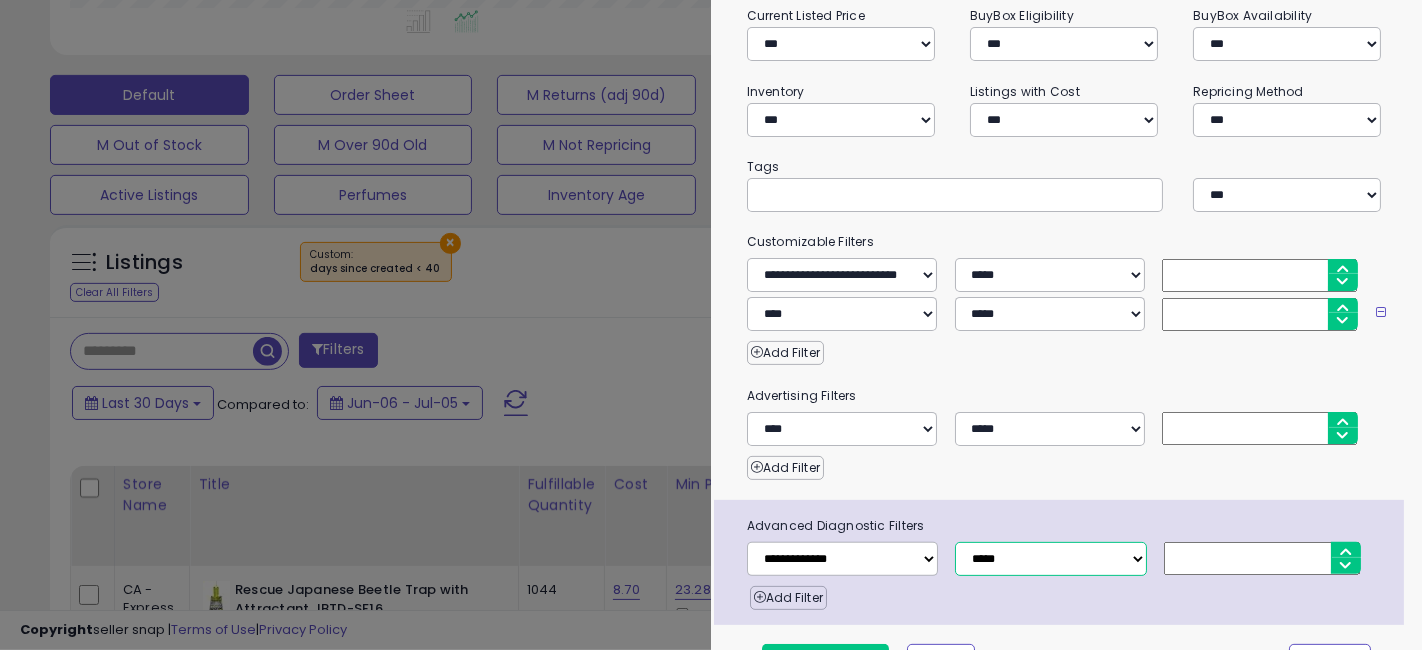 click on "**********" at bounding box center (1050, 559) 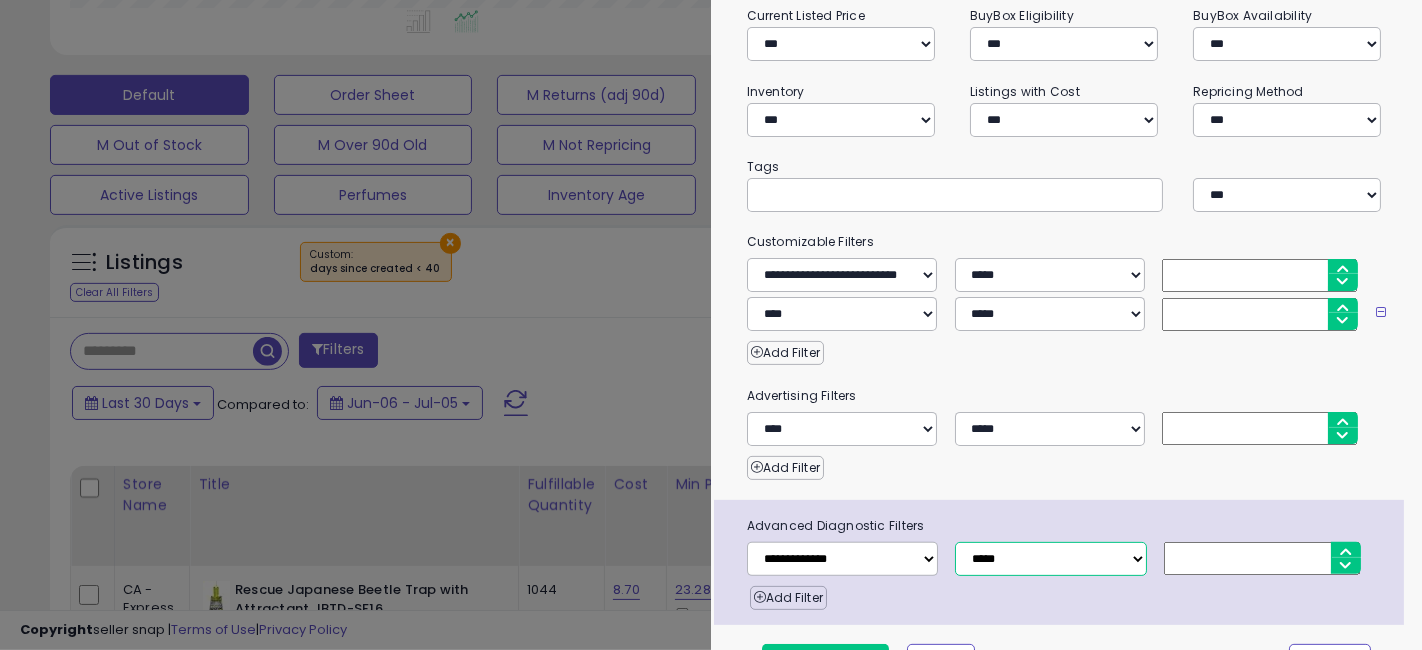 select on "*" 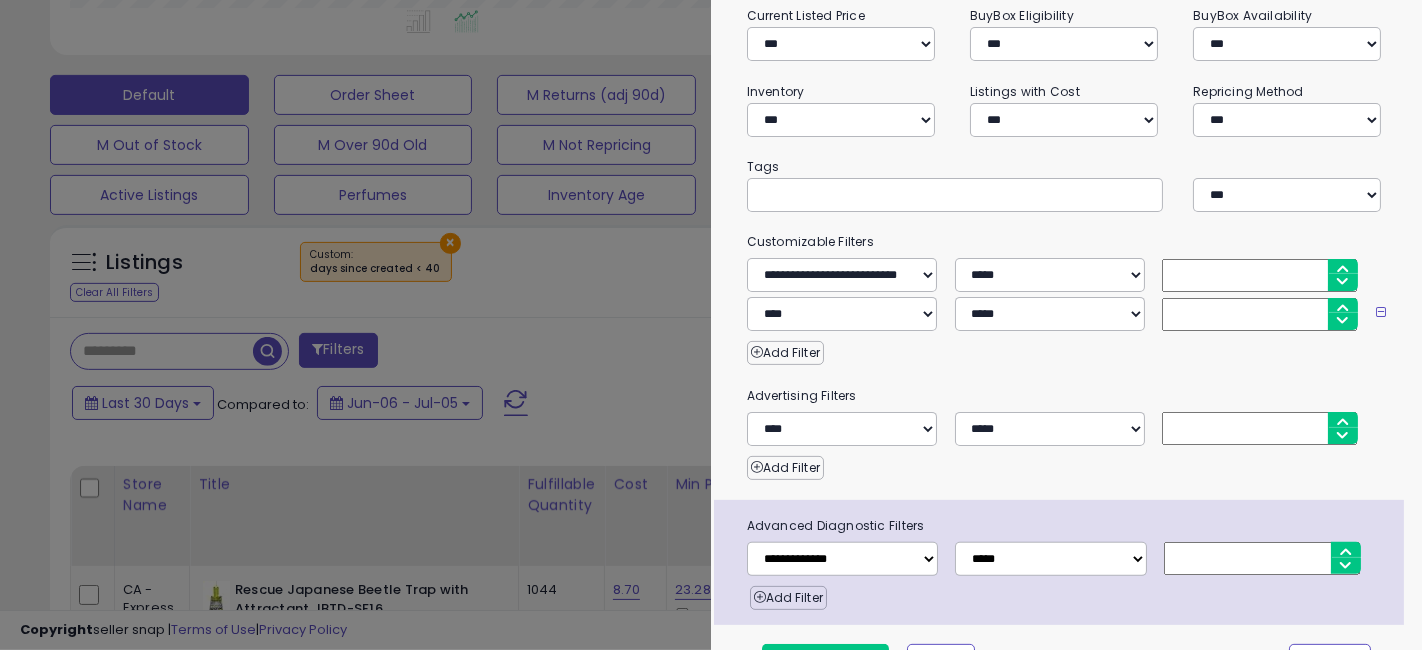 click at bounding box center (1262, 558) 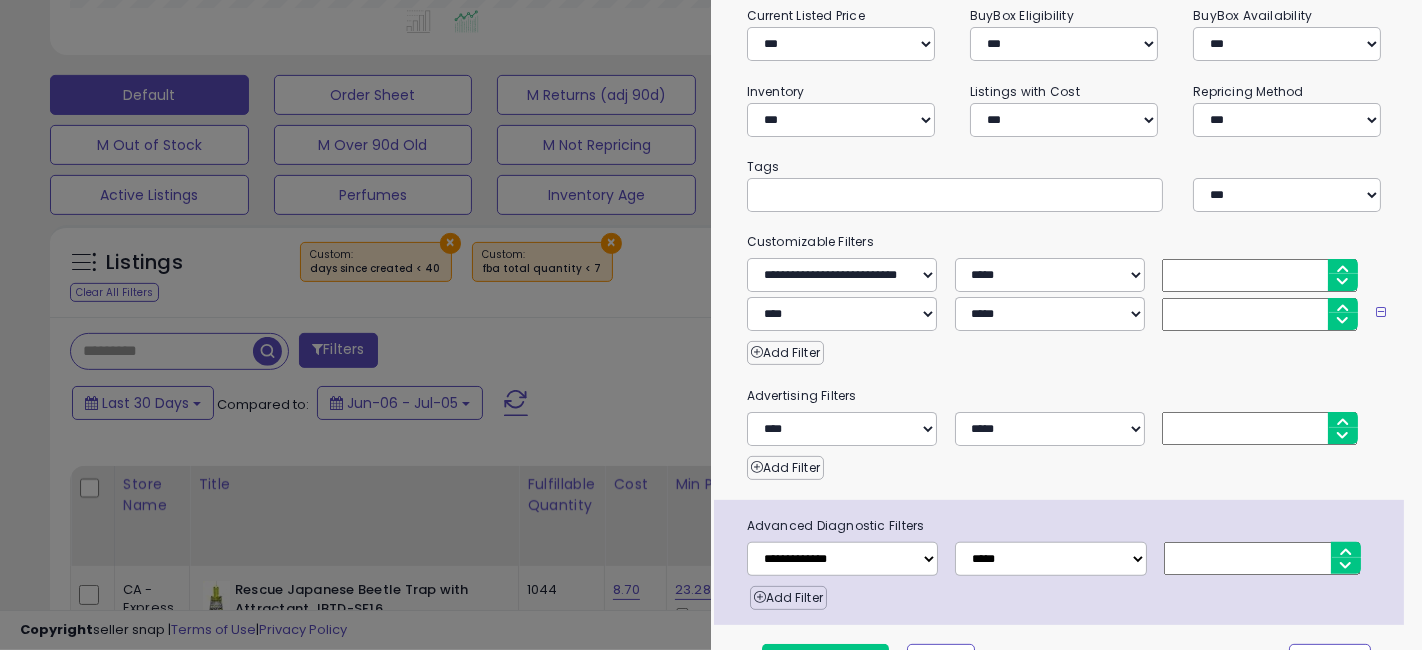 type on "*" 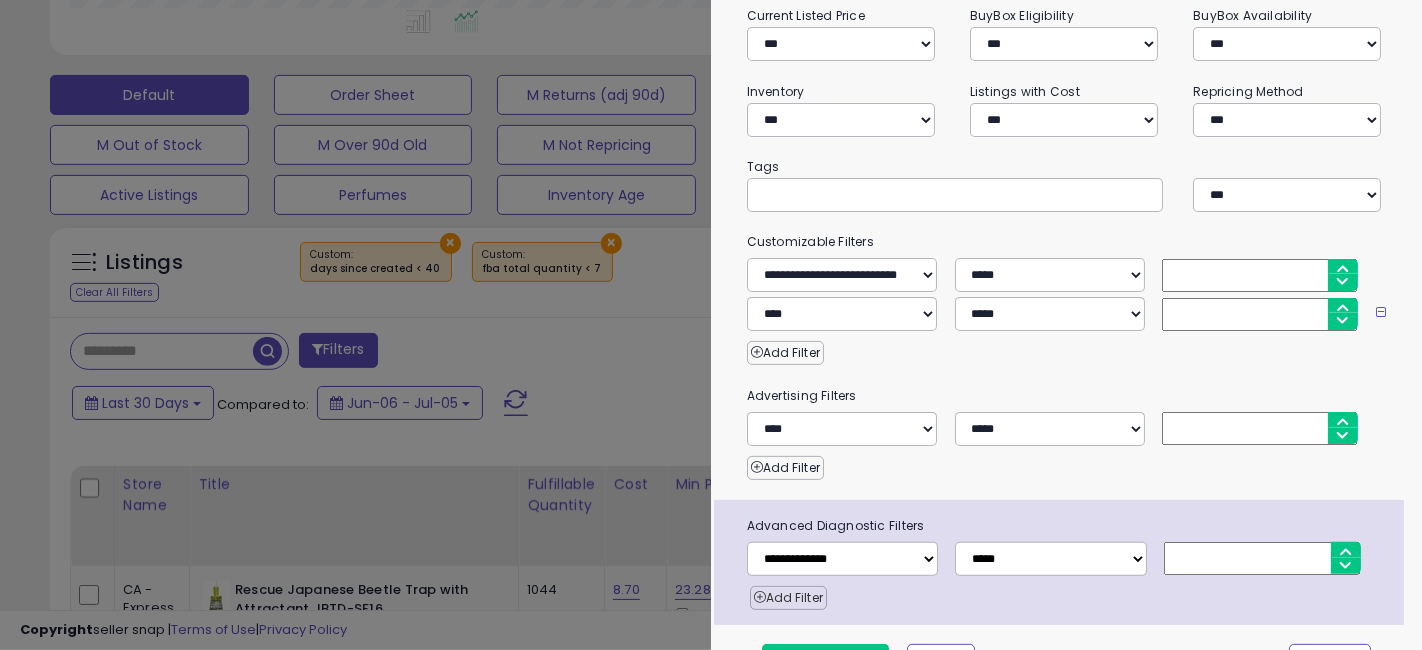 click on "Add Filter" at bounding box center [788, 598] 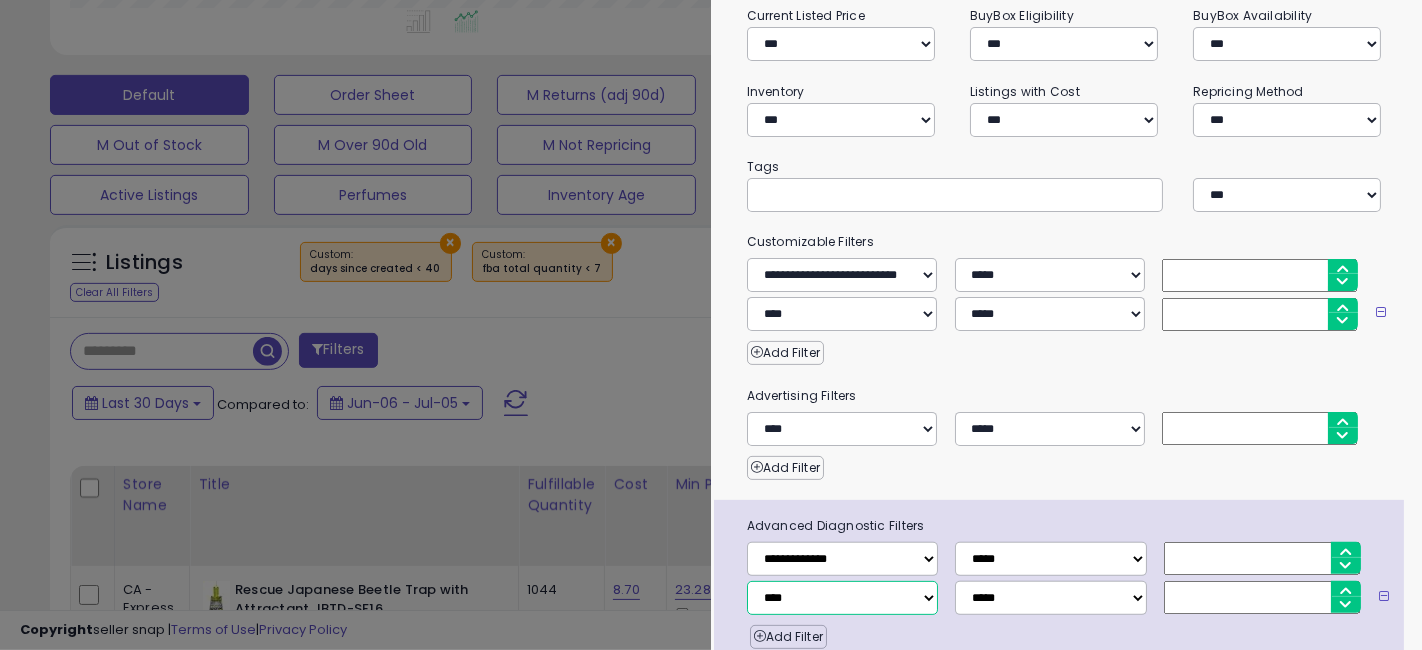 click on "**********" at bounding box center (842, 598) 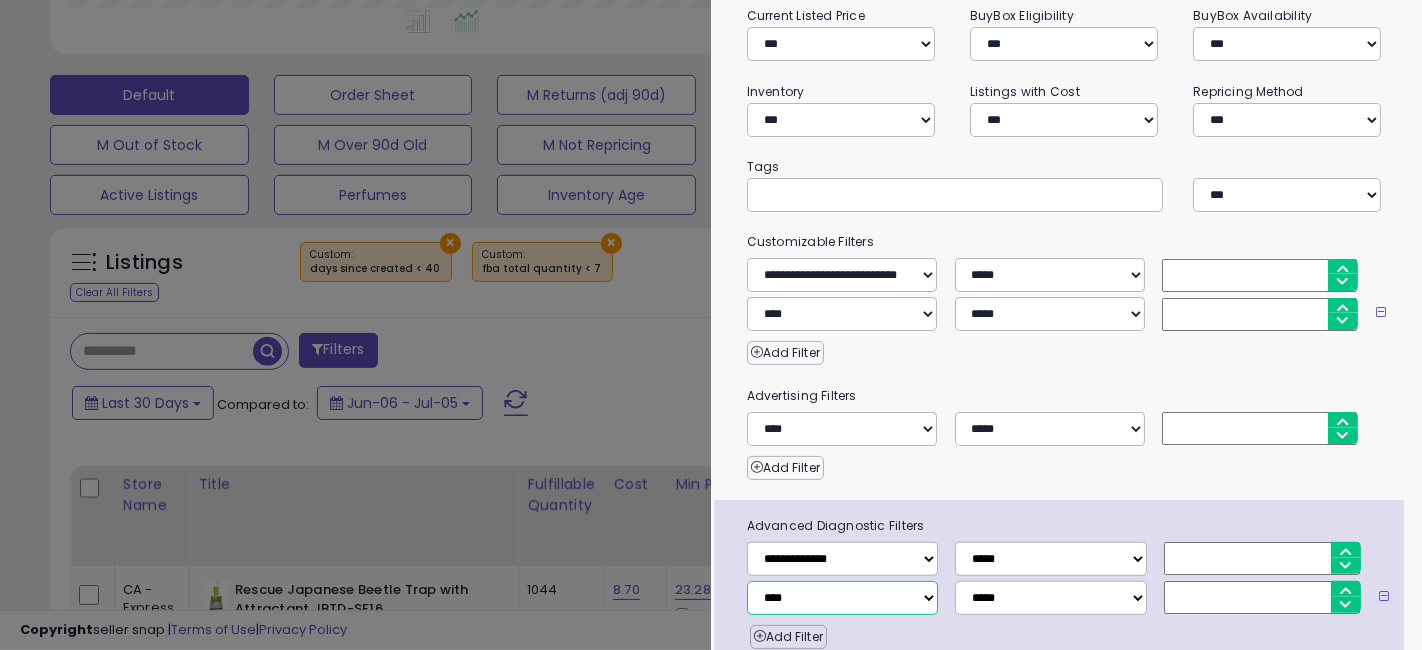 select on "**********" 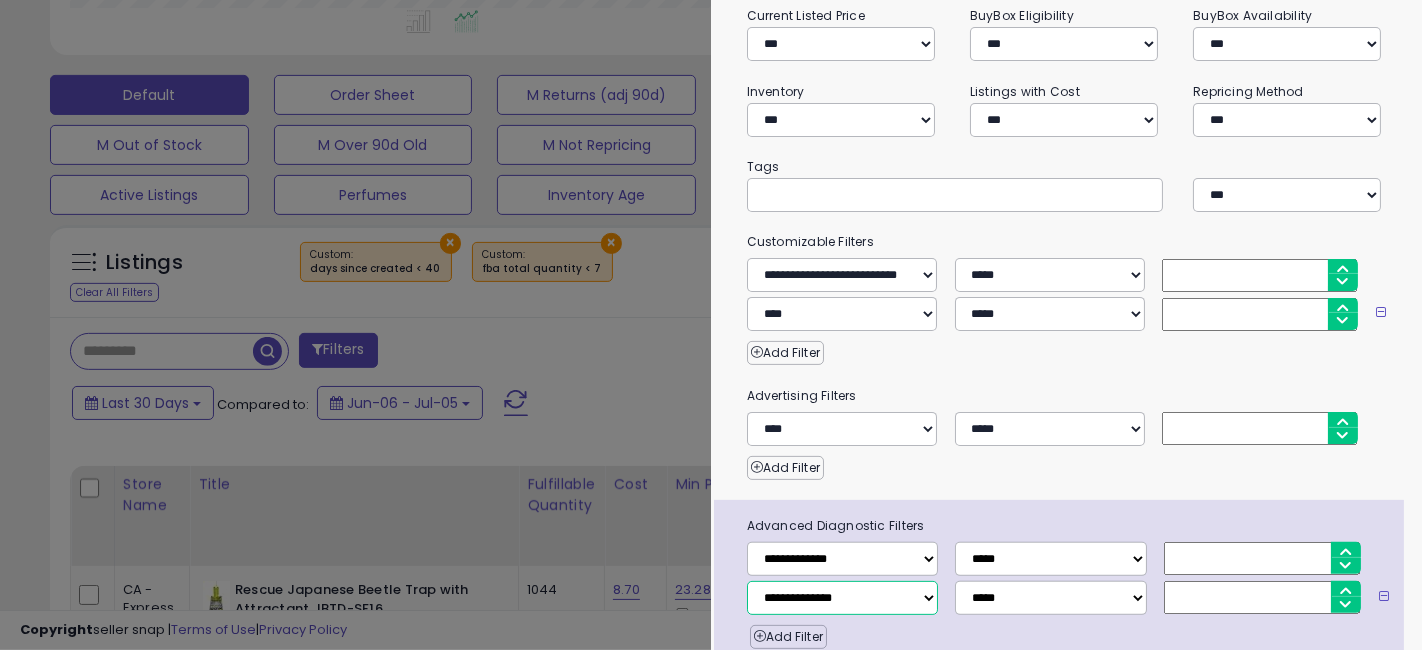 click on "**********" at bounding box center [842, 598] 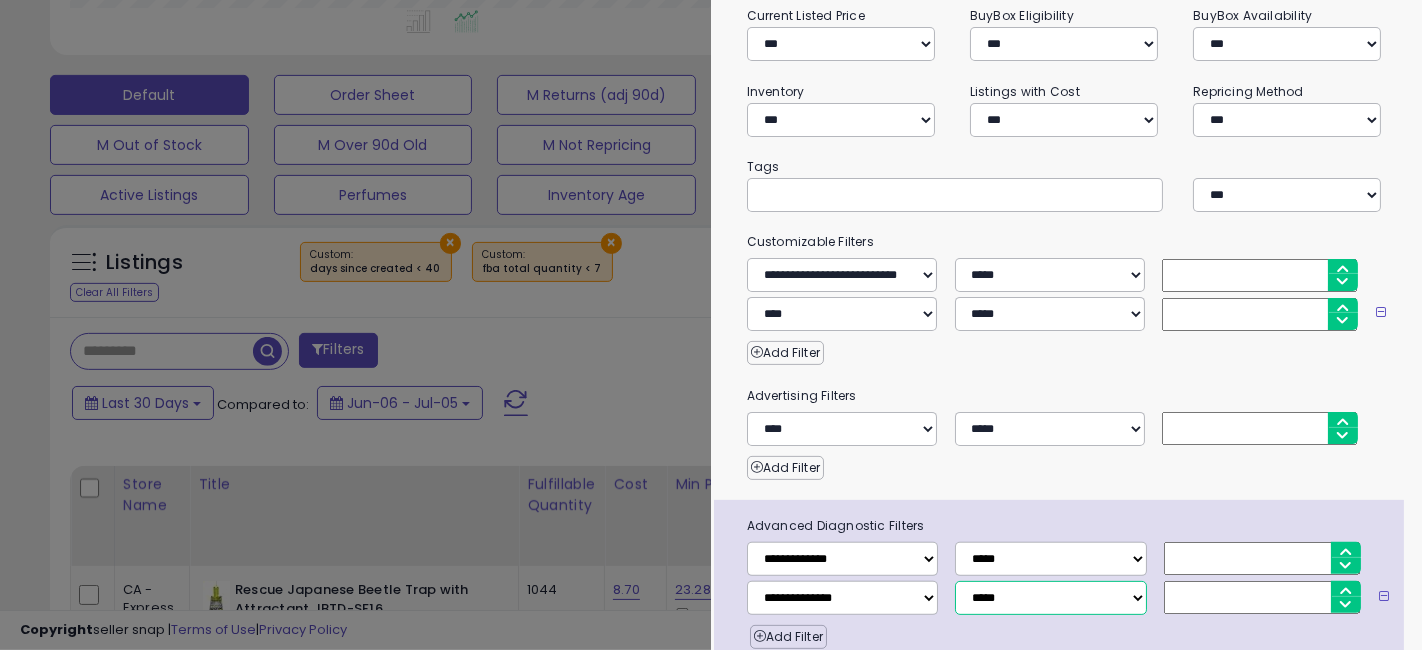 click on "**********" at bounding box center (1050, 598) 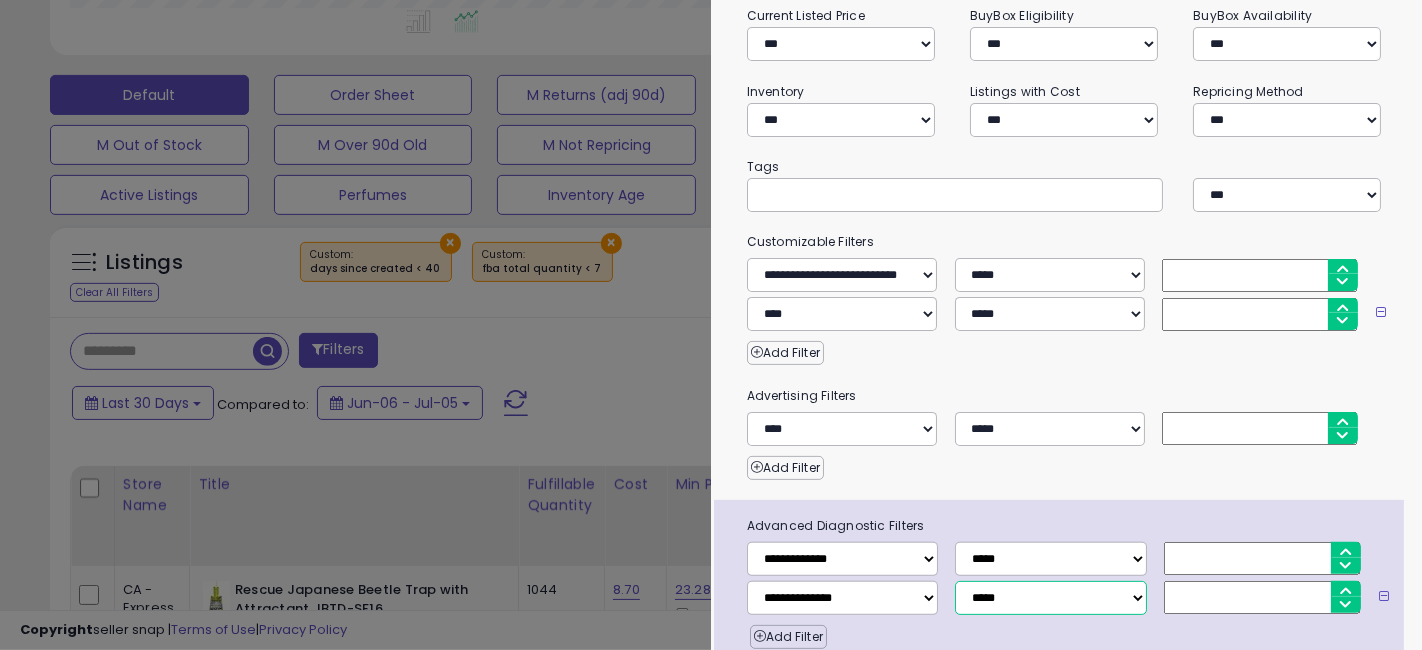 select on "*" 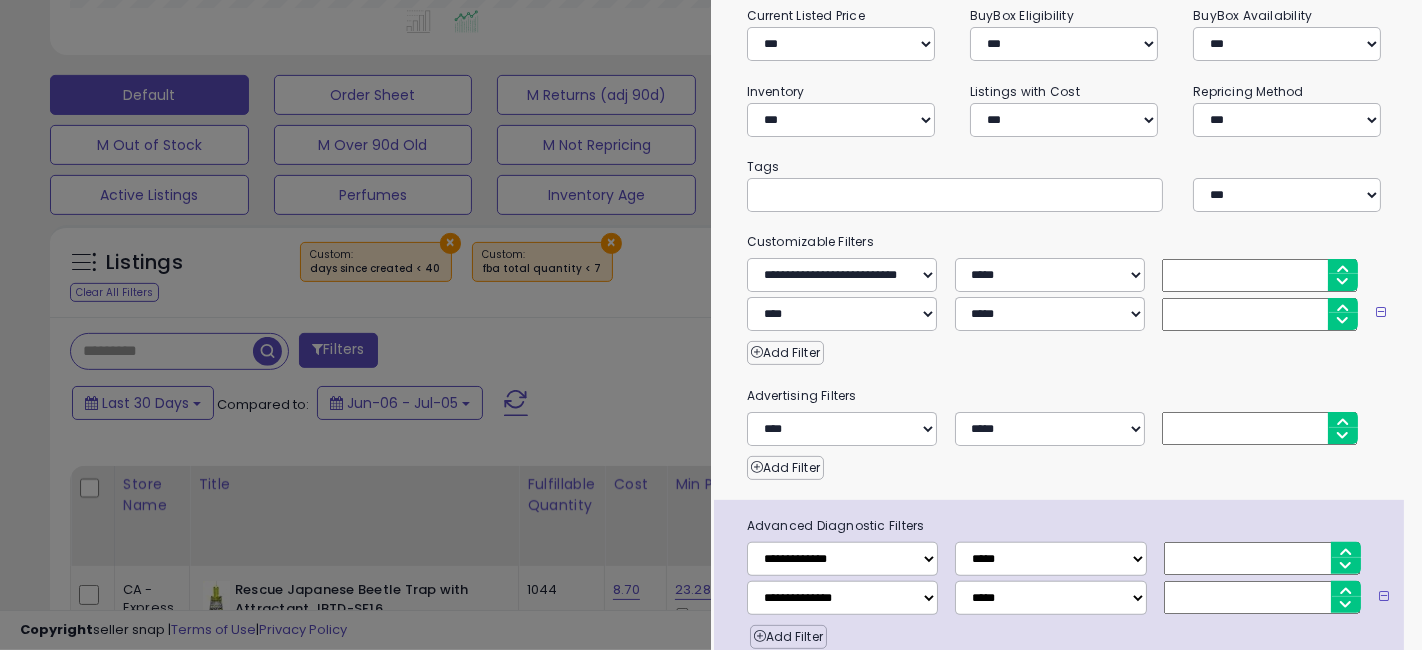 click at bounding box center (1262, 597) 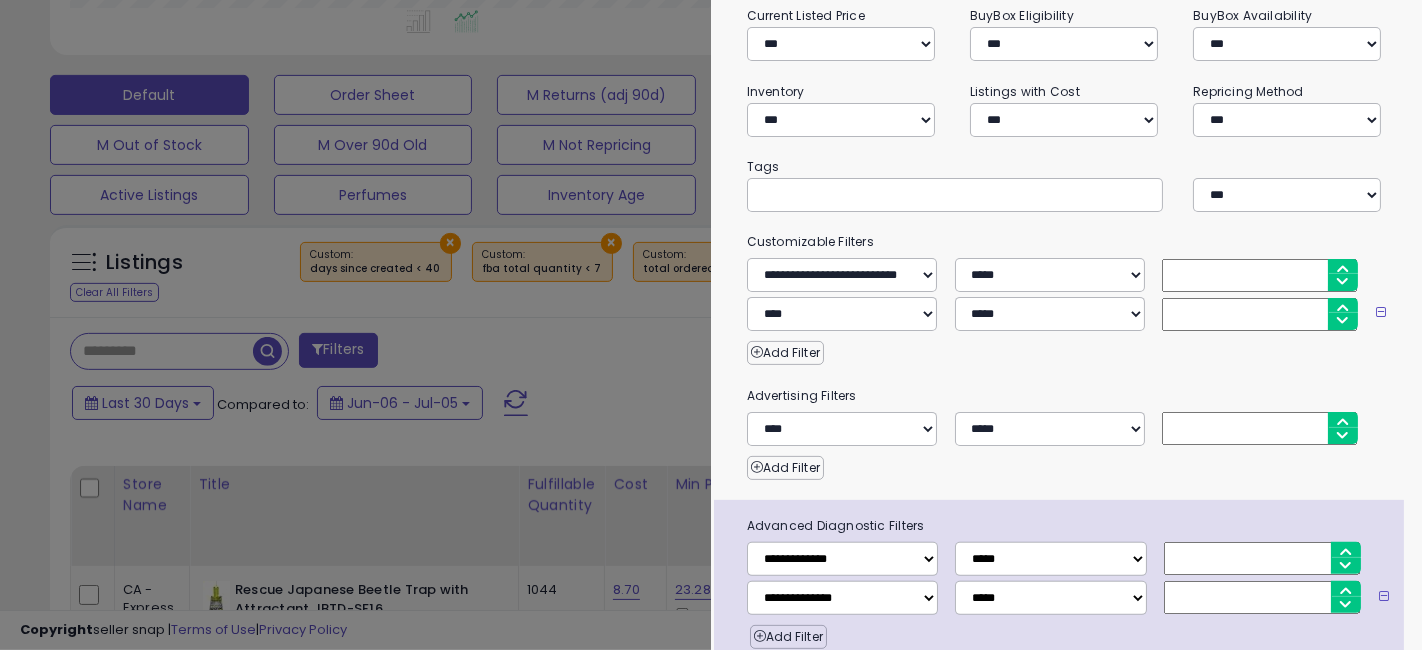 type on "*" 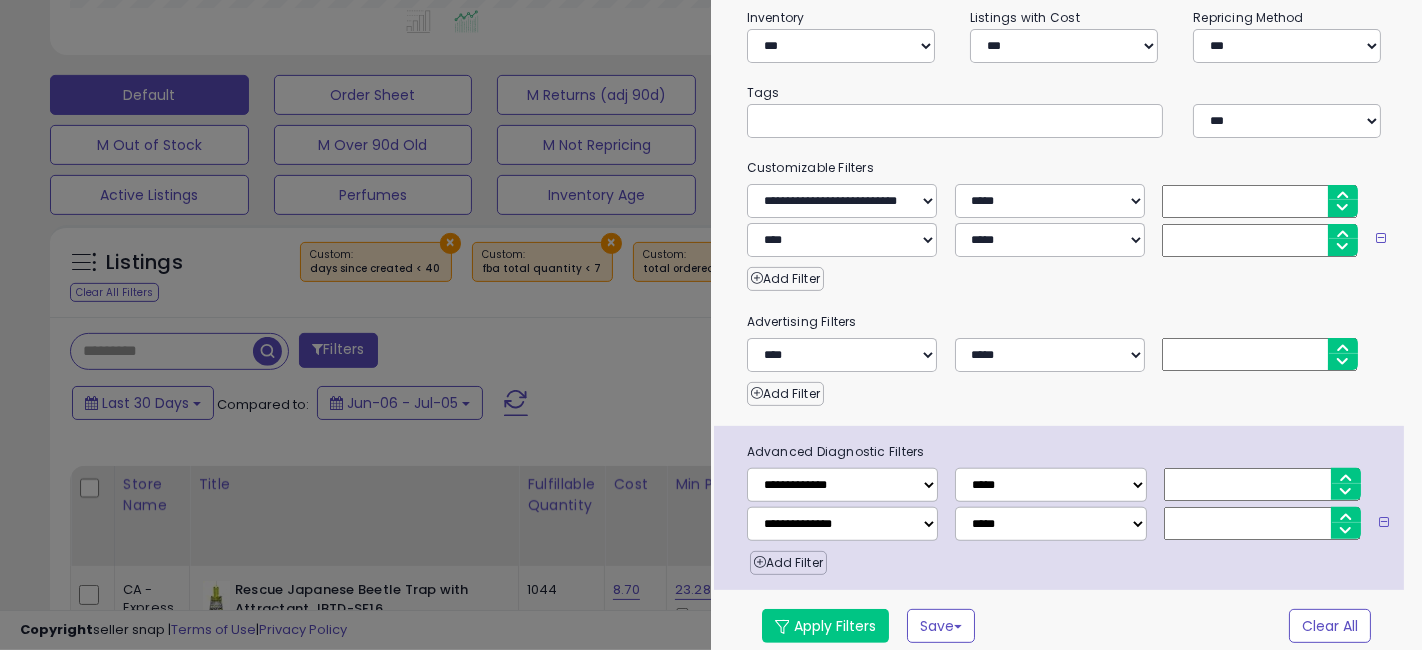 scroll, scrollTop: 376, scrollLeft: 0, axis: vertical 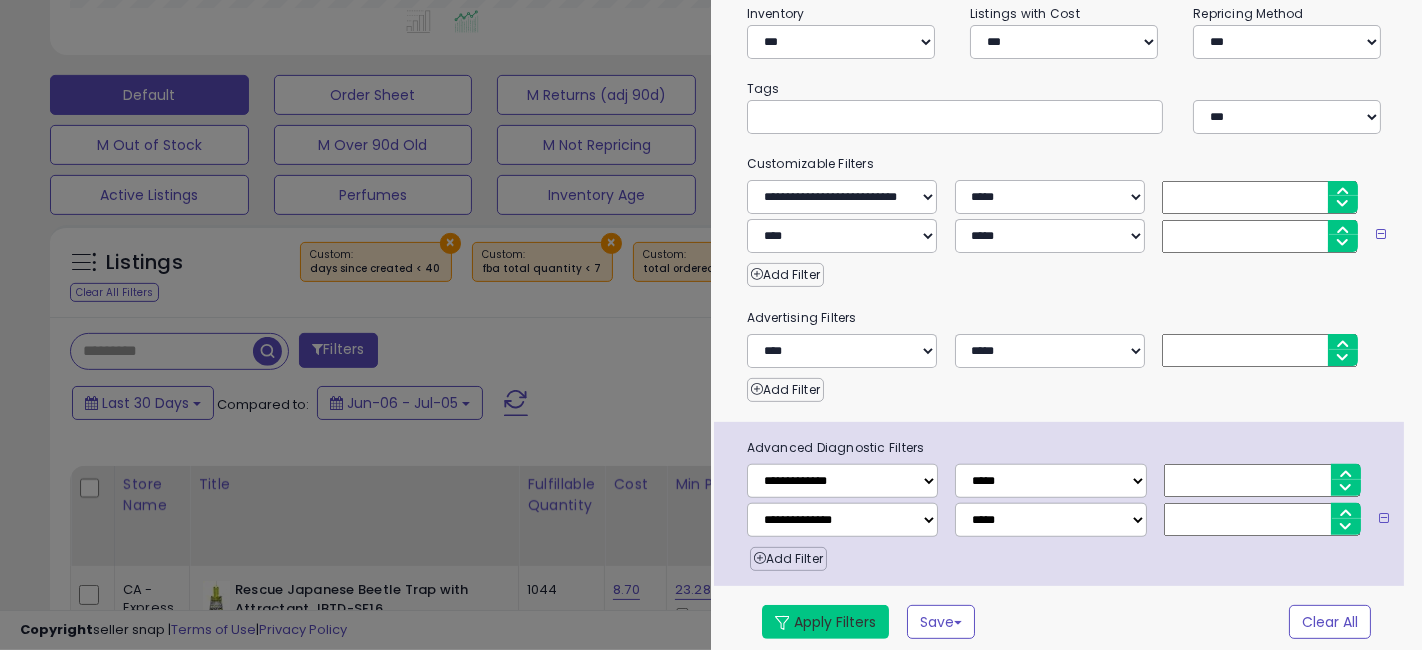 click on "Apply Filters" at bounding box center (825, 622) 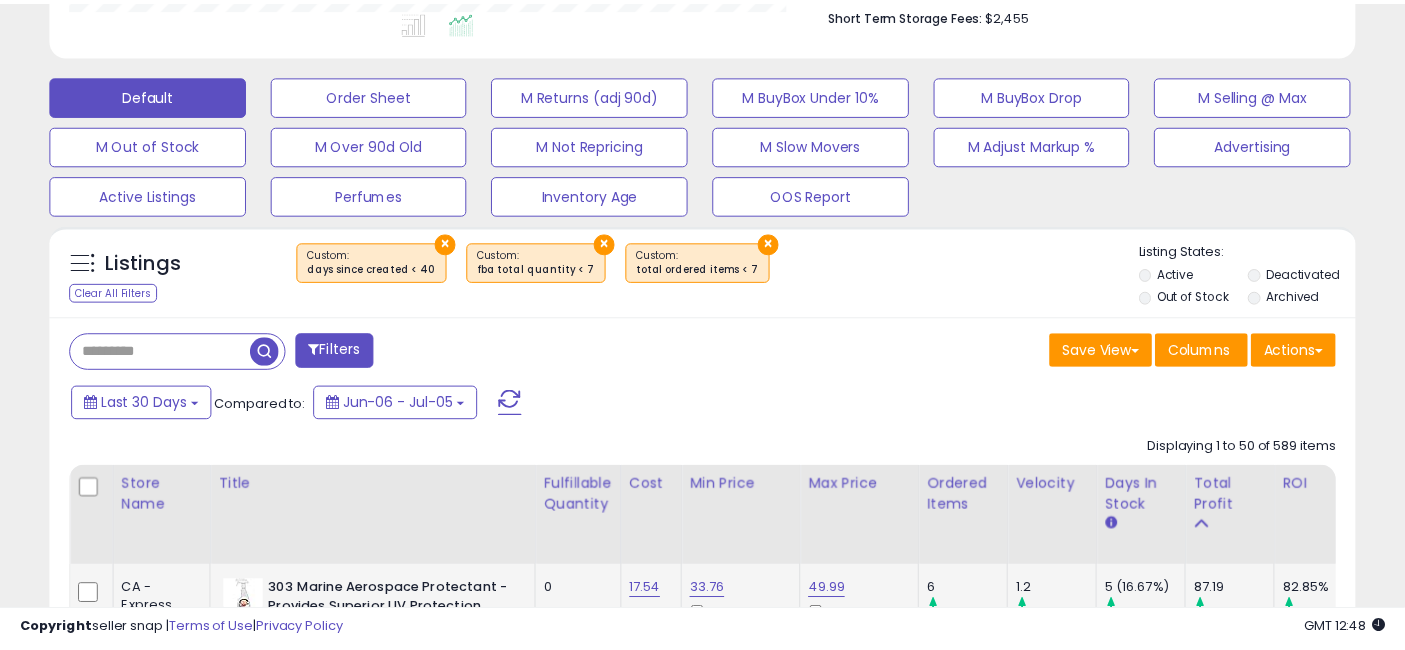 scroll, scrollTop: 777, scrollLeft: 0, axis: vertical 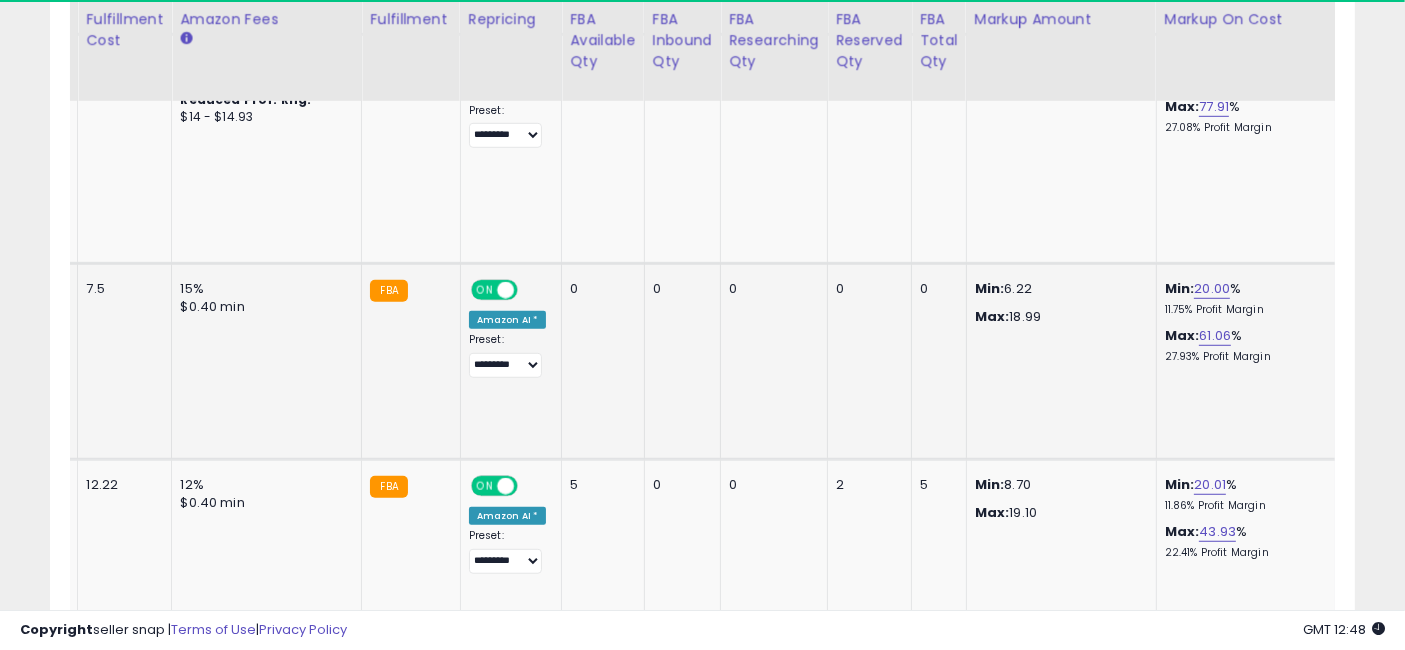 drag, startPoint x: 558, startPoint y: 370, endPoint x: 968, endPoint y: 368, distance: 410.00488 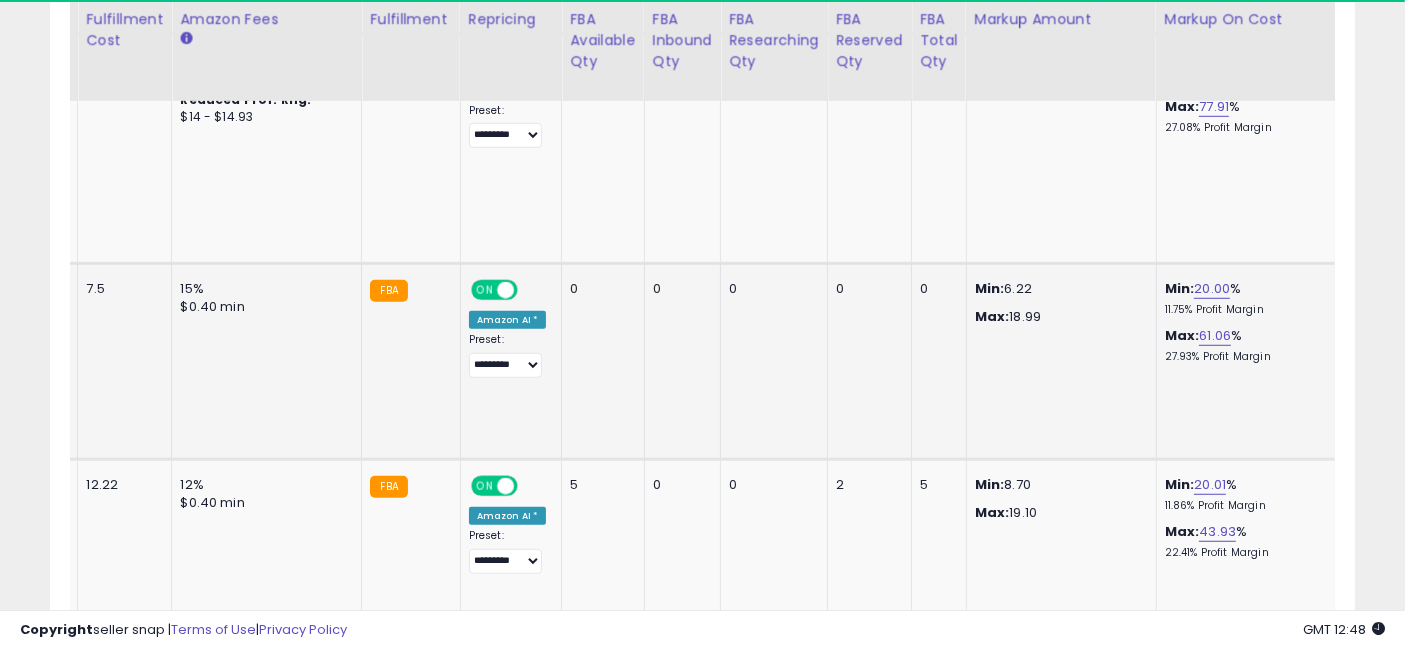 scroll, scrollTop: 0, scrollLeft: 2173, axis: horizontal 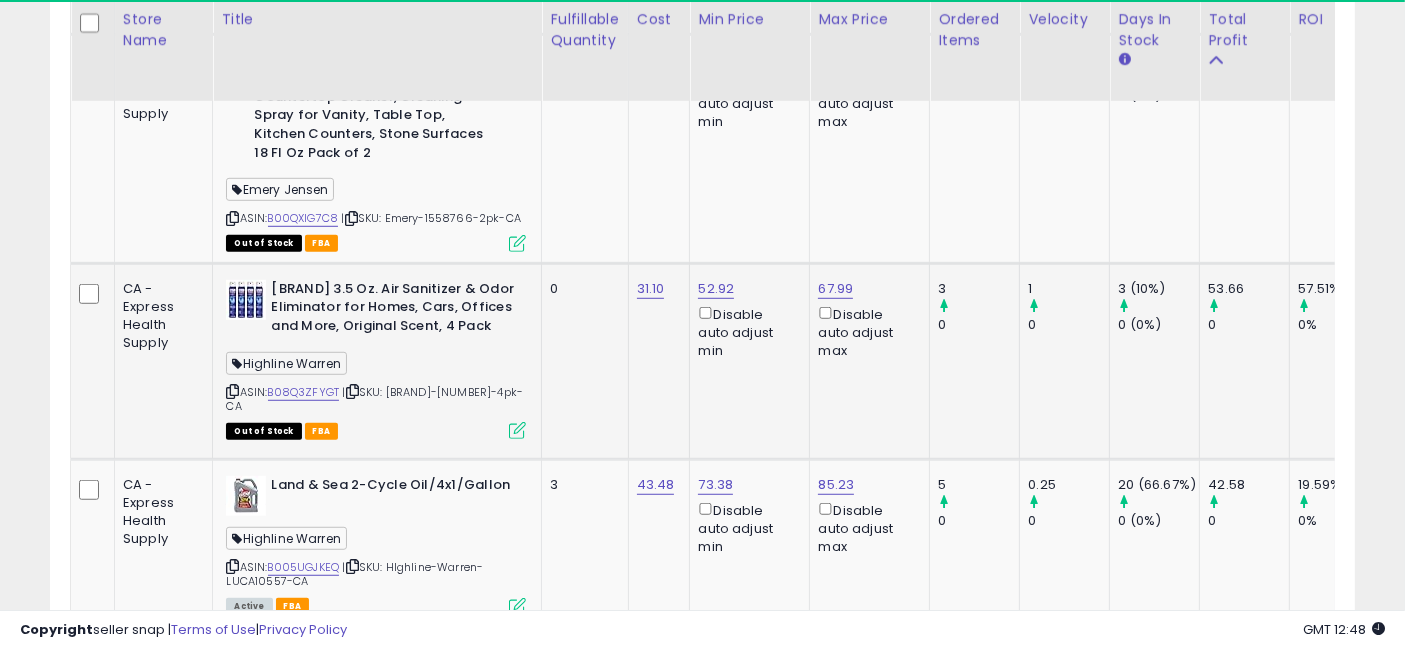 drag, startPoint x: 1040, startPoint y: 392, endPoint x: 659, endPoint y: 395, distance: 381.0118 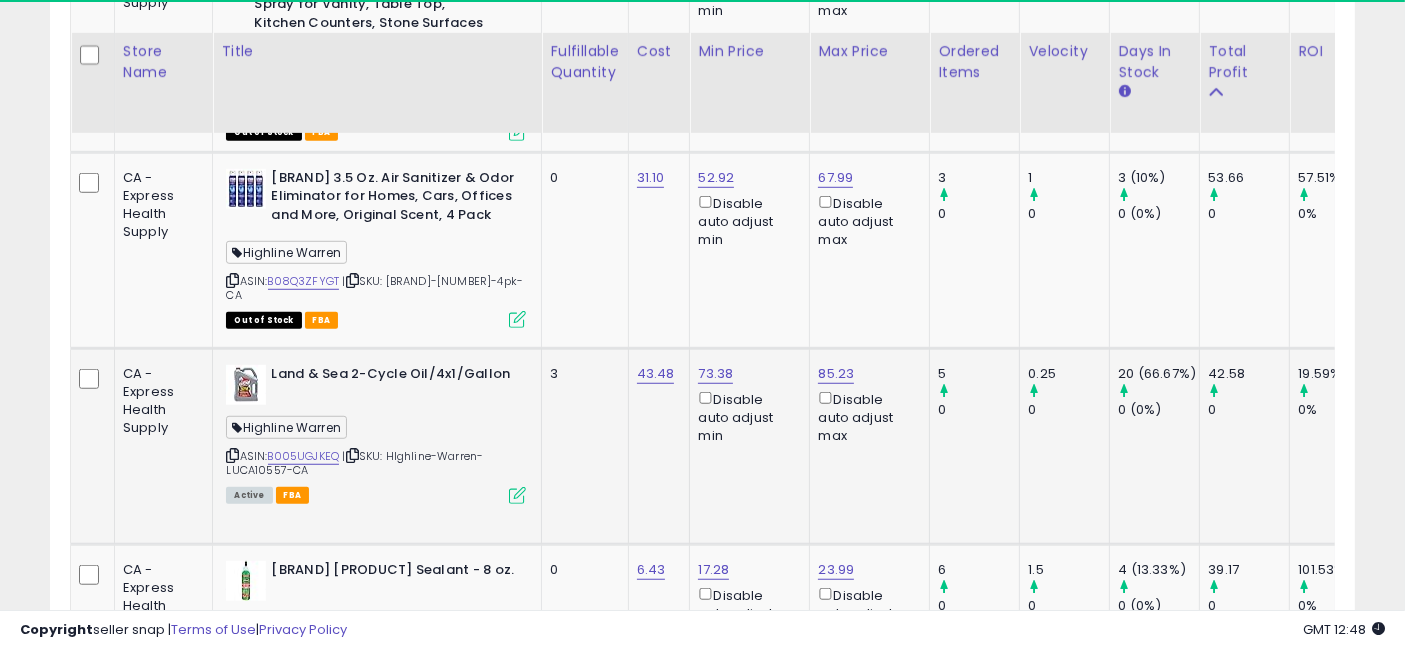 scroll, scrollTop: 1555, scrollLeft: 0, axis: vertical 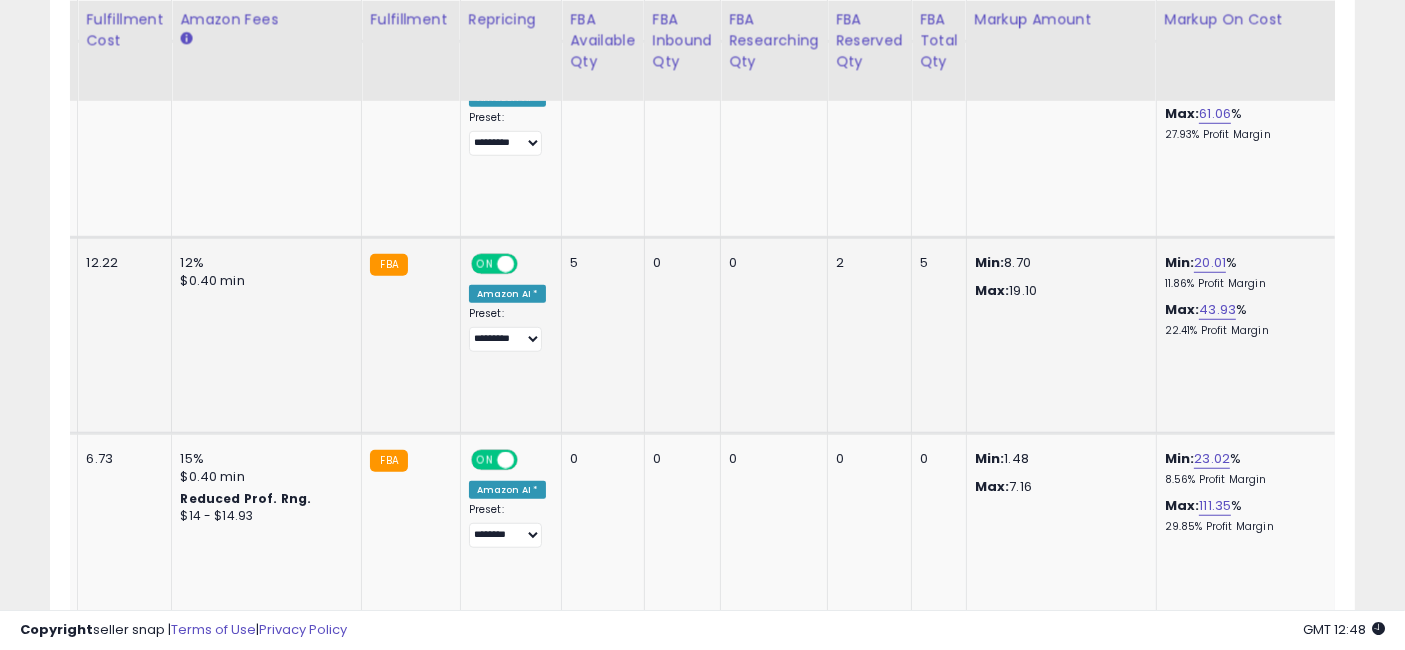 drag, startPoint x: 570, startPoint y: 329, endPoint x: 1071, endPoint y: 321, distance: 501.06387 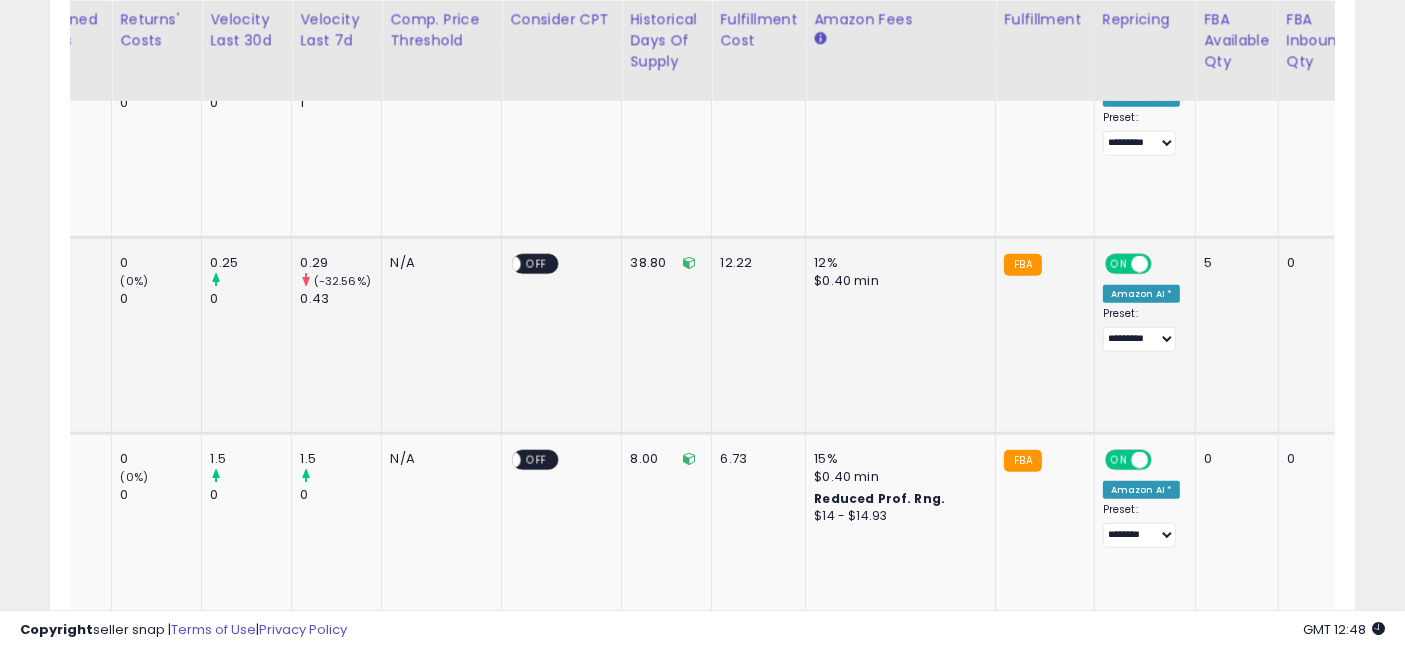 scroll, scrollTop: 0, scrollLeft: 1446, axis: horizontal 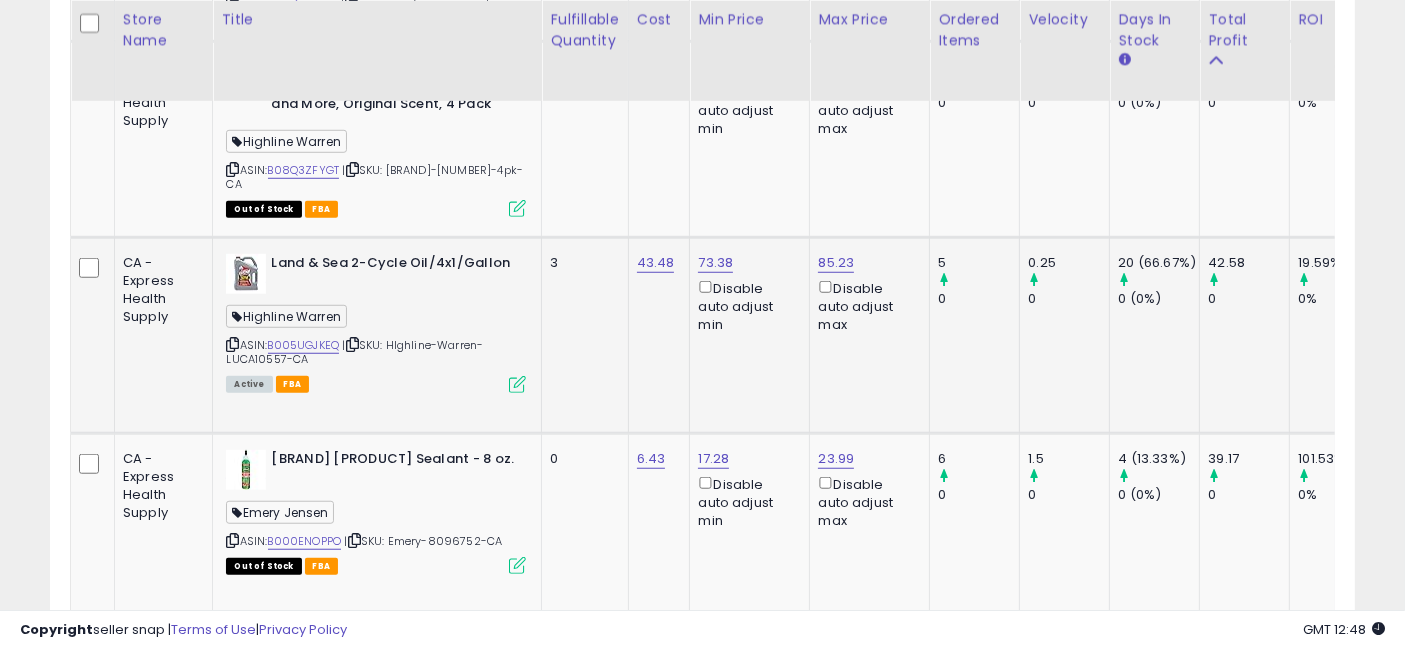 drag, startPoint x: 1100, startPoint y: 356, endPoint x: 630, endPoint y: 351, distance: 470.02658 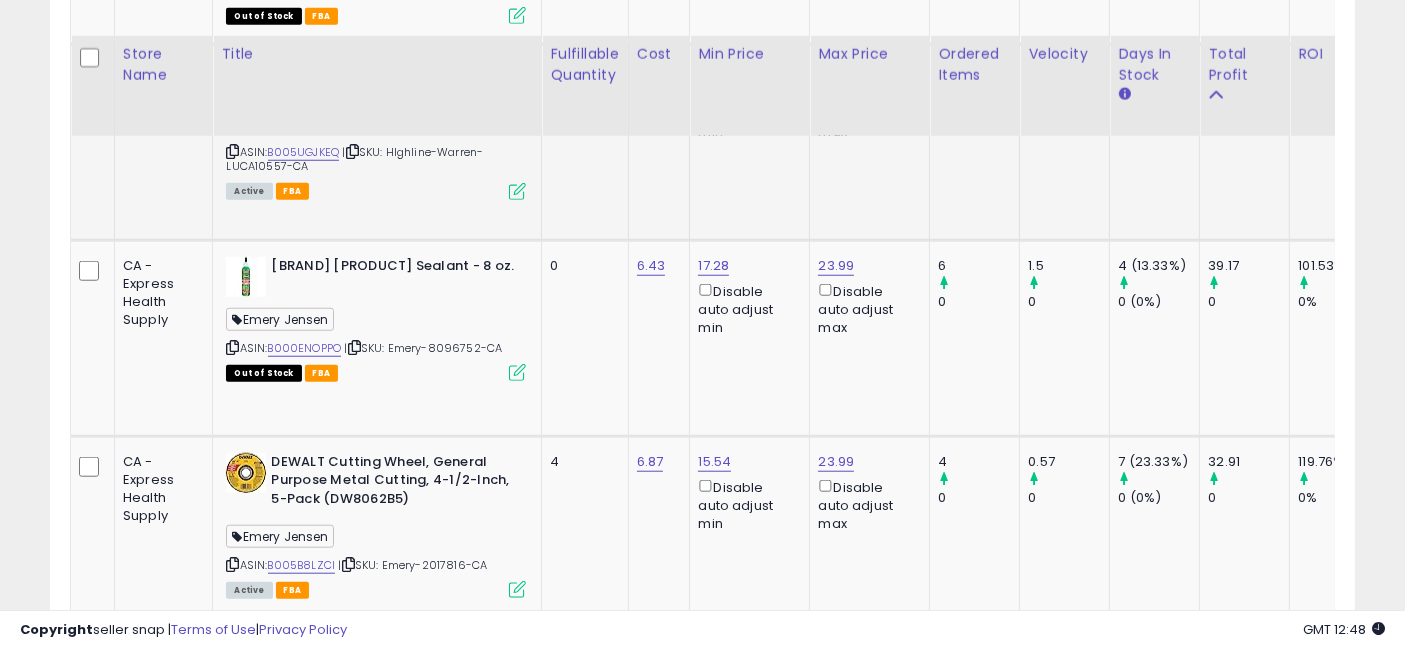 scroll 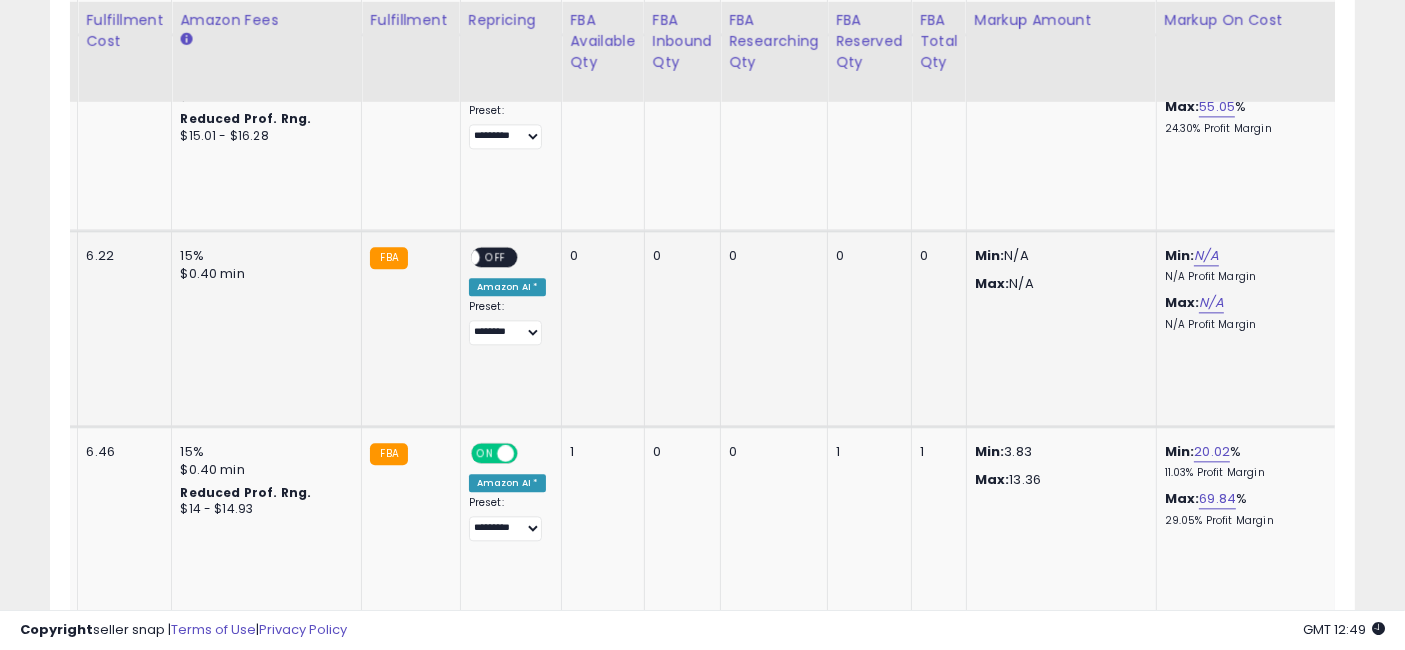 drag, startPoint x: 572, startPoint y: 317, endPoint x: 1045, endPoint y: 334, distance: 473.3054 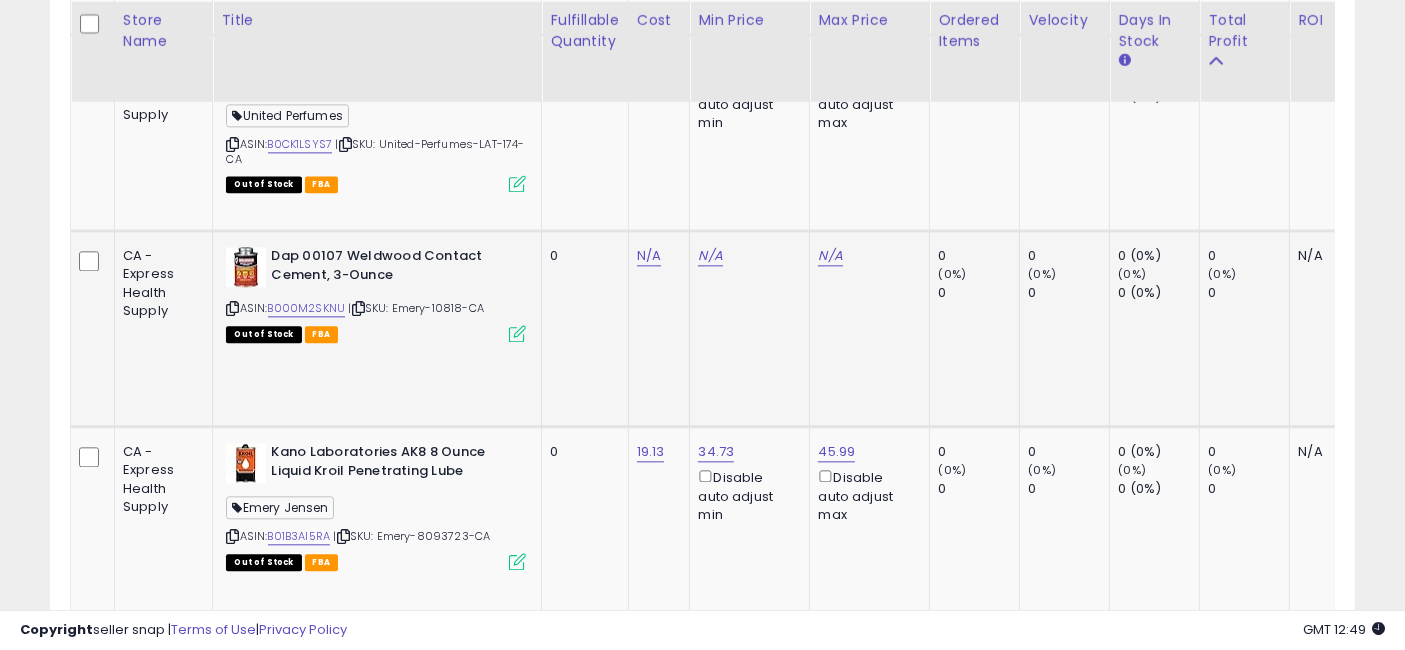 drag, startPoint x: 1144, startPoint y: 340, endPoint x: 625, endPoint y: 349, distance: 519.078 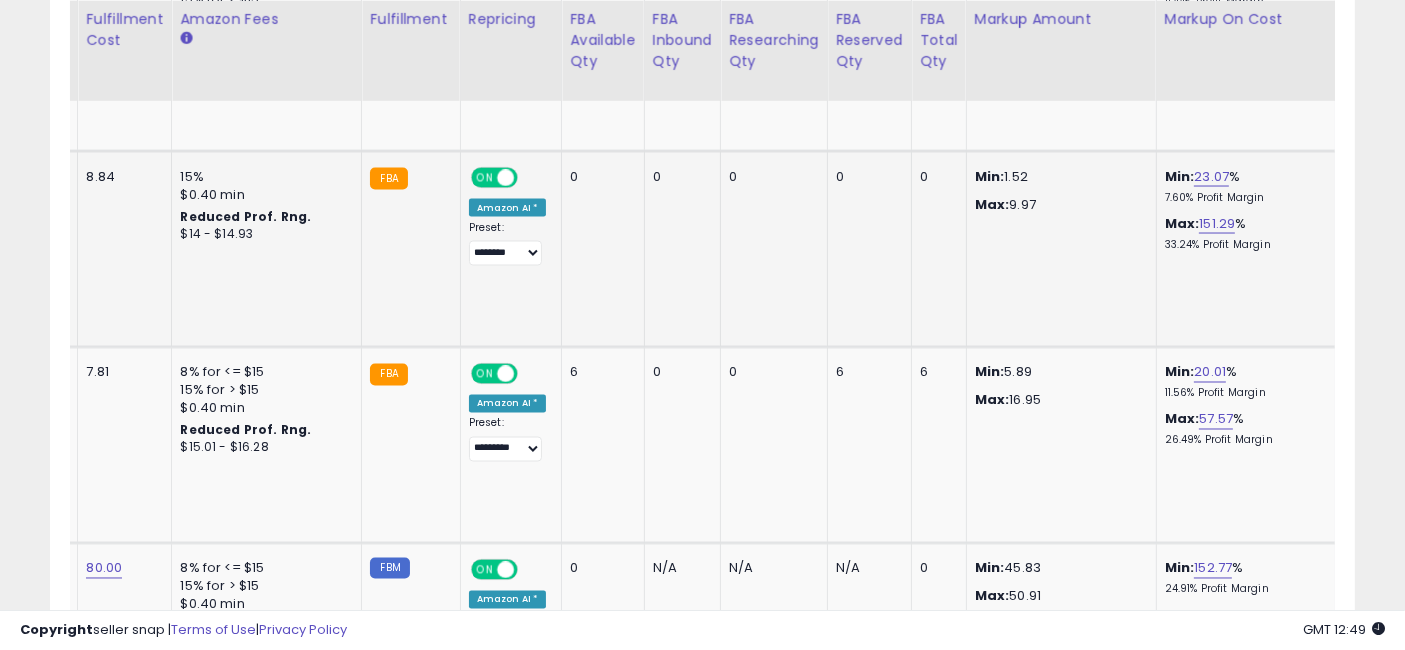drag, startPoint x: 609, startPoint y: 267, endPoint x: 1163, endPoint y: 275, distance: 554.05774 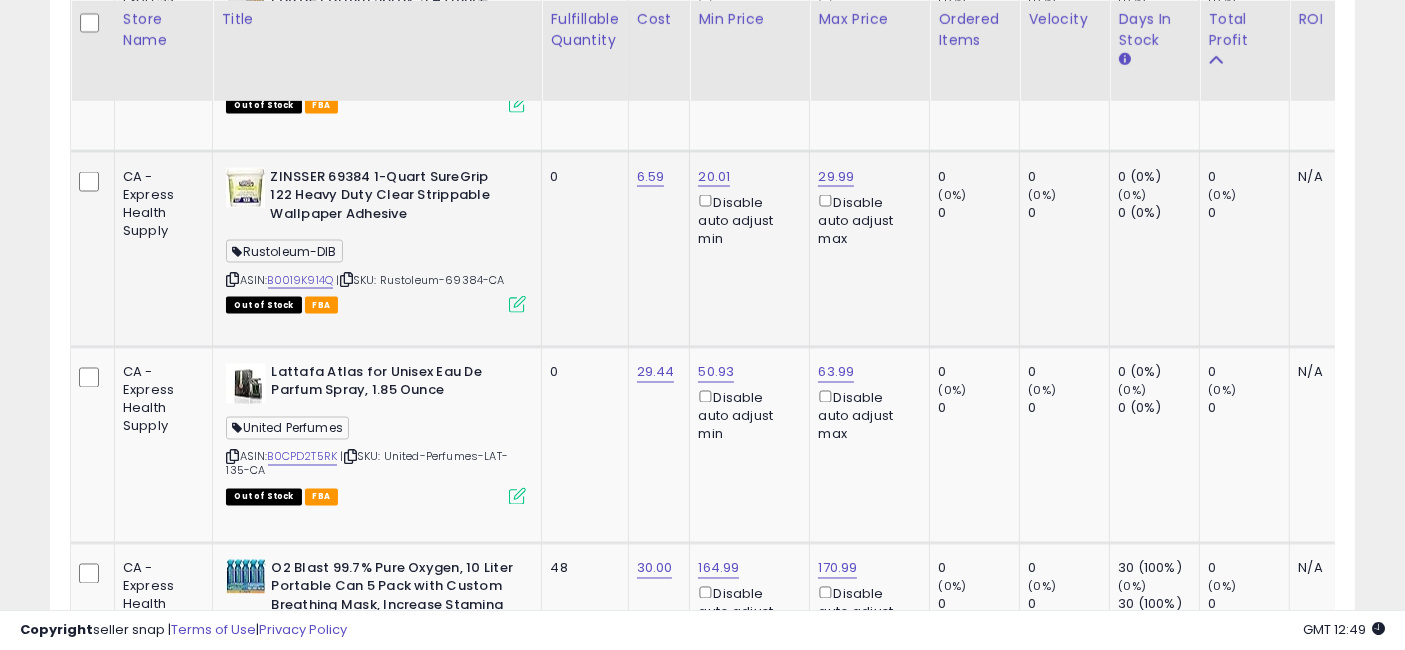 drag, startPoint x: 1078, startPoint y: 264, endPoint x: 674, endPoint y: 231, distance: 405.34552 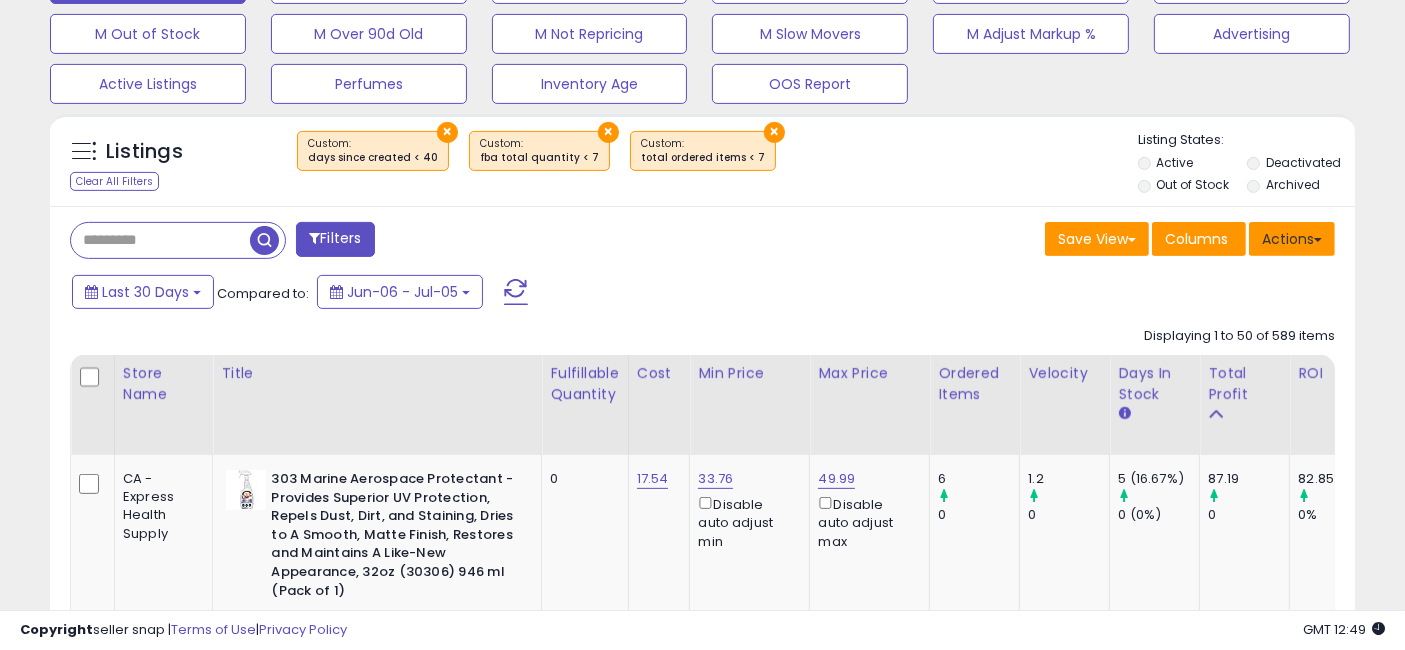 click on "Actions" at bounding box center [1292, 239] 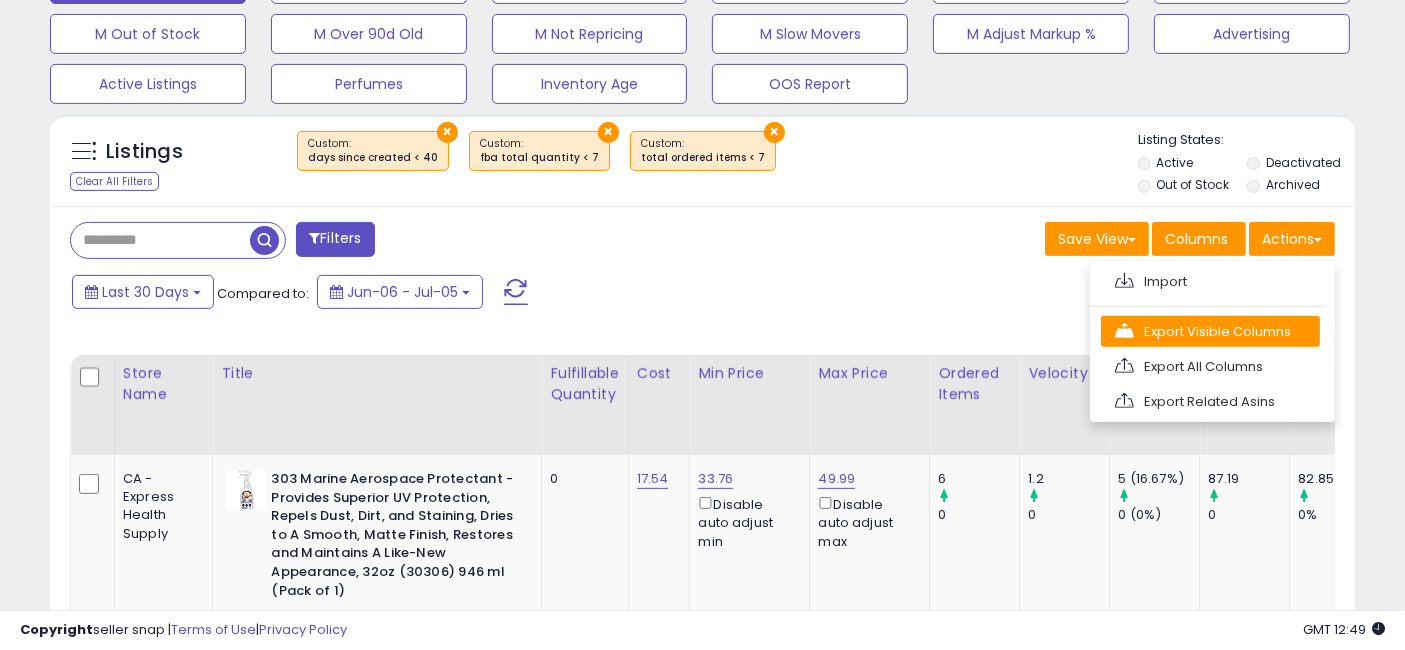 click on "Export Visible Columns" at bounding box center (1210, 331) 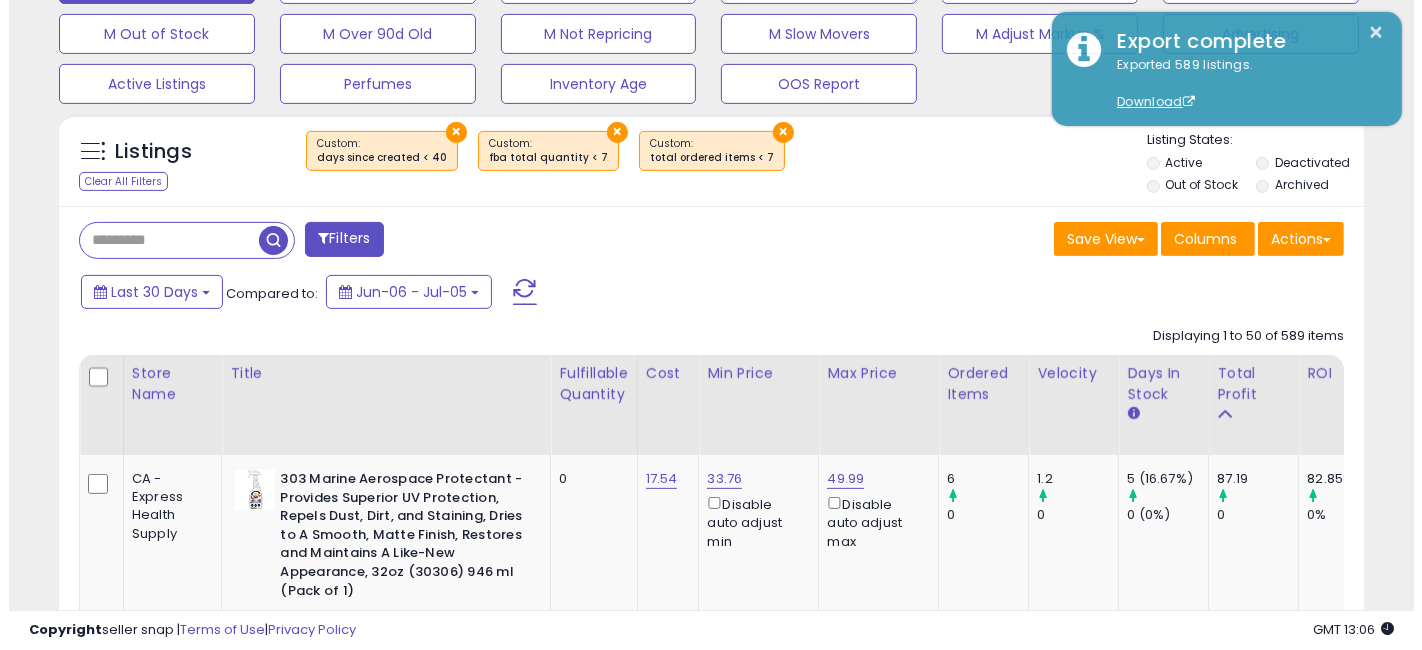 scroll, scrollTop: 444, scrollLeft: 0, axis: vertical 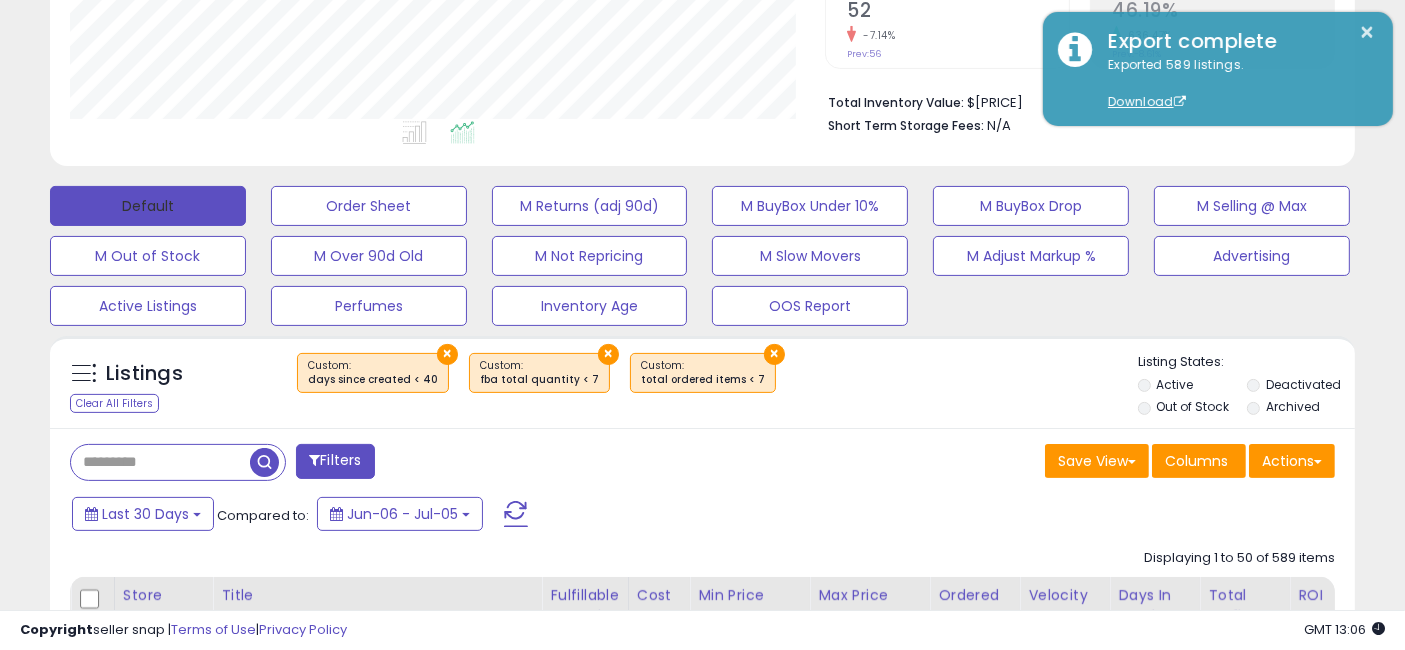 click on "Default" at bounding box center [148, 206] 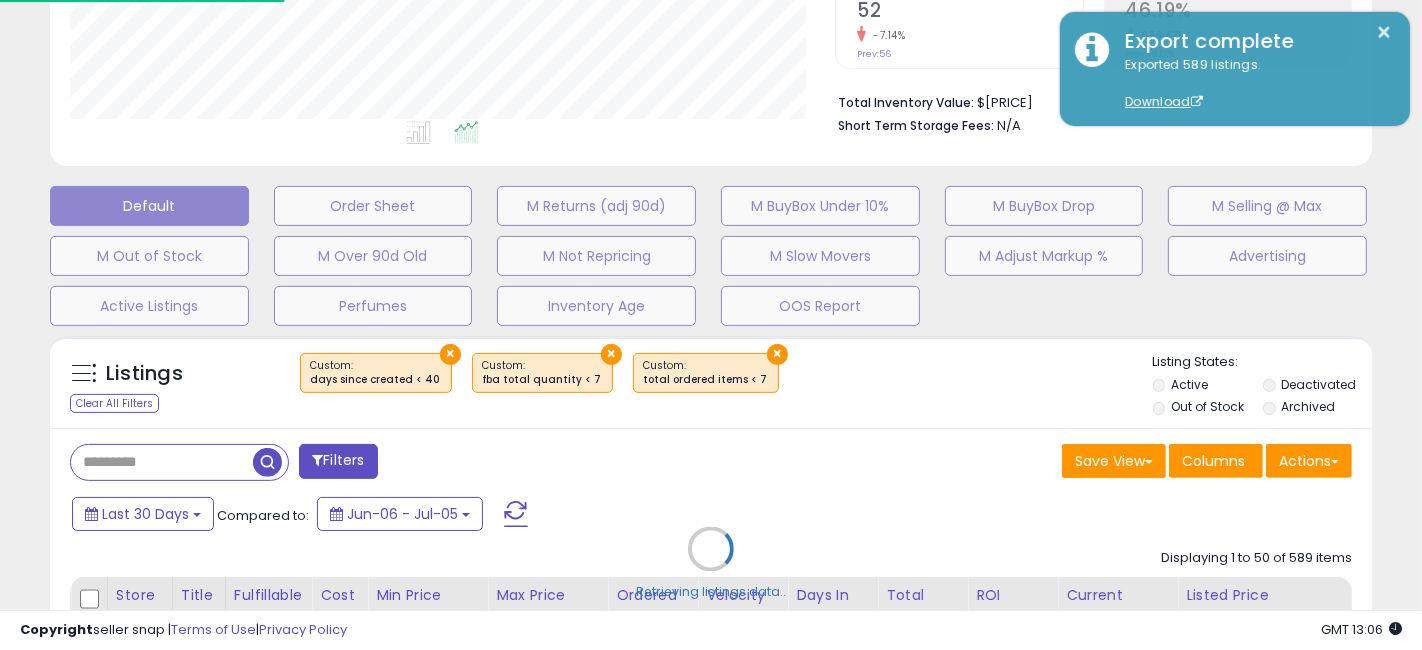 scroll, scrollTop: 999590, scrollLeft: 999234, axis: both 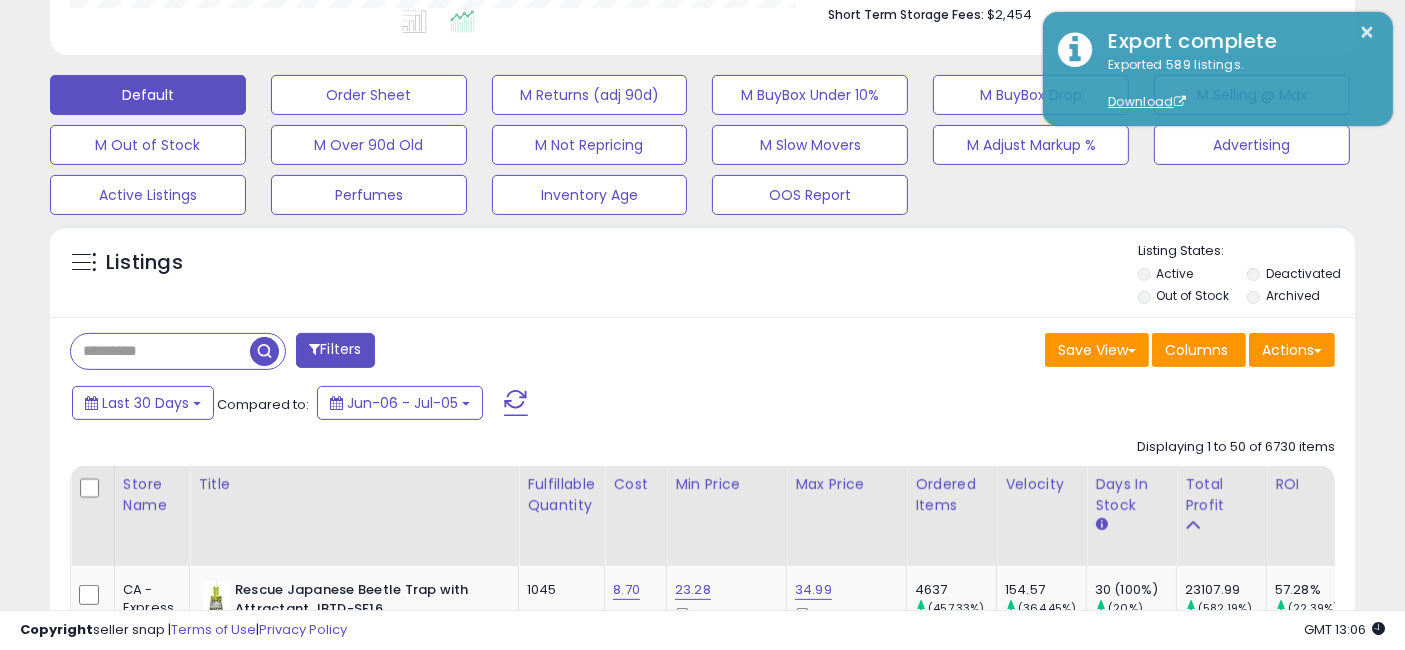 click at bounding box center [160, 351] 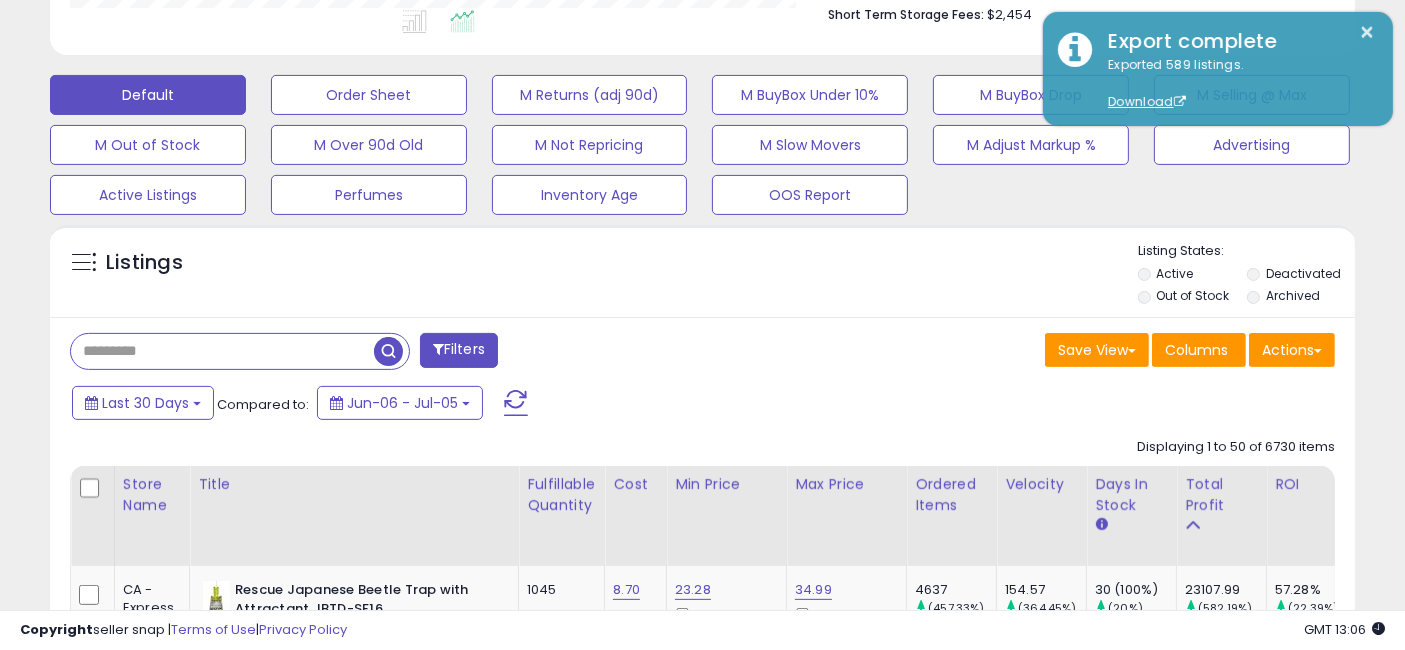 paste on "**********" 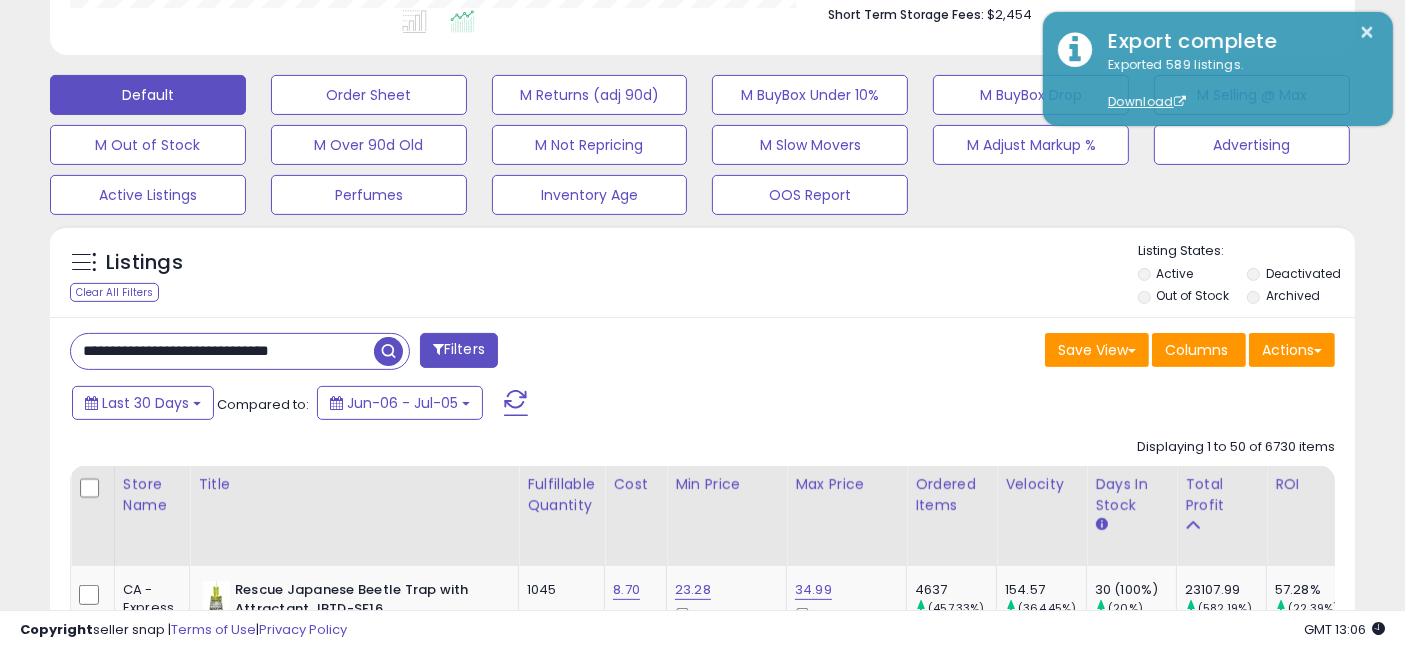 type on "**********" 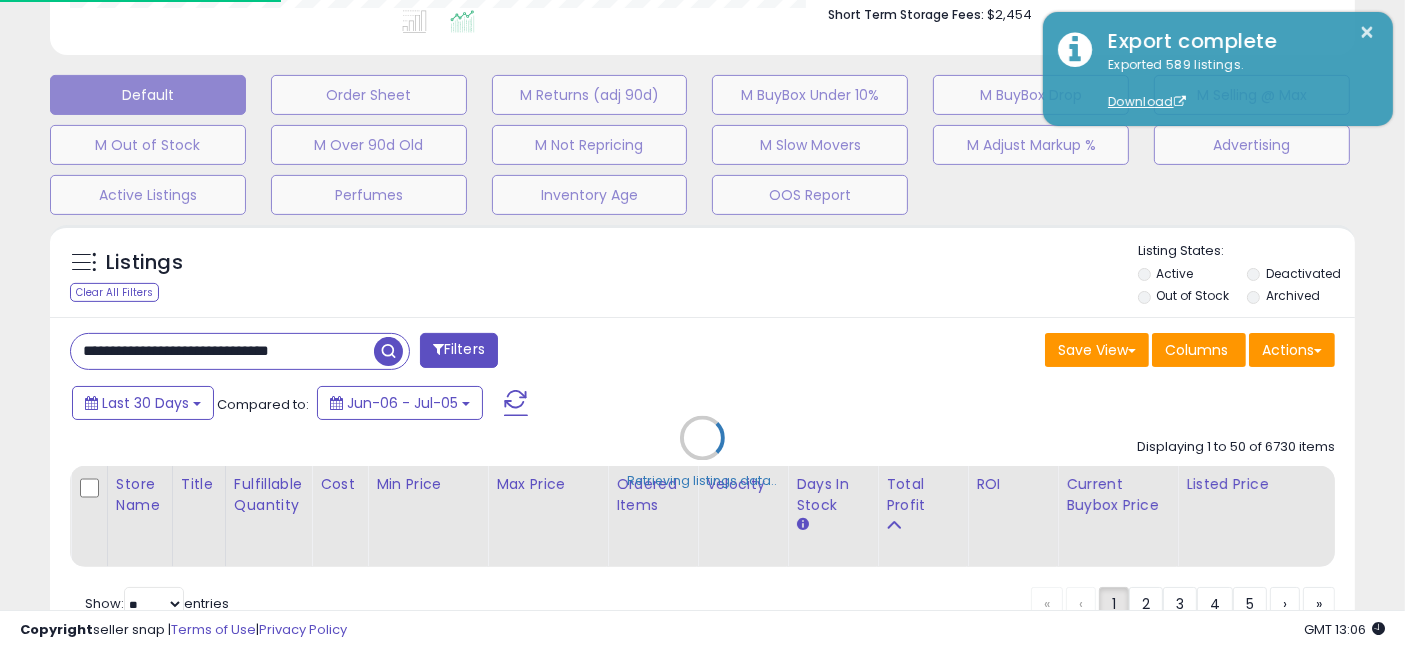 scroll, scrollTop: 999590, scrollLeft: 999234, axis: both 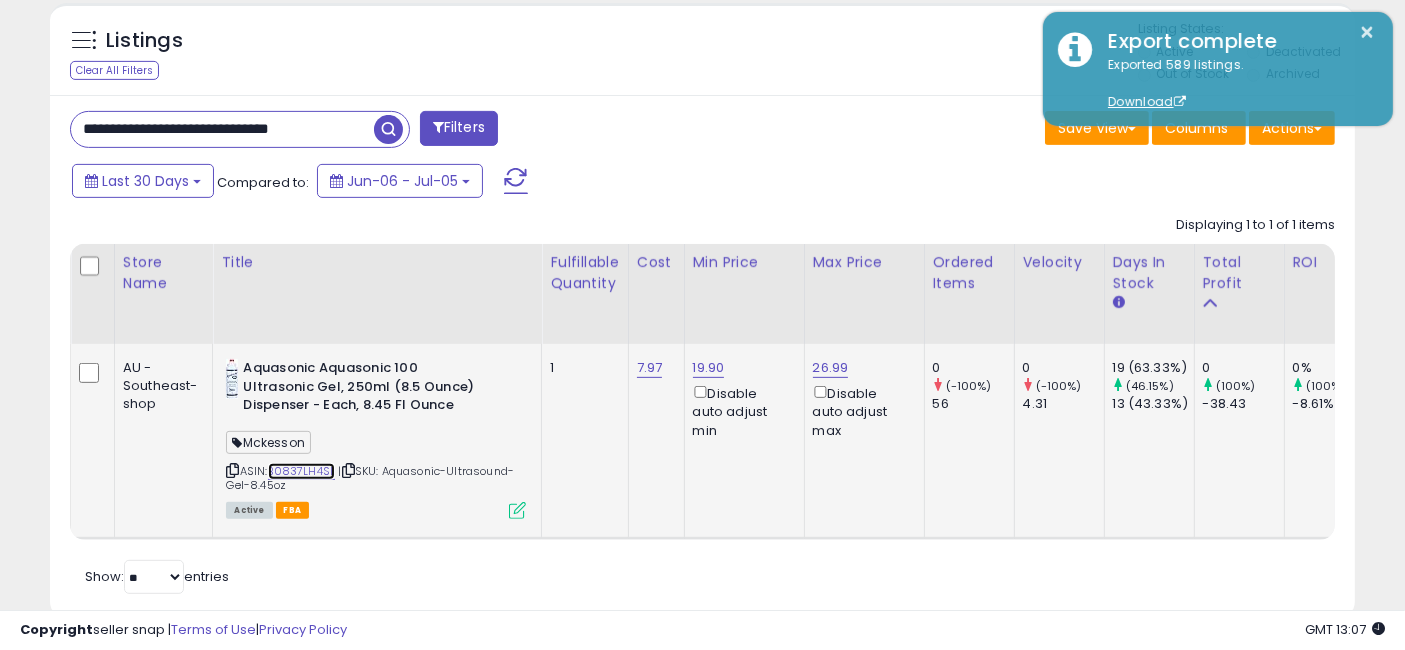 click on "B0837LH4SL" at bounding box center [302, 471] 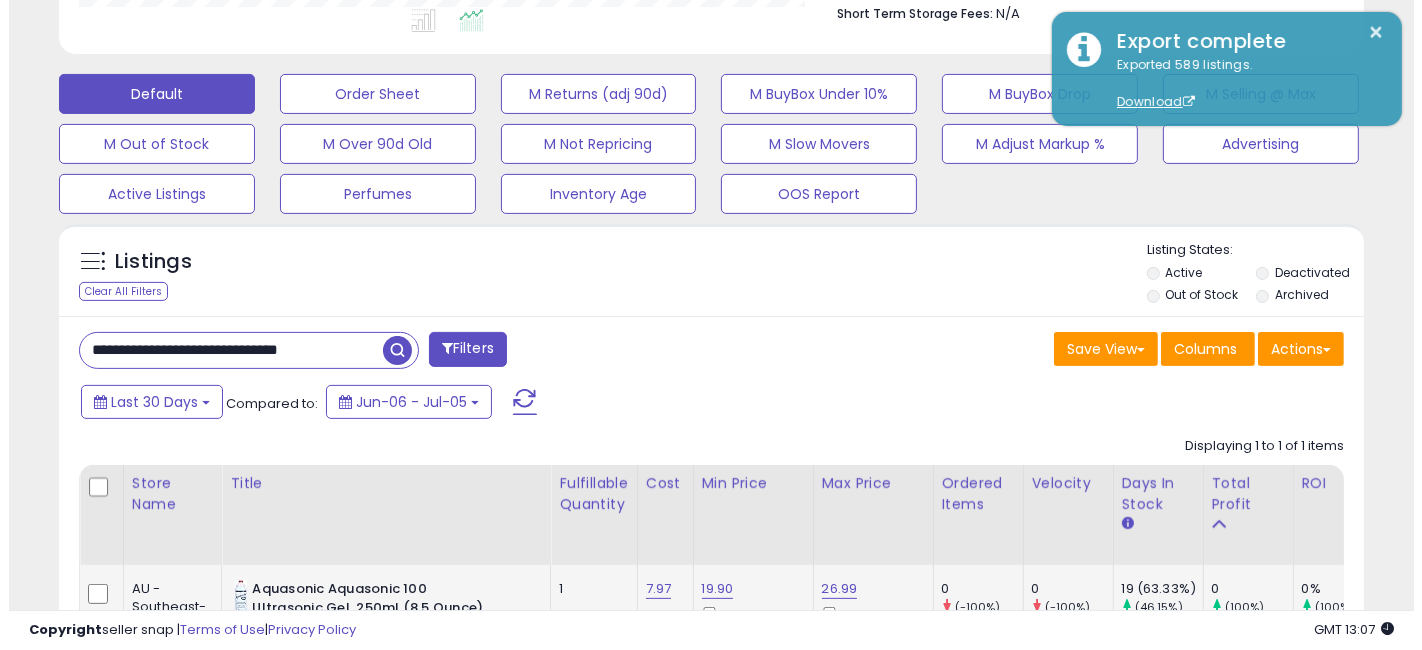 scroll, scrollTop: 555, scrollLeft: 0, axis: vertical 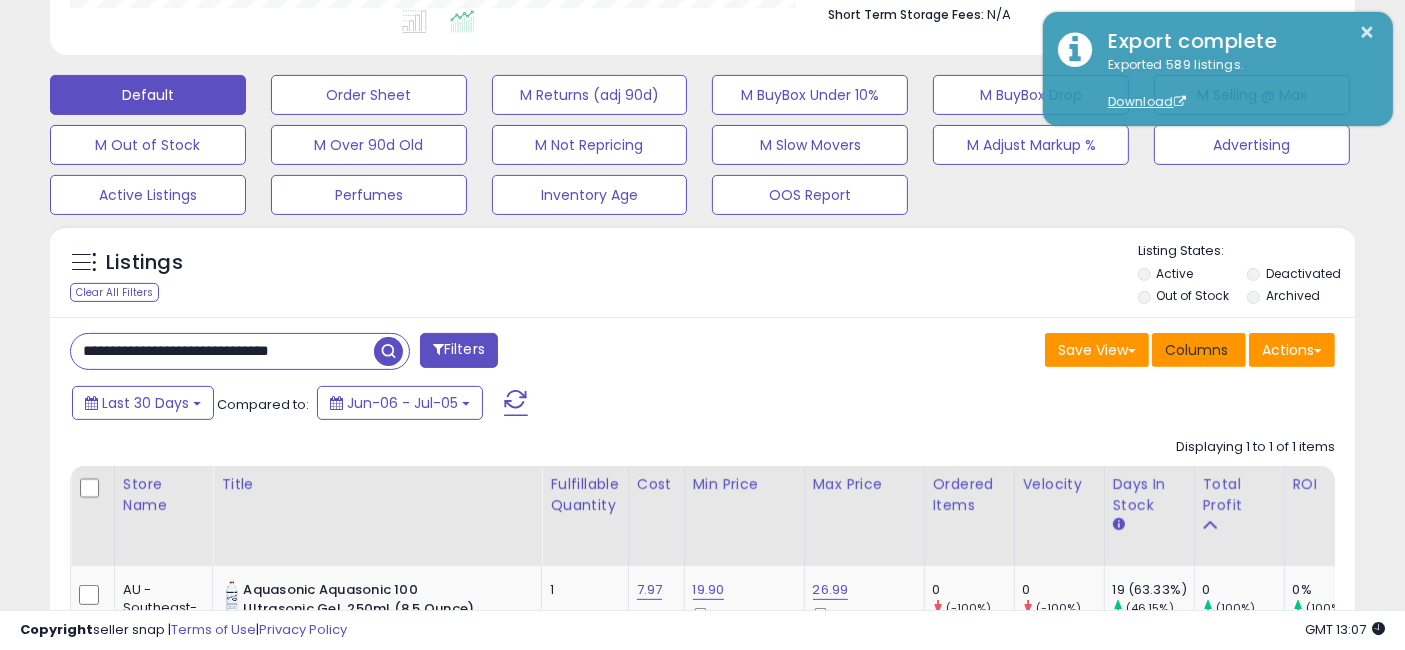 click on "Columns" at bounding box center [1196, 350] 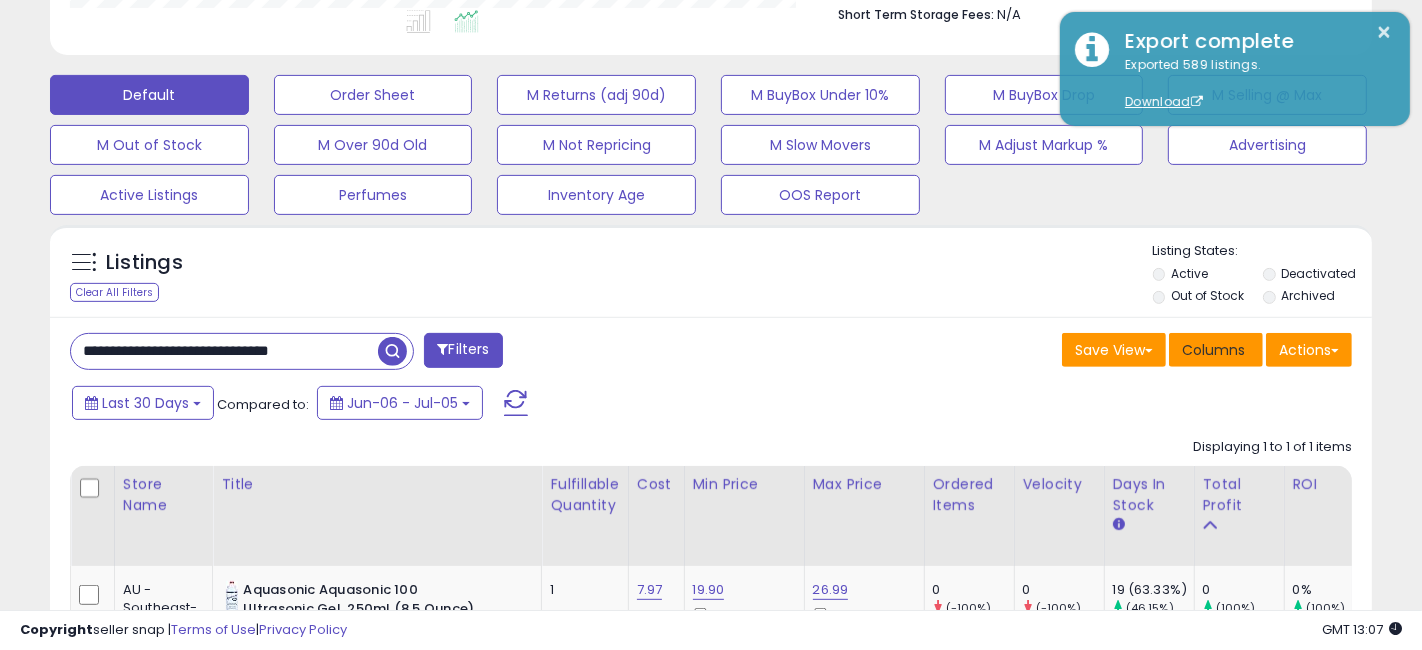 scroll, scrollTop: 999590, scrollLeft: 999234, axis: both 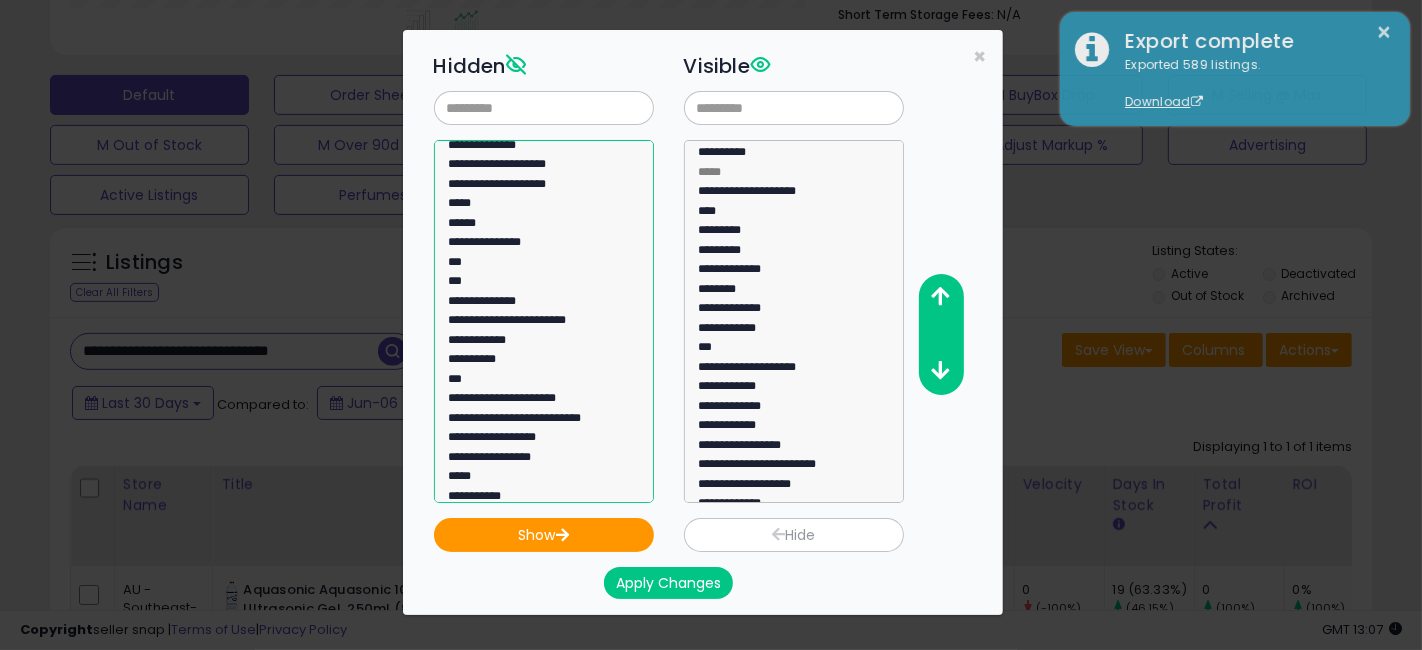 select on "**********" 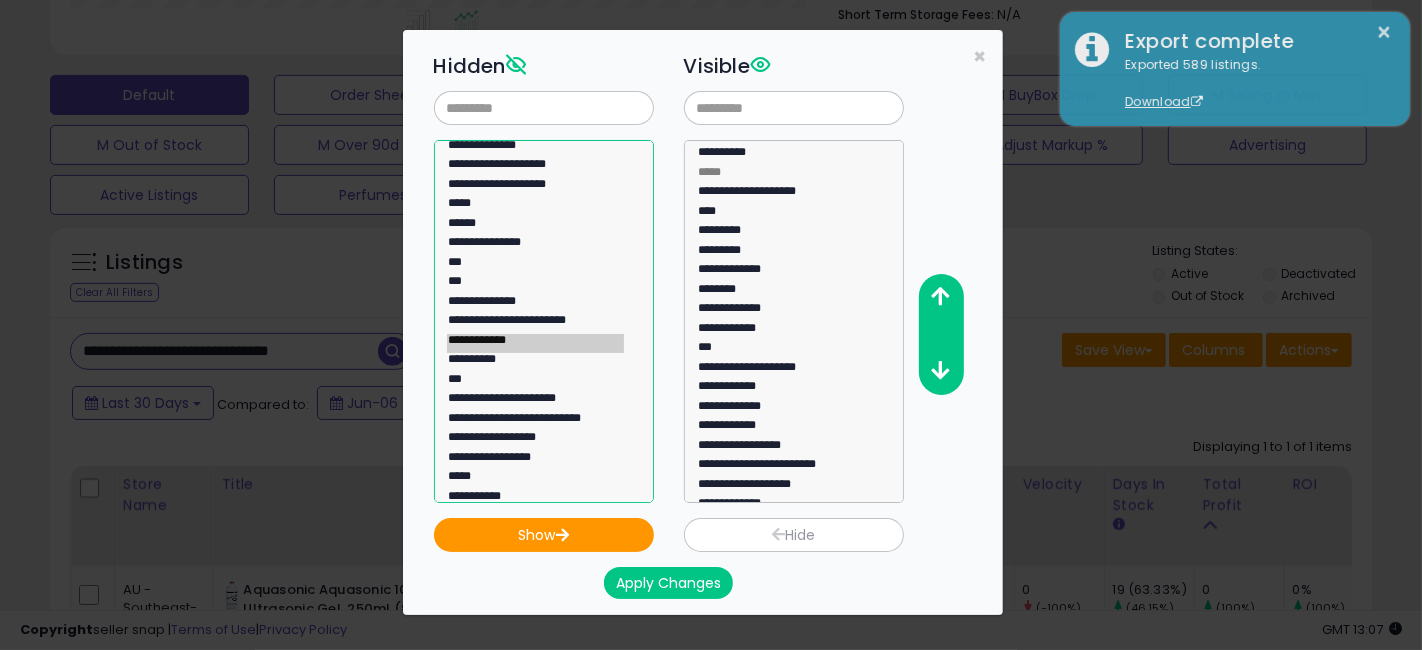 click on "**********" 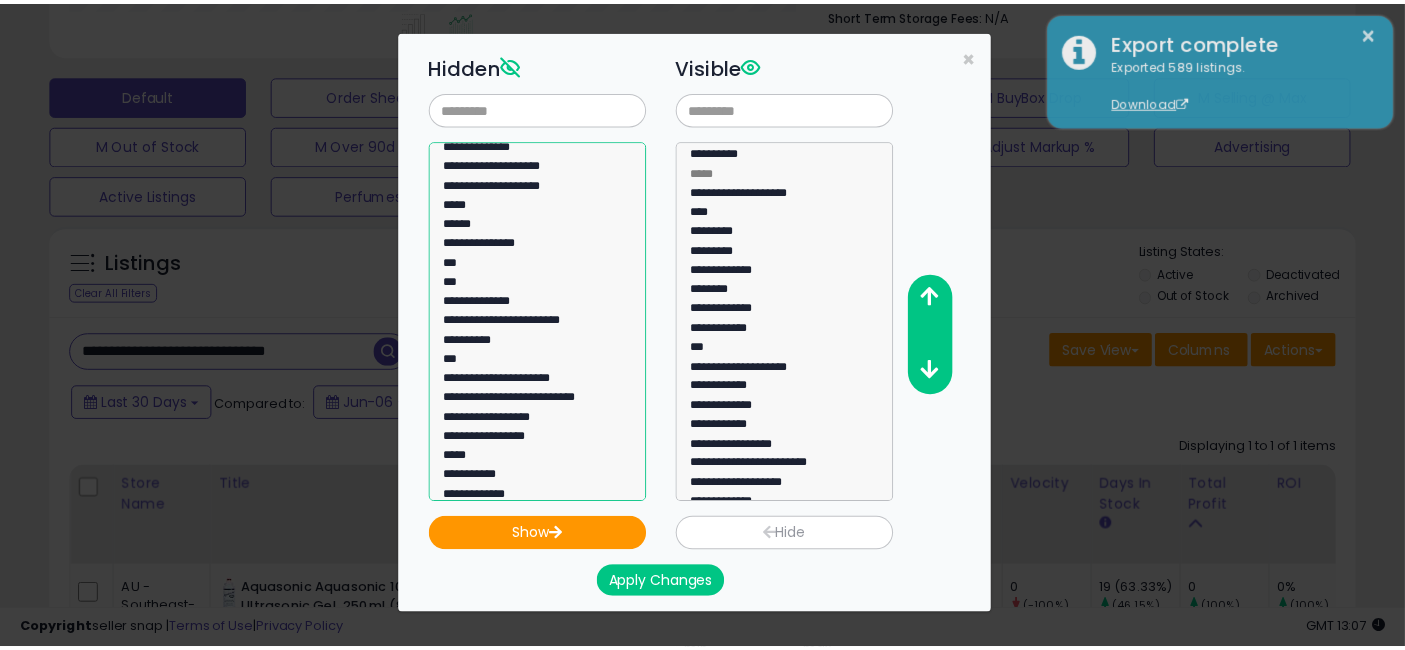 scroll, scrollTop: 502, scrollLeft: 0, axis: vertical 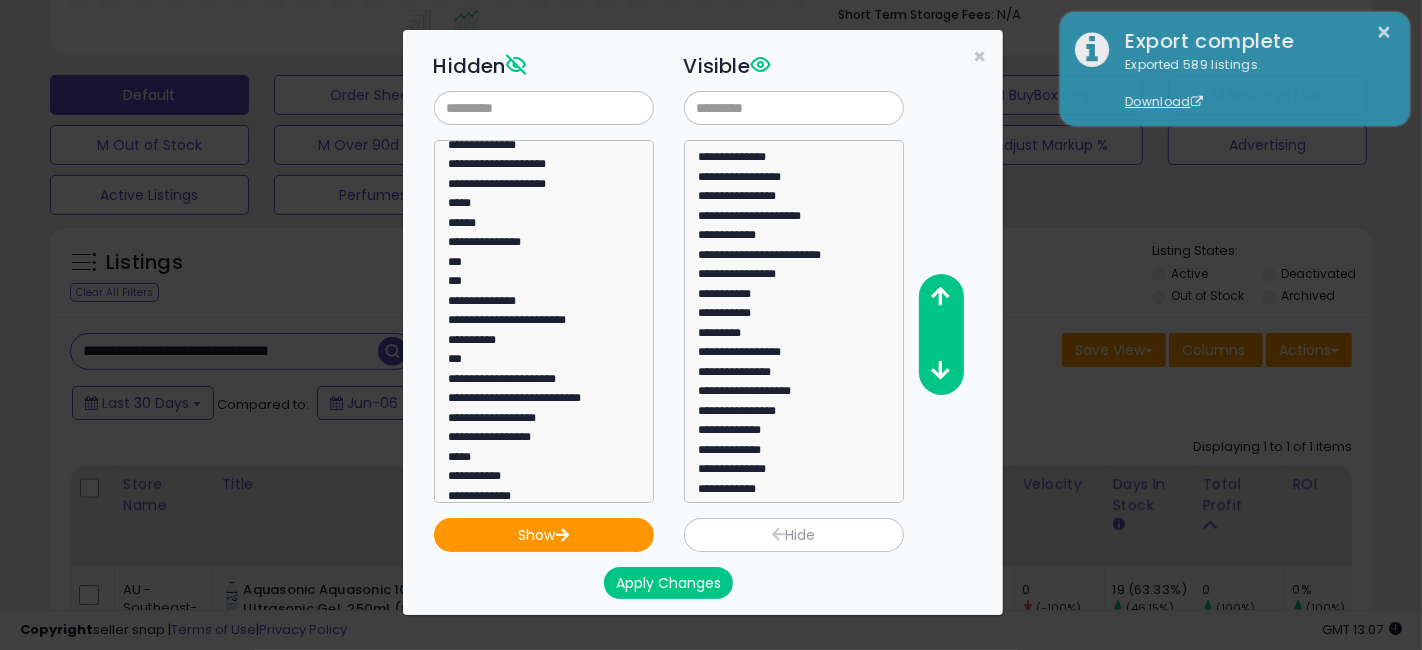 click on "Apply Changes" at bounding box center [668, 583] 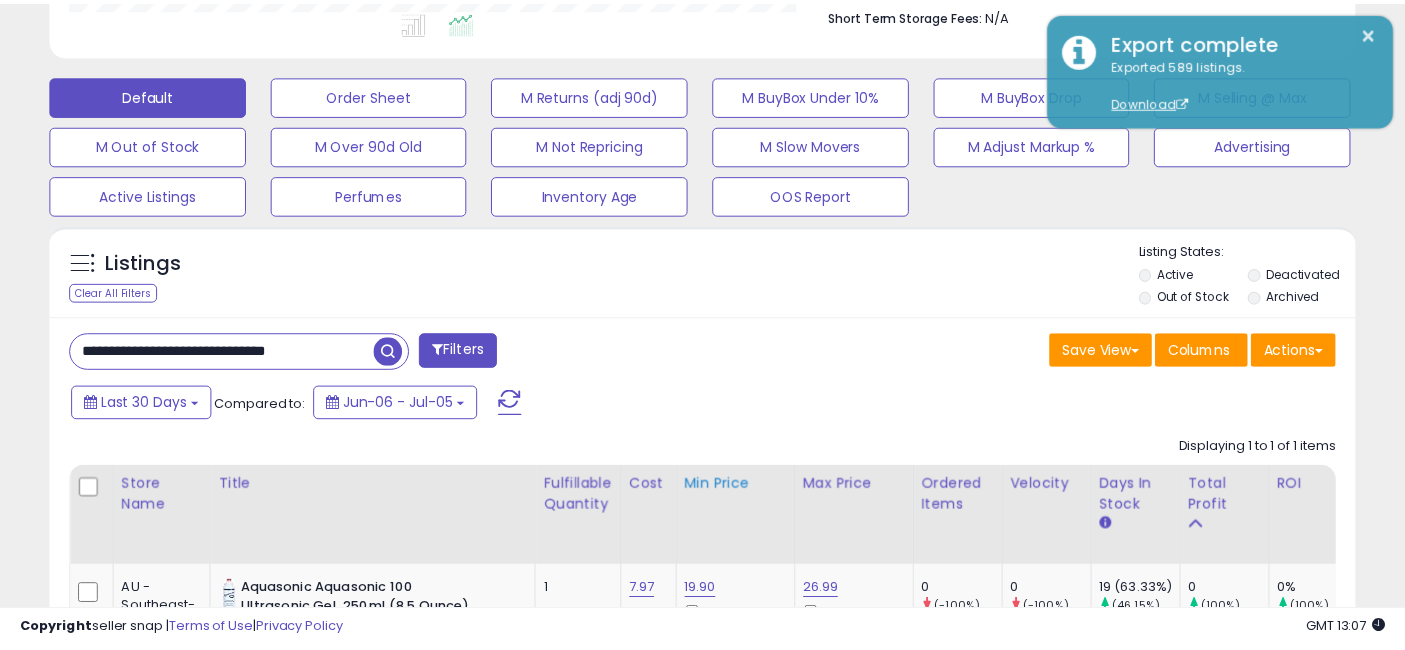 scroll, scrollTop: 410, scrollLeft: 755, axis: both 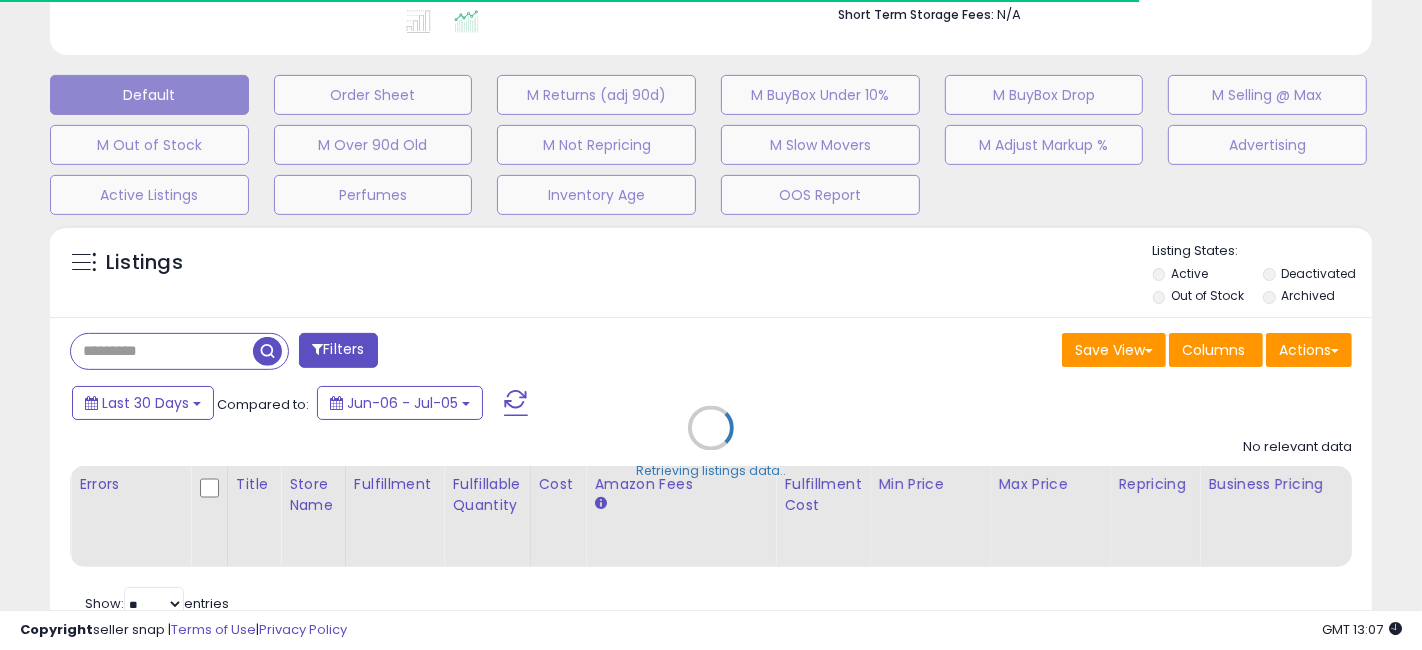 type on "**********" 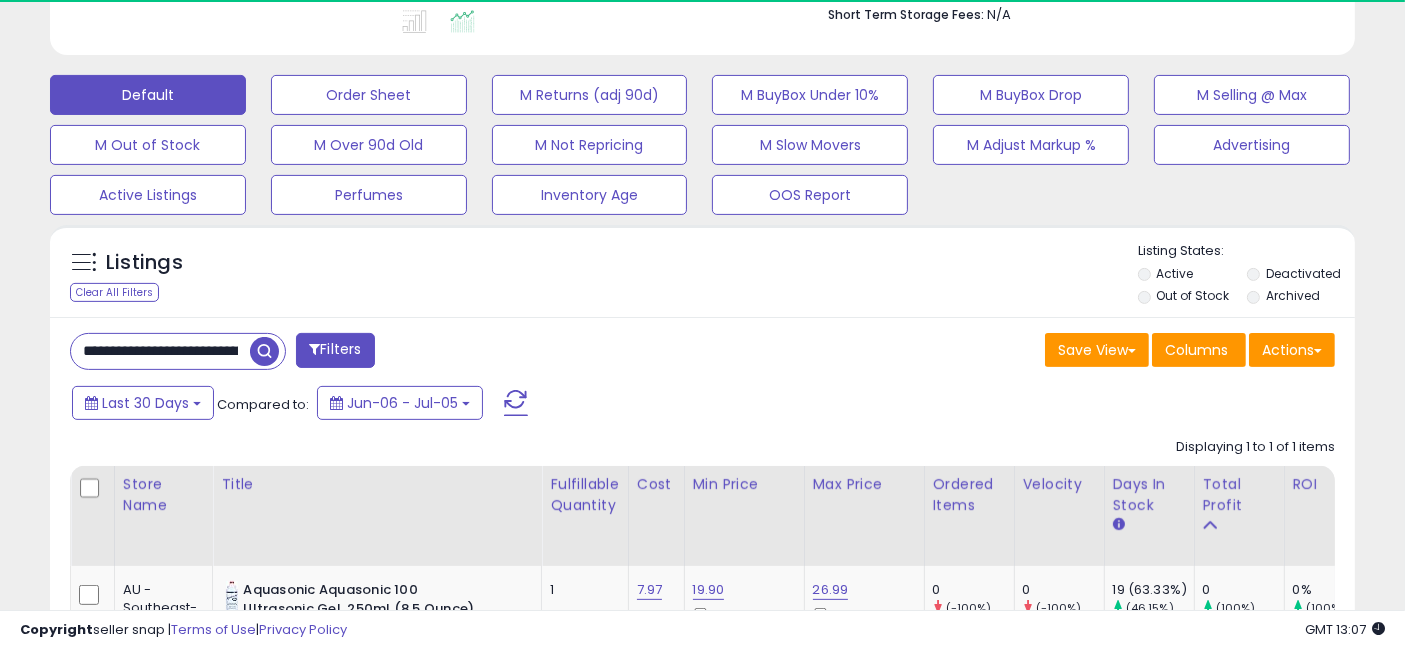 scroll, scrollTop: 837, scrollLeft: 0, axis: vertical 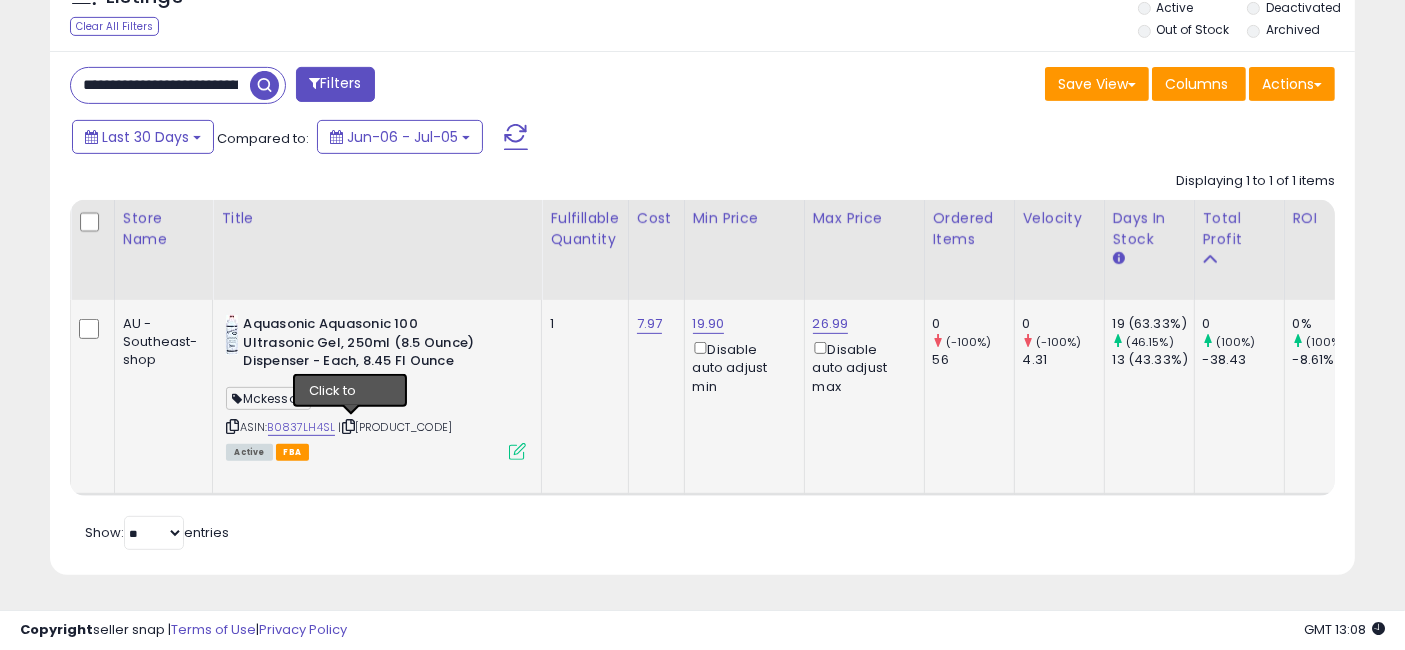 click at bounding box center [348, 426] 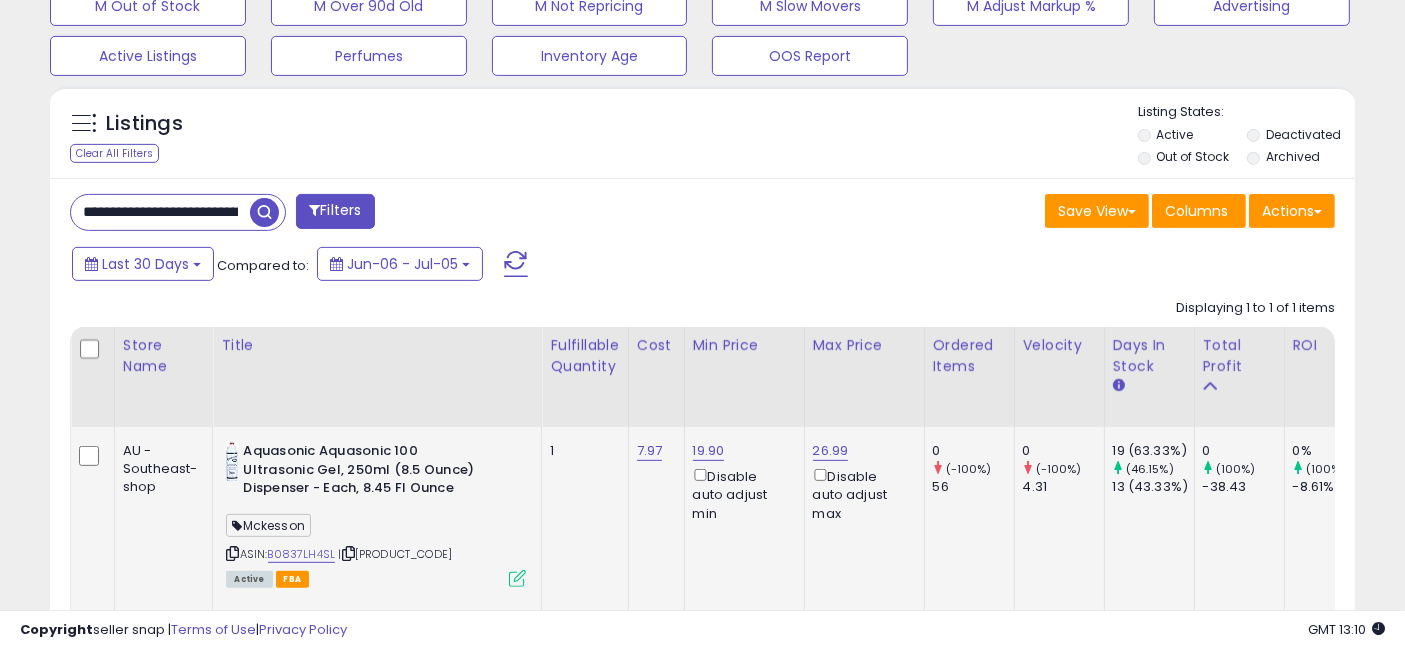 scroll, scrollTop: 503, scrollLeft: 0, axis: vertical 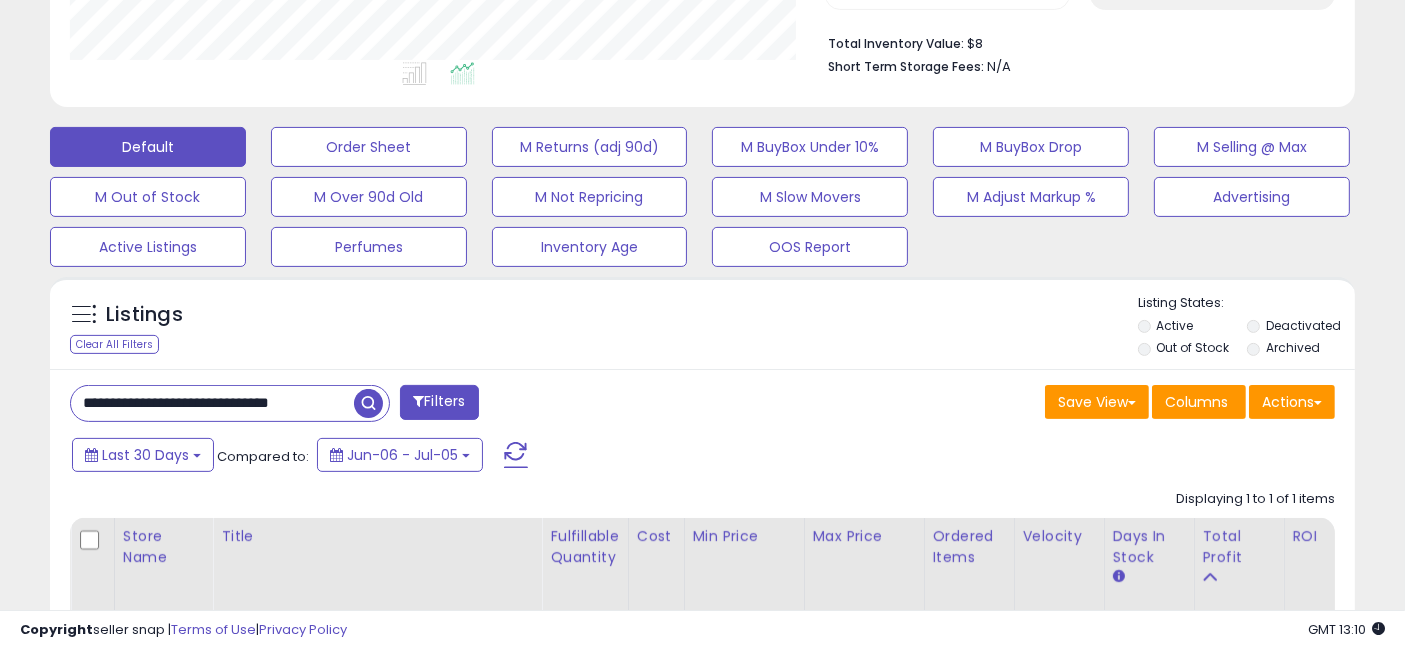 click on "**********" at bounding box center (212, 403) 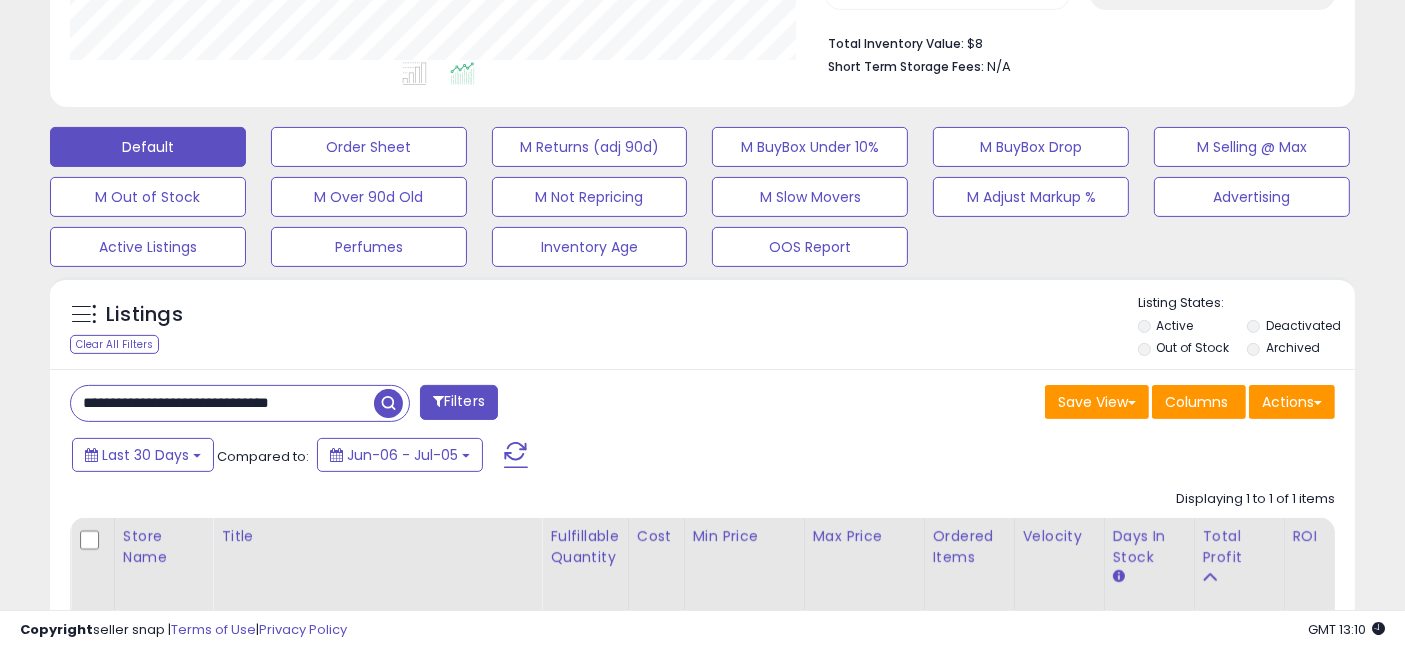 click on "**********" at bounding box center (222, 403) 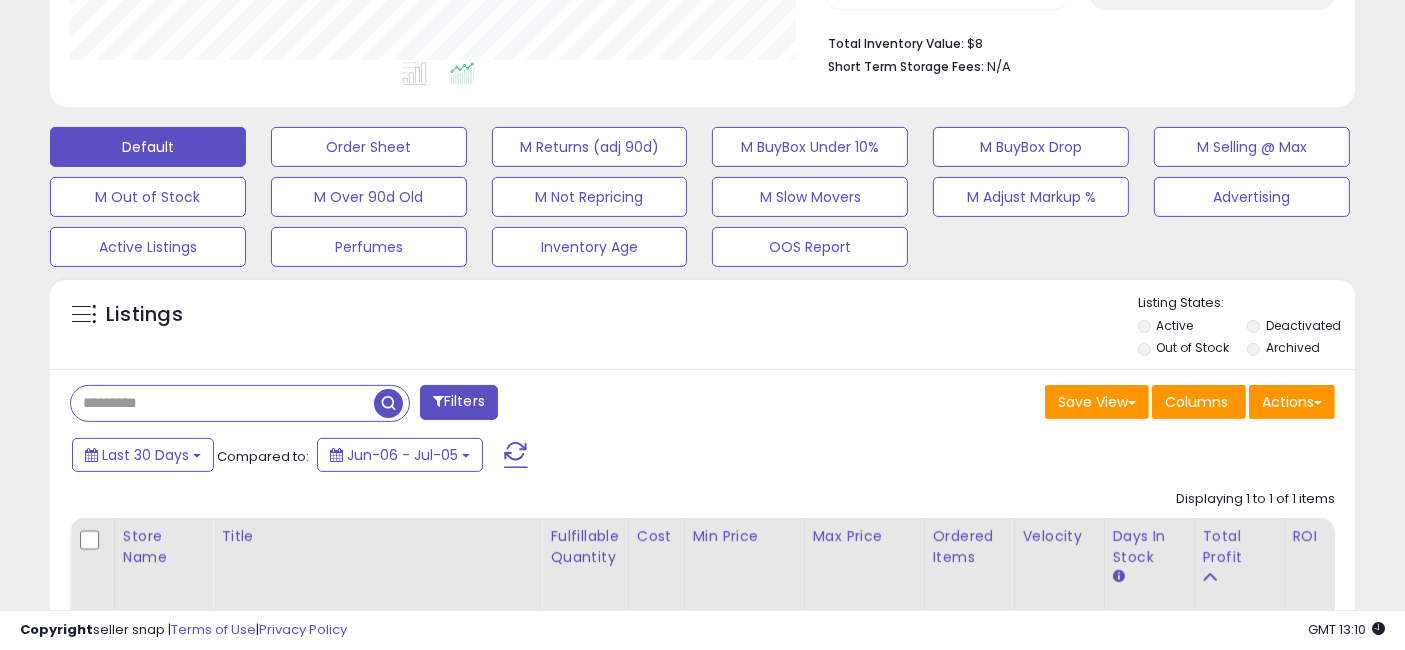 type 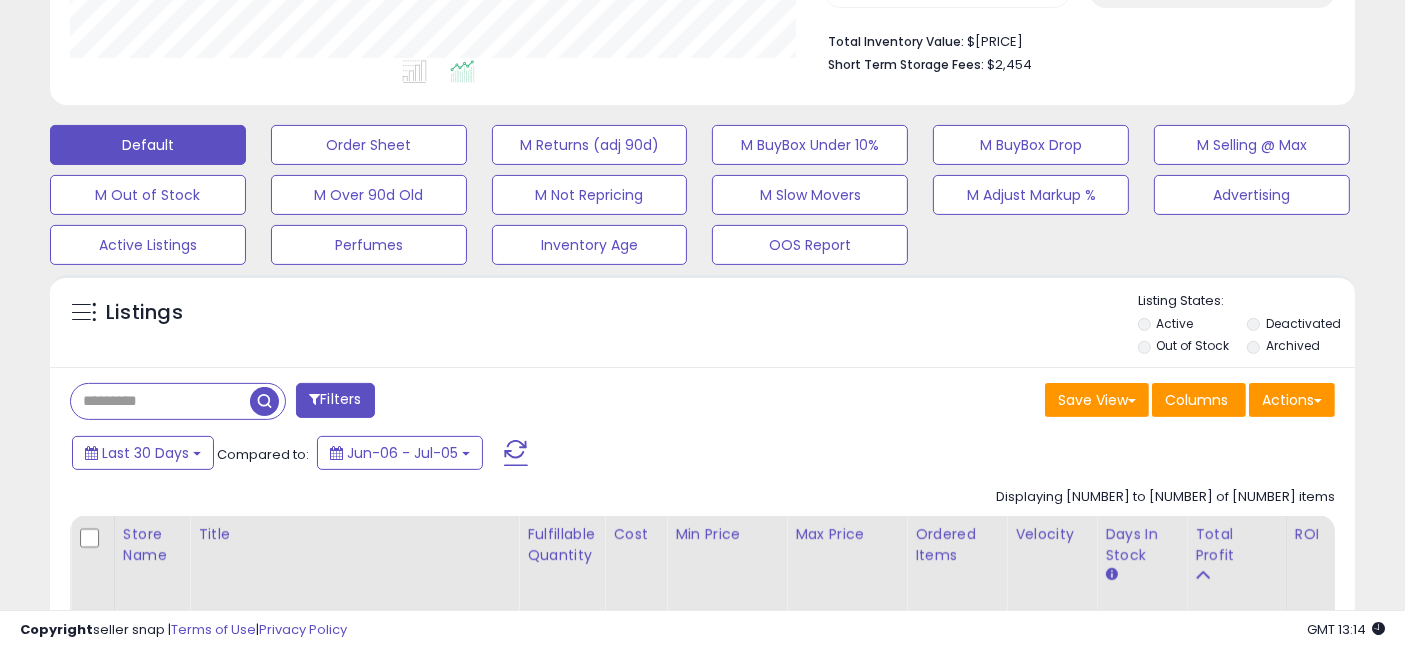 scroll, scrollTop: 725, scrollLeft: 0, axis: vertical 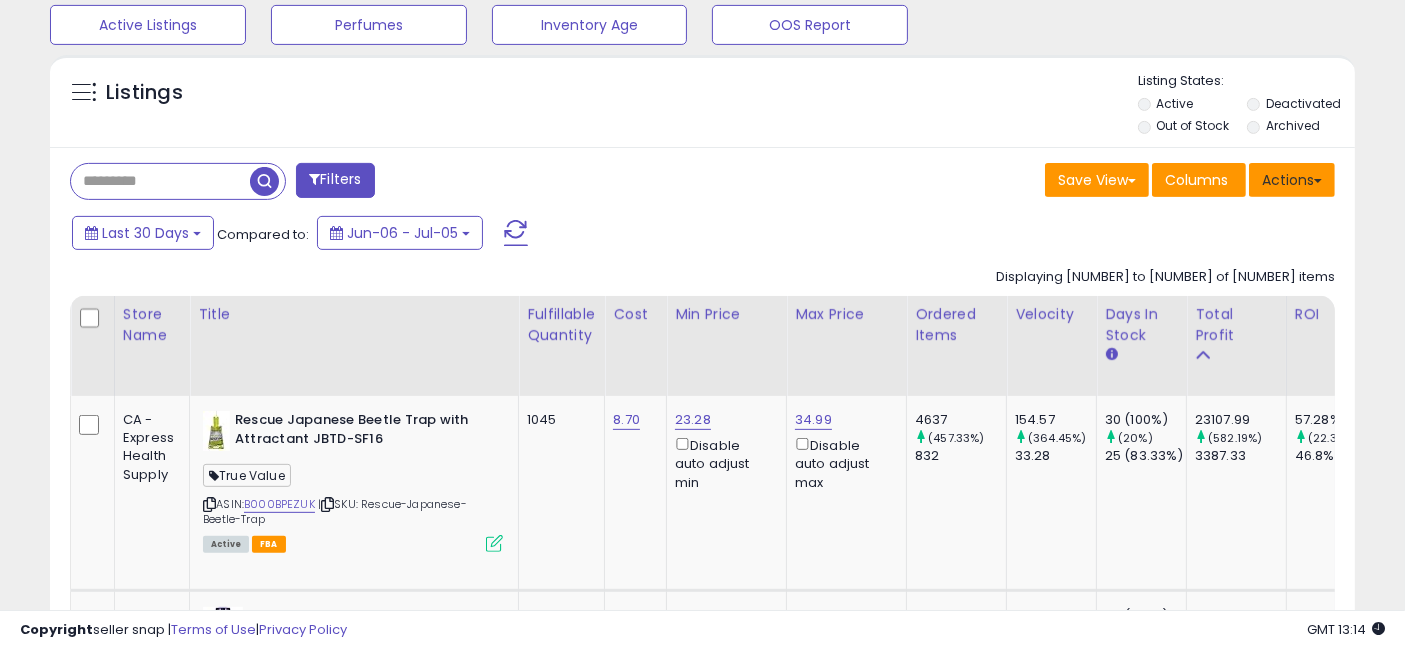 click on "Actions" at bounding box center [1292, 180] 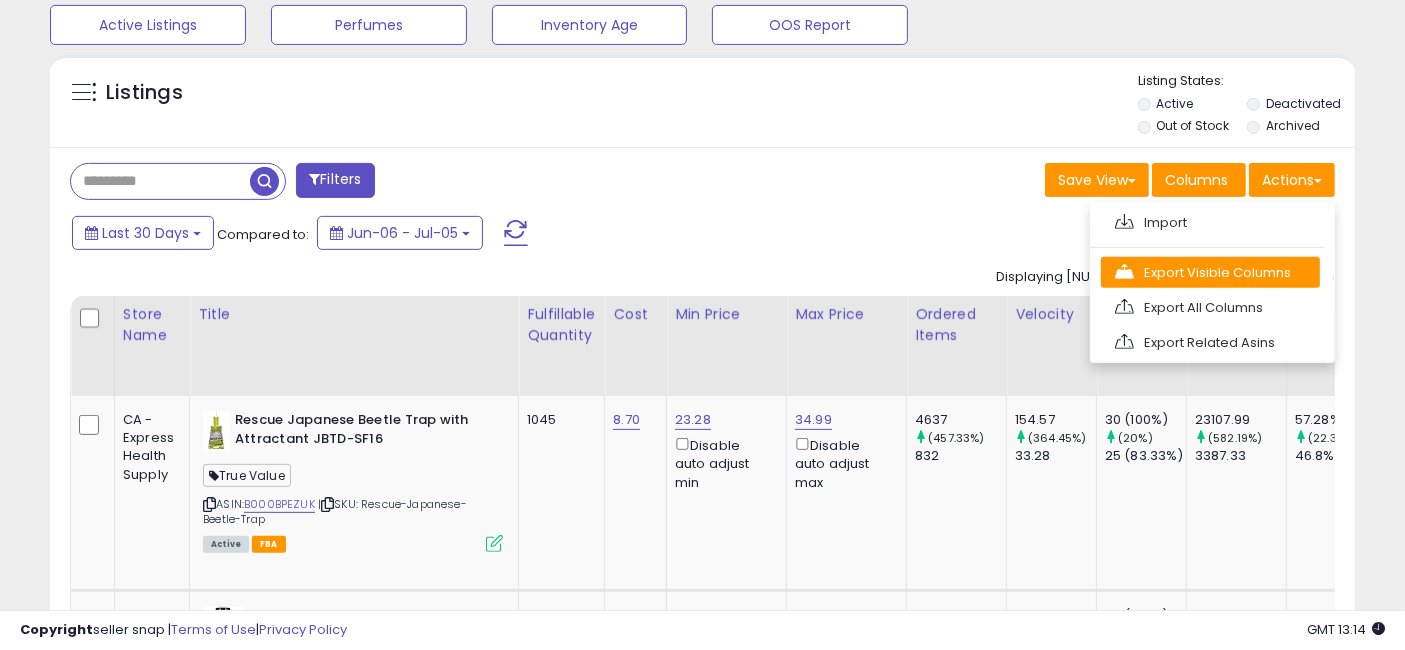 click on "Export Visible Columns" at bounding box center [1210, 272] 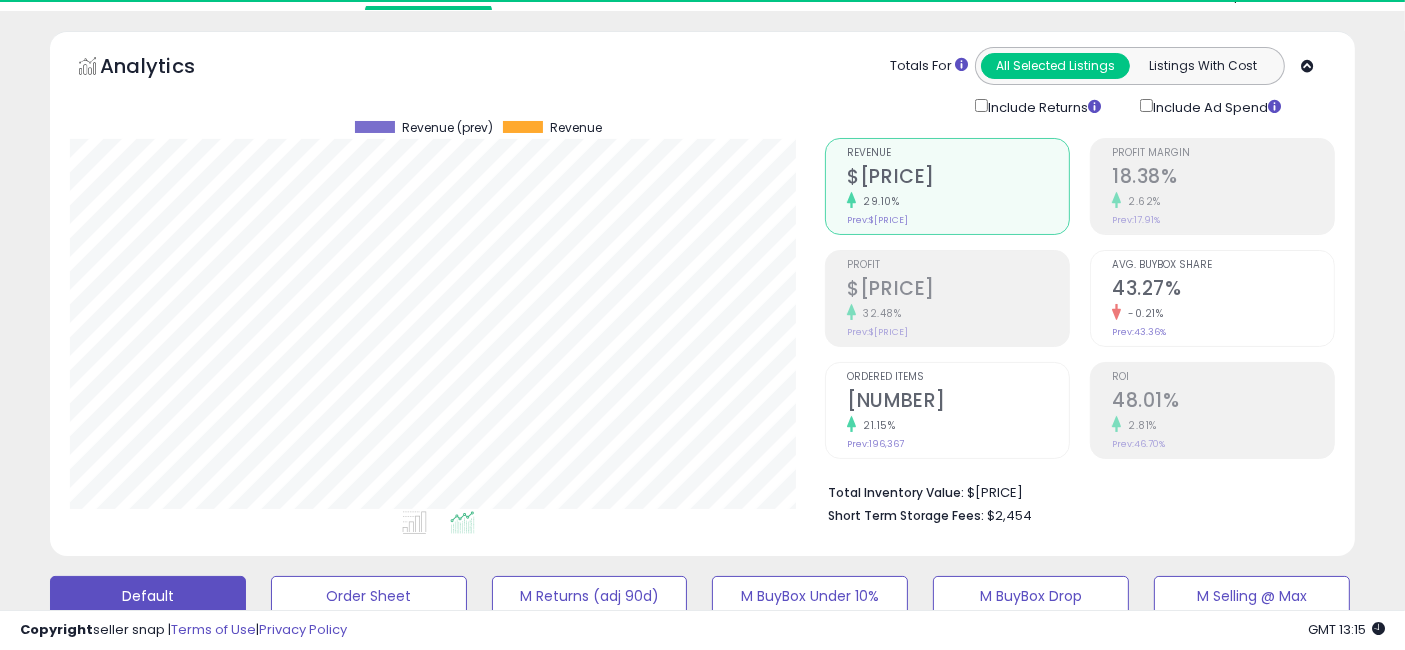 scroll, scrollTop: 0, scrollLeft: 0, axis: both 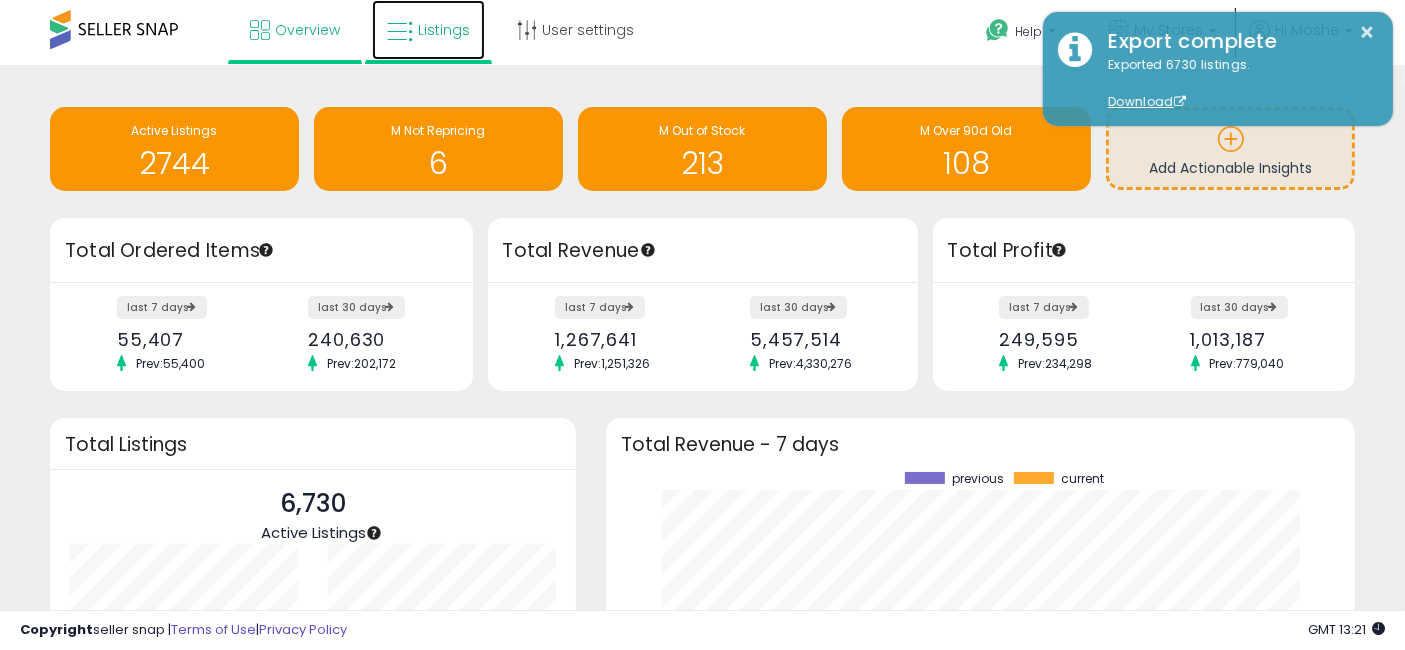 click on "Listings" at bounding box center [444, 30] 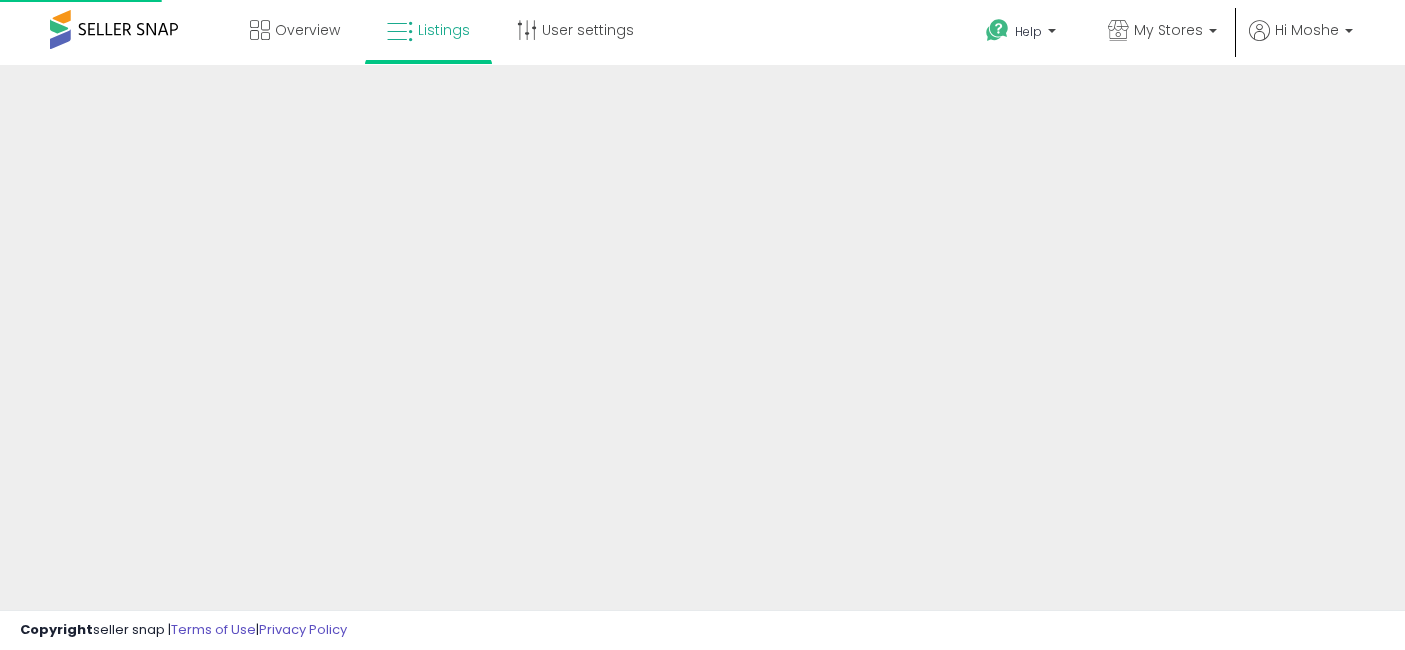 scroll, scrollTop: 0, scrollLeft: 0, axis: both 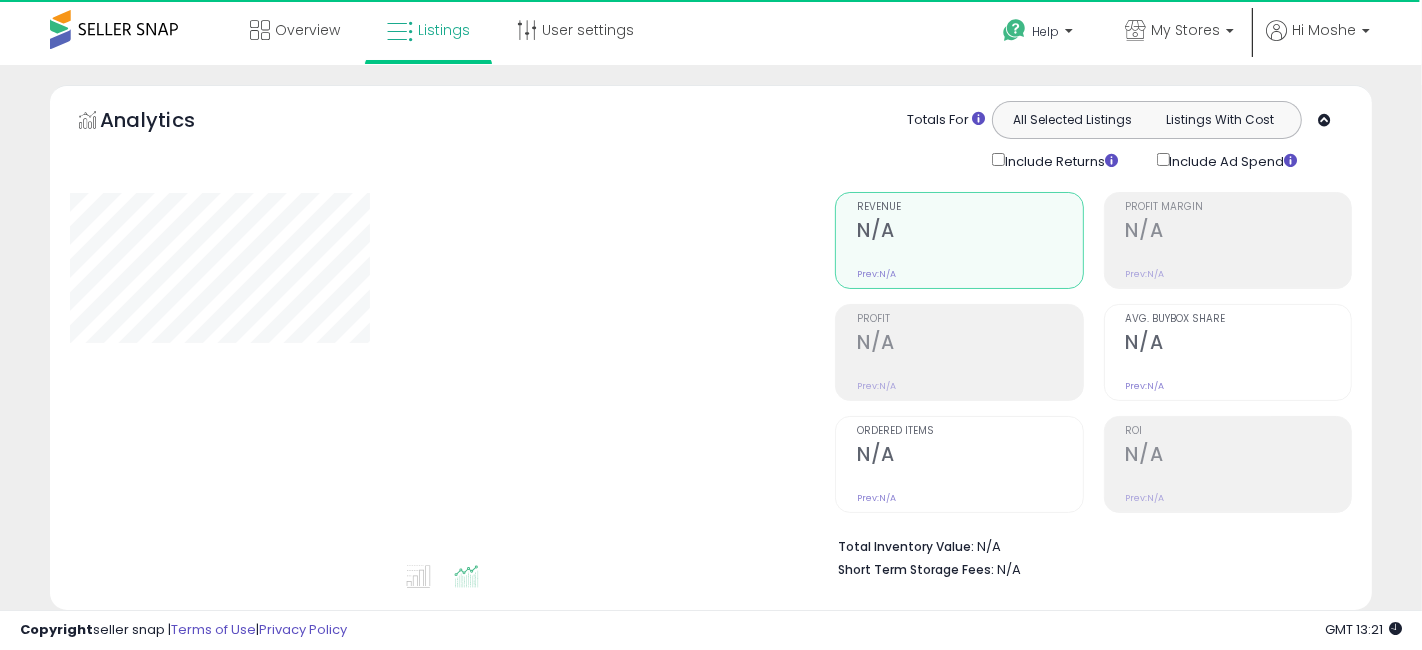 select on "**" 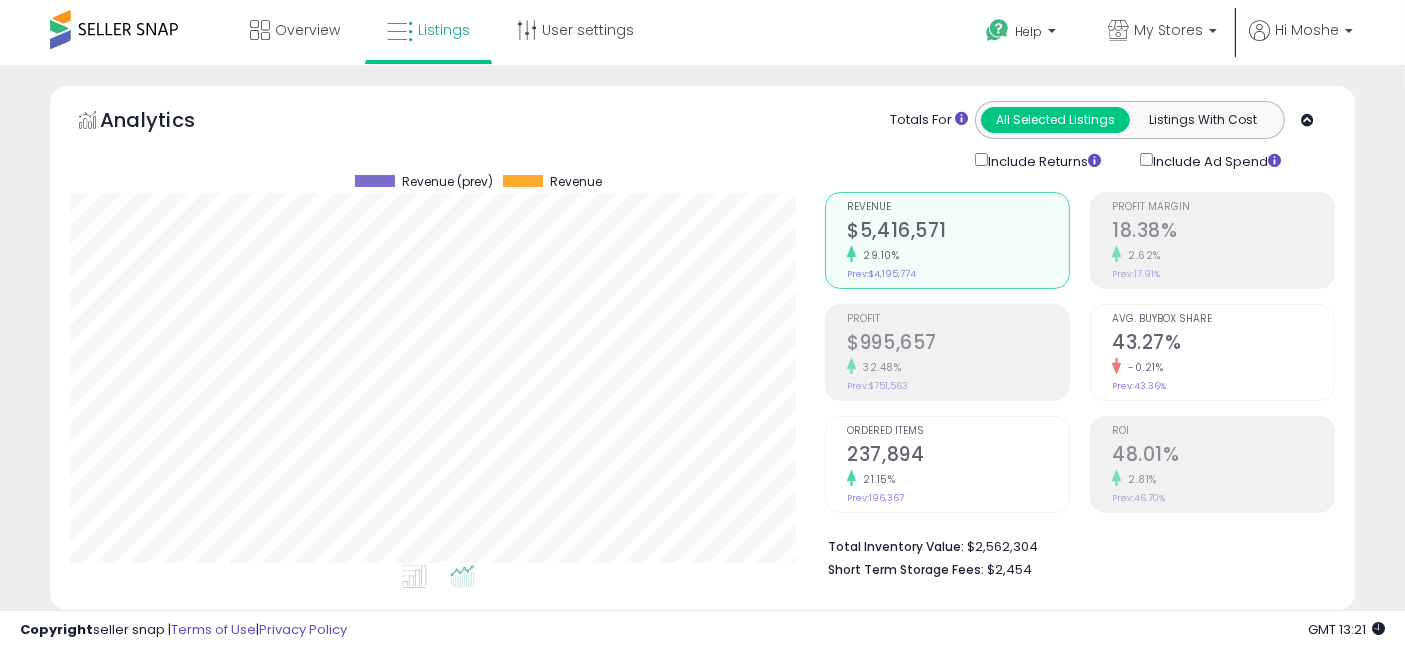 scroll, scrollTop: 999590, scrollLeft: 999244, axis: both 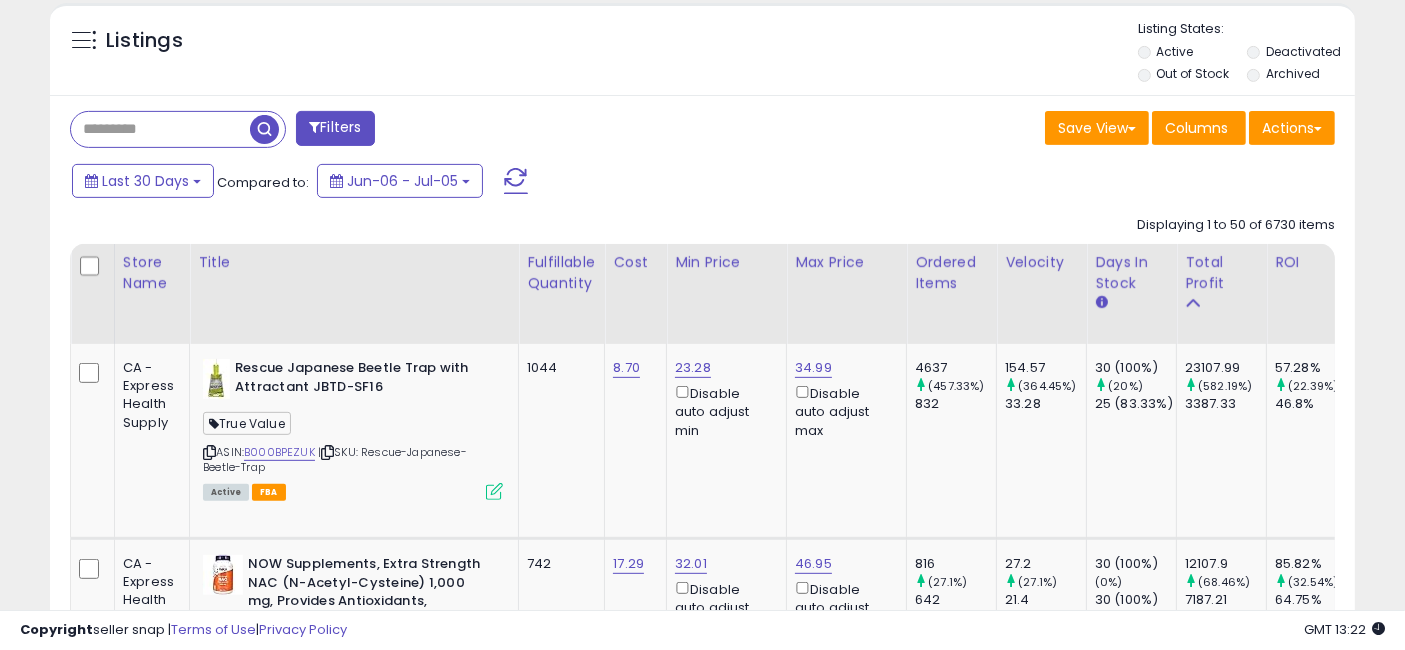 click at bounding box center [160, 129] 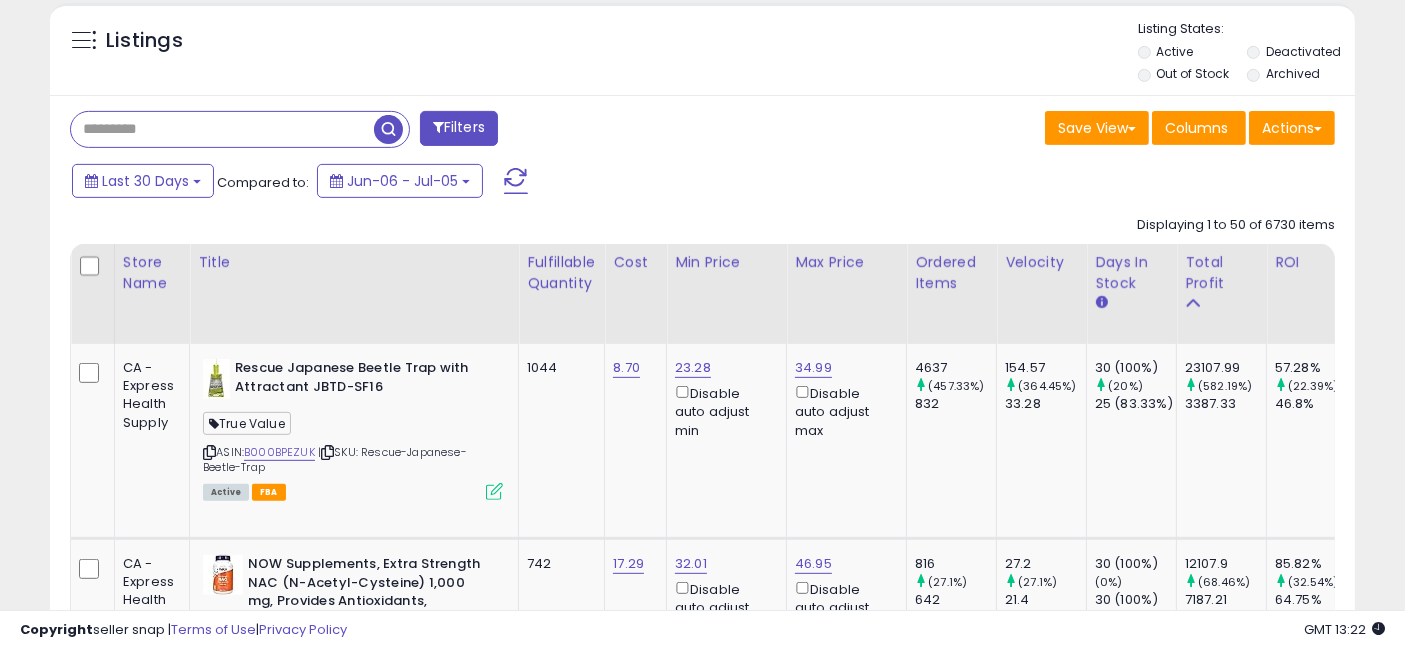 paste on "**********" 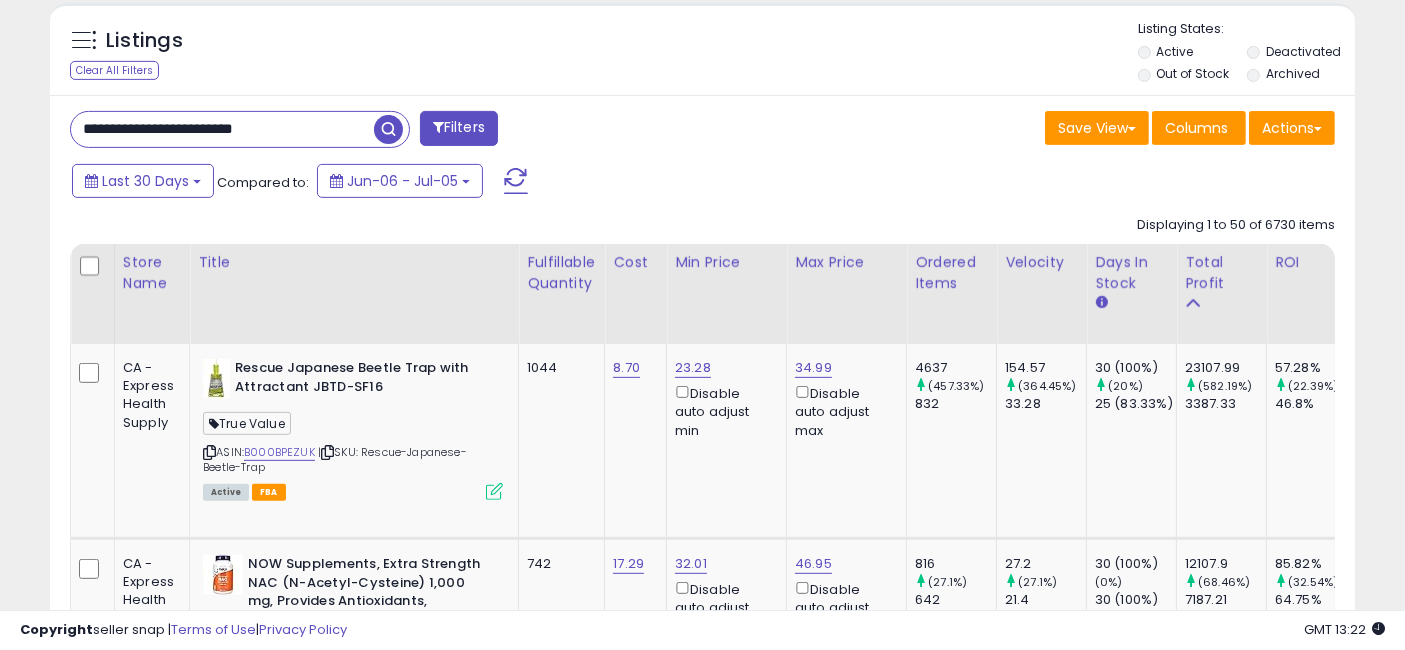 type on "**********" 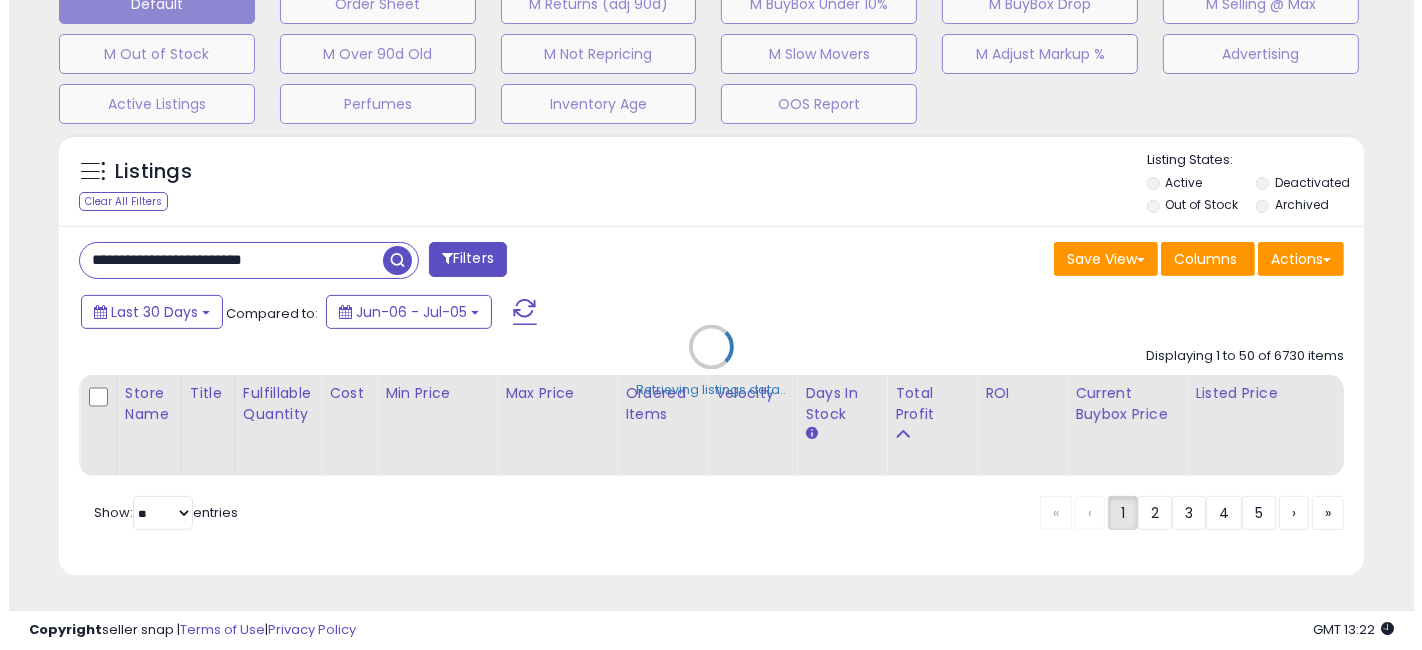 scroll, scrollTop: 660, scrollLeft: 0, axis: vertical 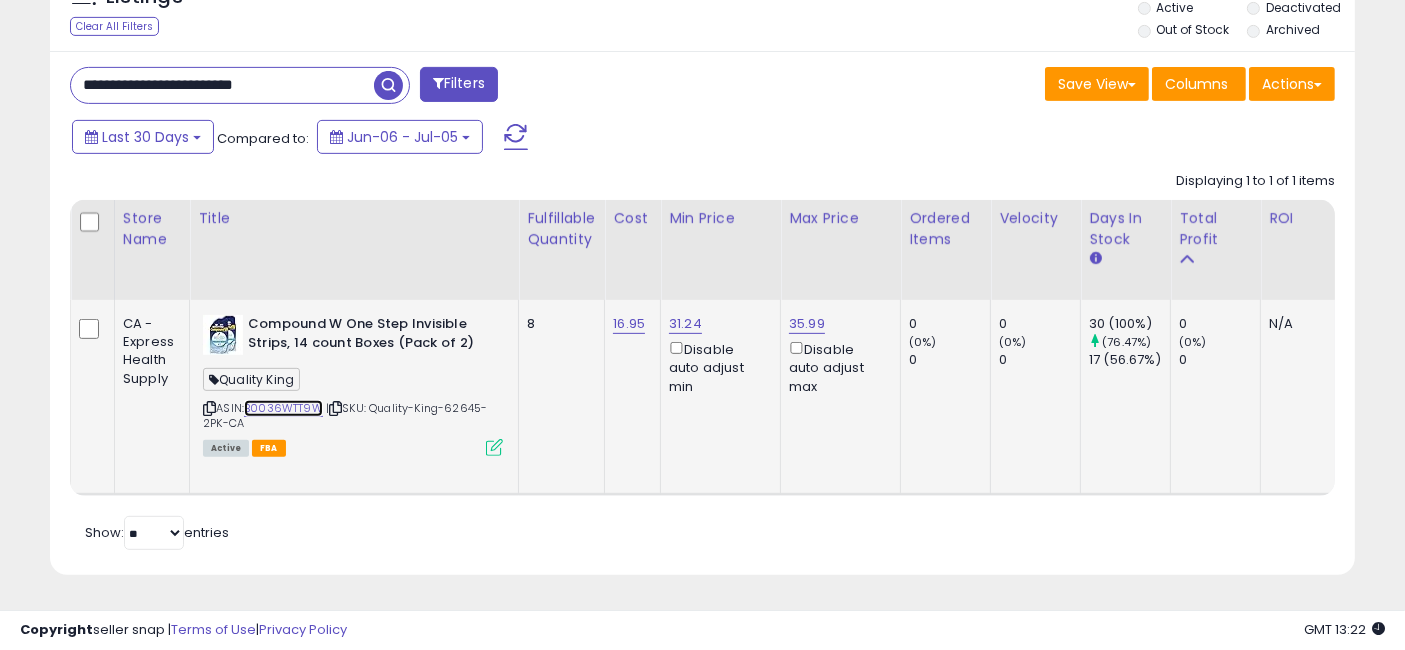 click on "B0036WTT9W" at bounding box center (283, 408) 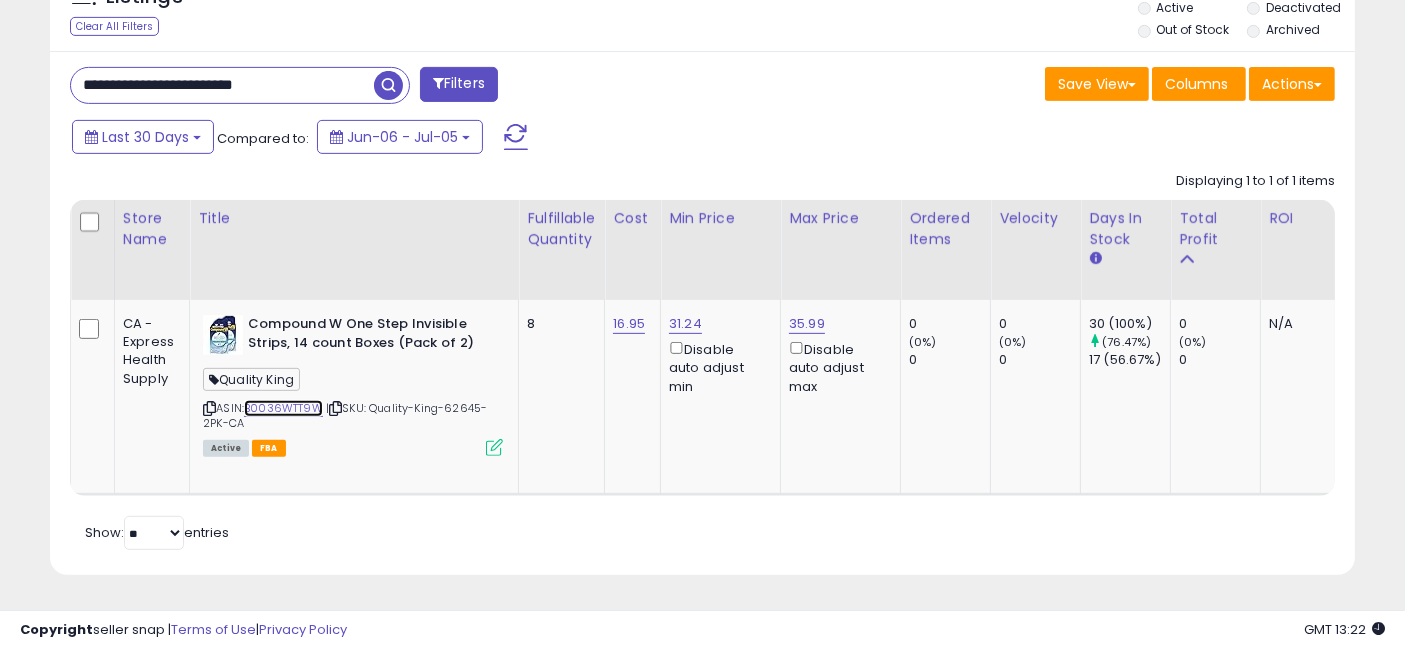 scroll, scrollTop: 0, scrollLeft: 1291, axis: horizontal 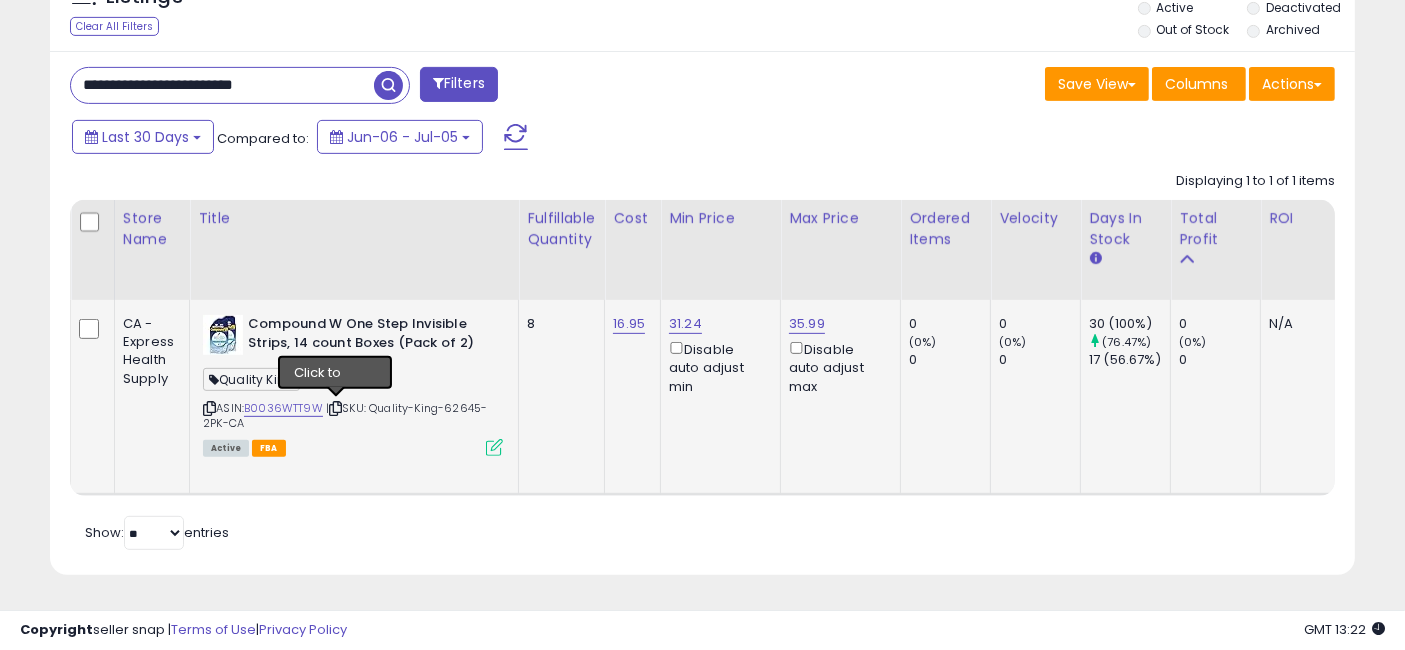 click at bounding box center [335, 408] 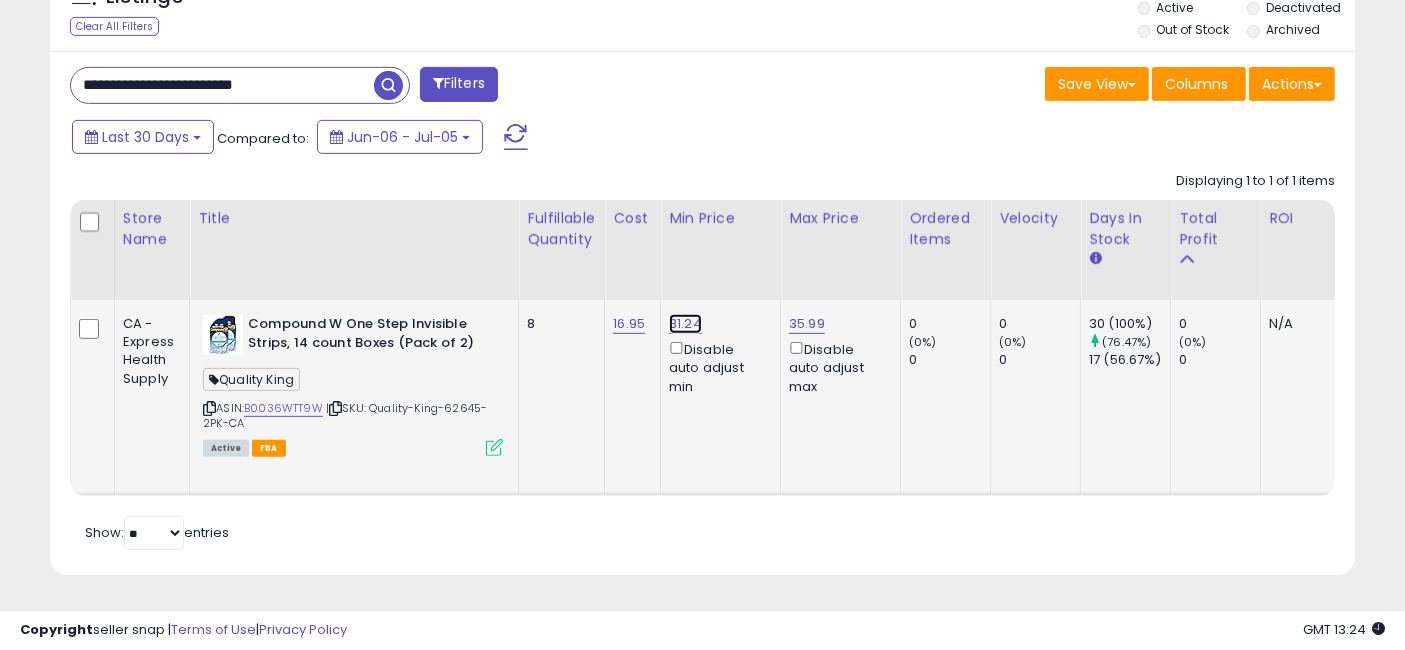 click on "31.24" at bounding box center [685, 324] 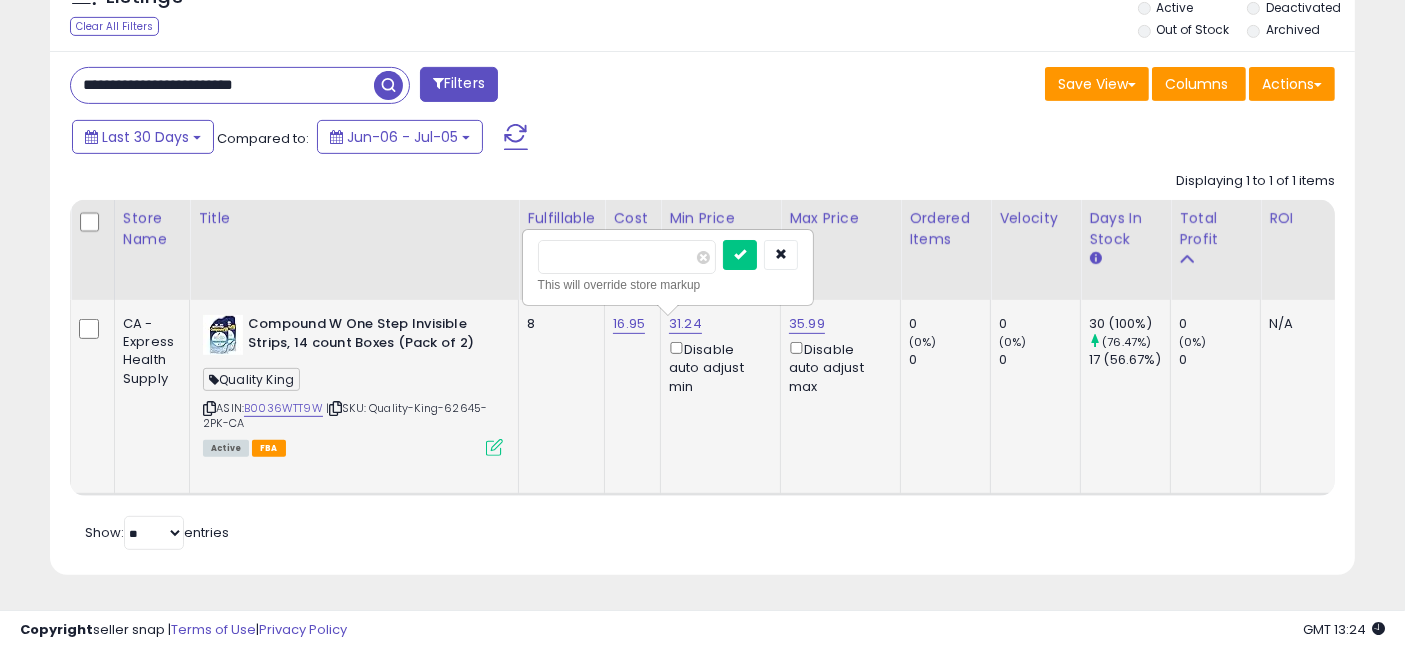 click on "*****" at bounding box center [627, 257] 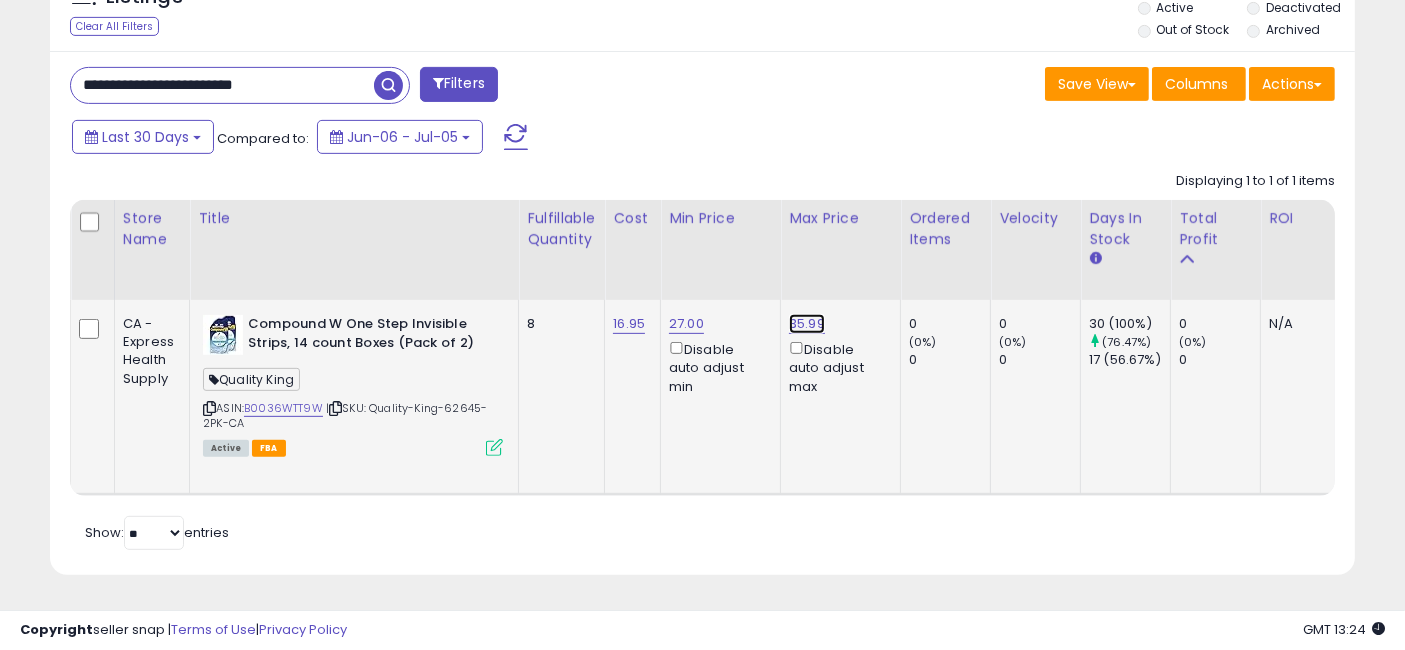 click on "35.99" at bounding box center (807, 324) 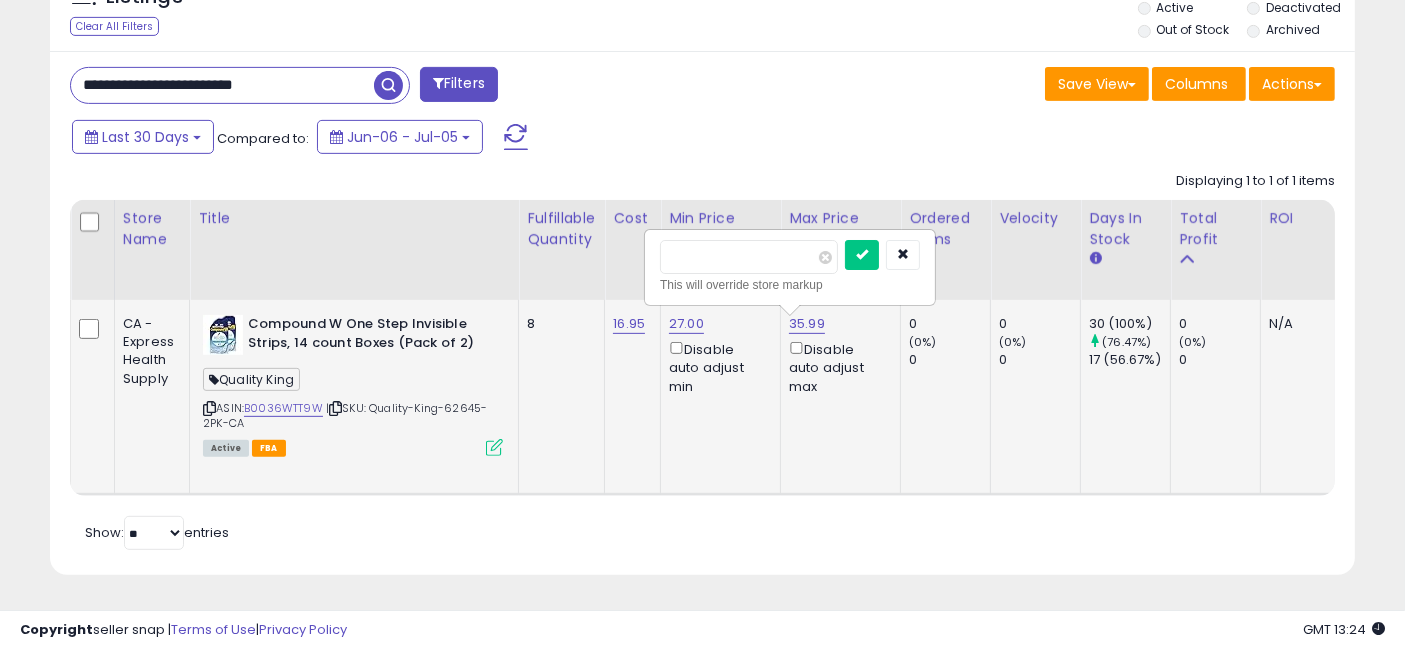 click on "*****" at bounding box center [749, 257] 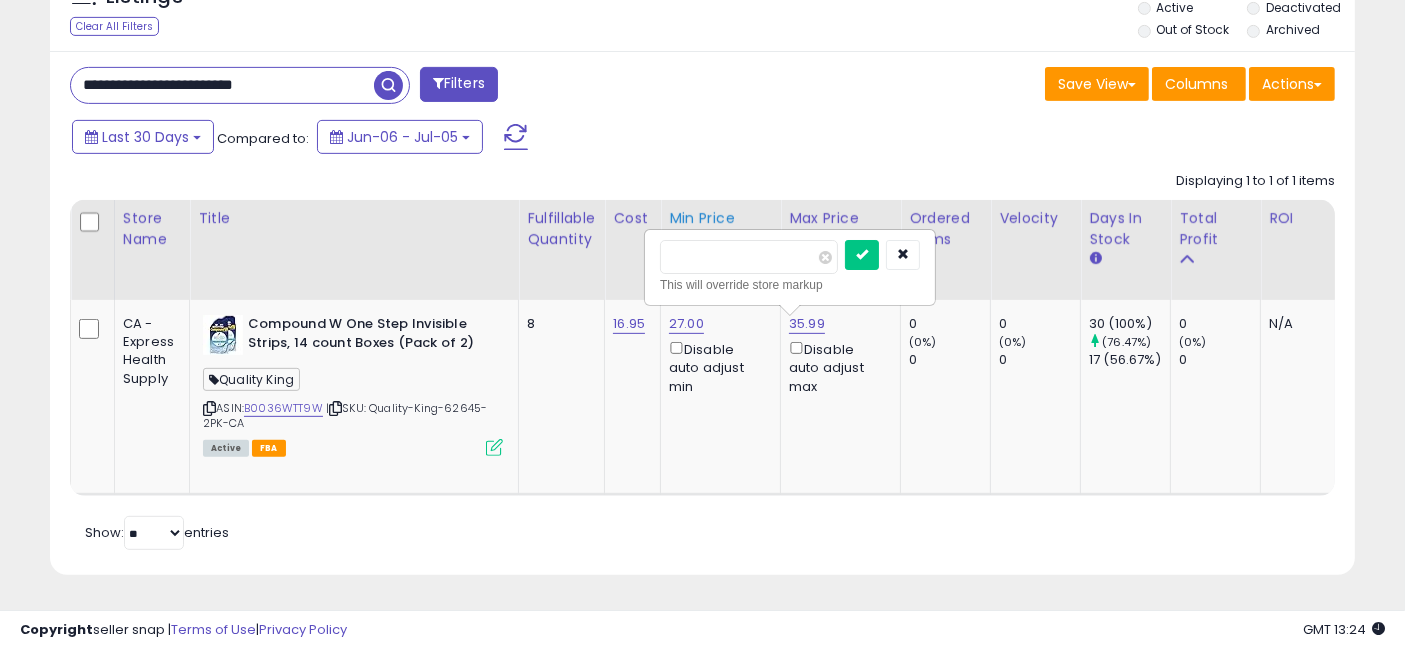 type on "*****" 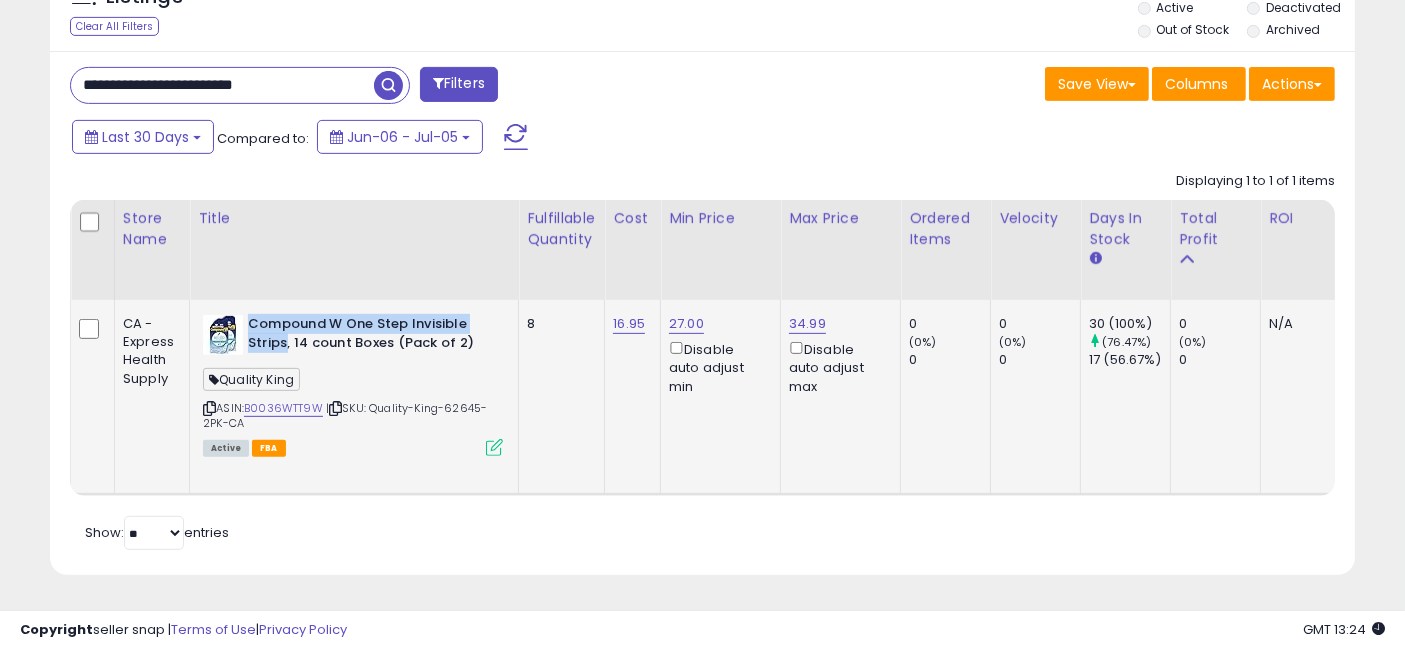 drag, startPoint x: 247, startPoint y: 304, endPoint x: 281, endPoint y: 332, distance: 44.04543 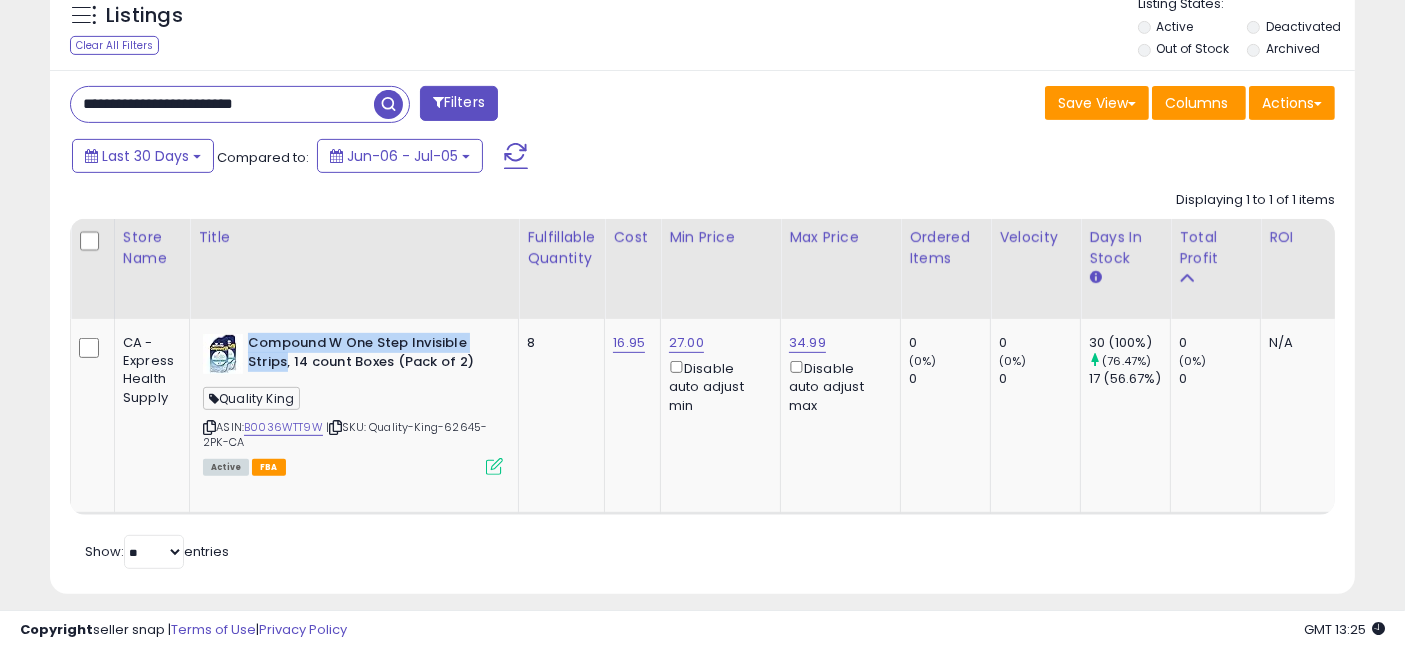 scroll, scrollTop: 837, scrollLeft: 0, axis: vertical 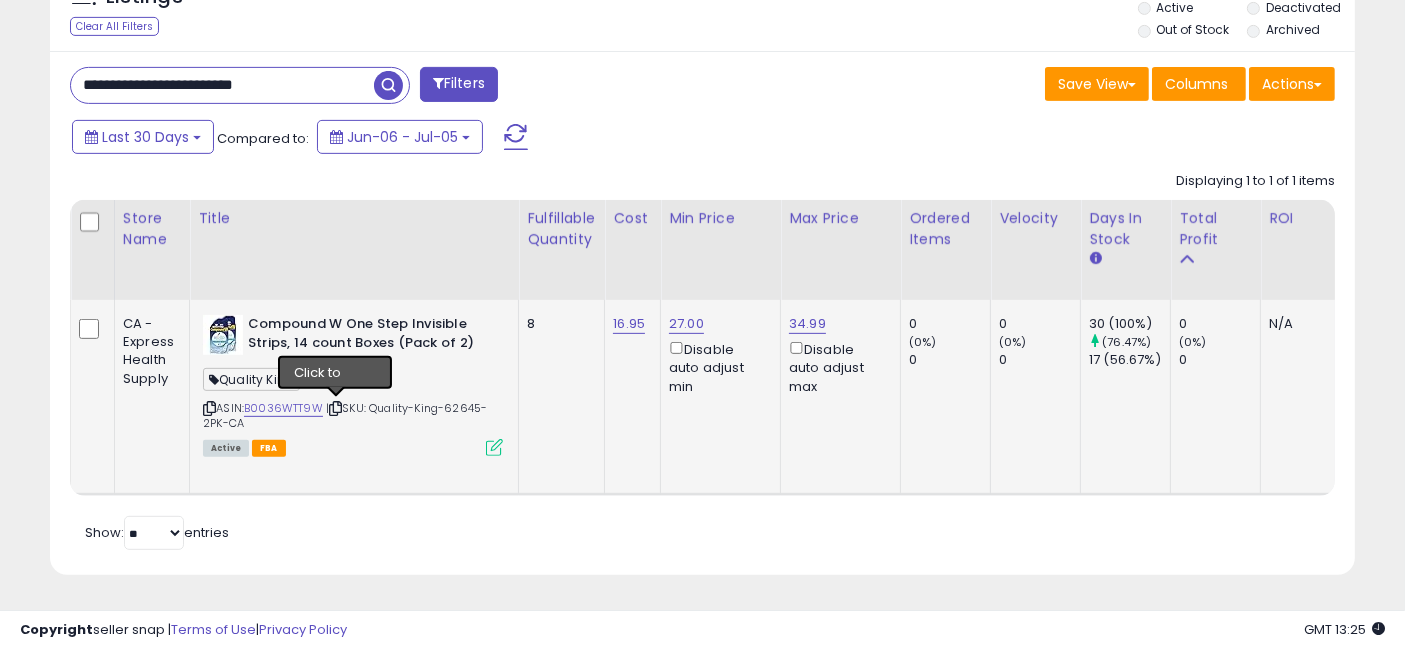 click at bounding box center (335, 408) 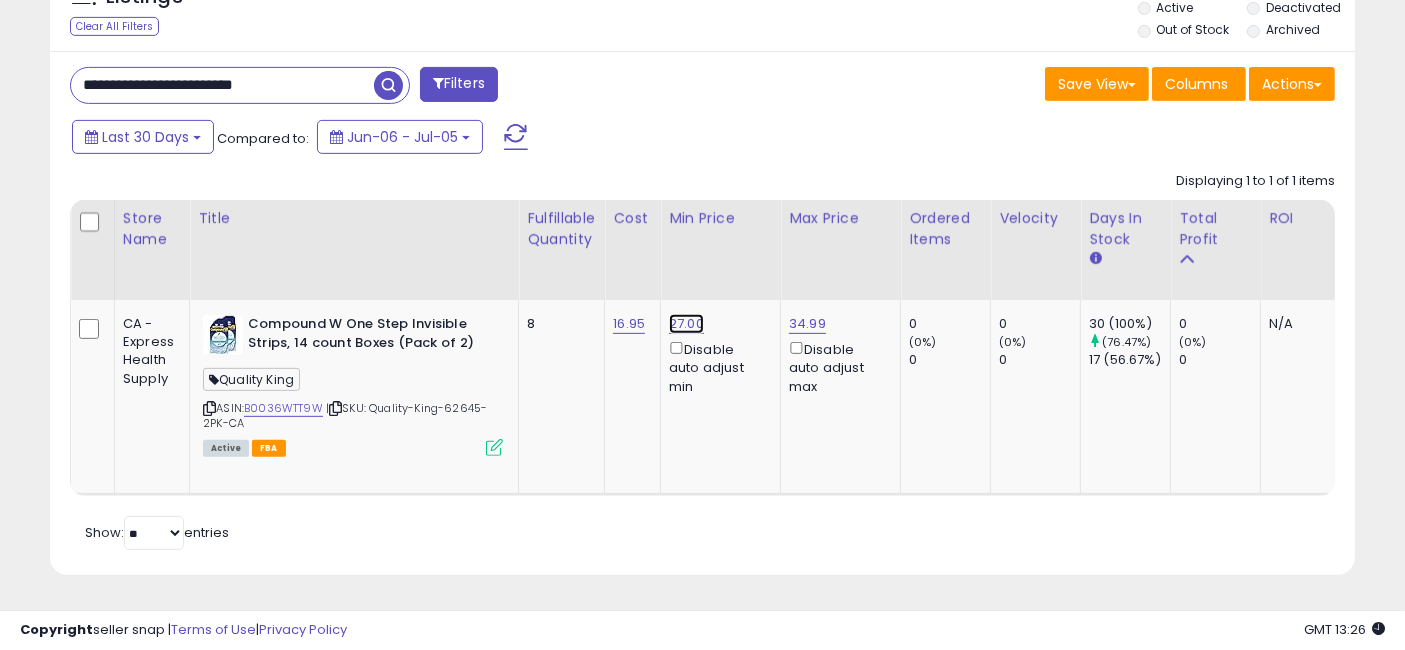 click on "27.00" at bounding box center (686, 324) 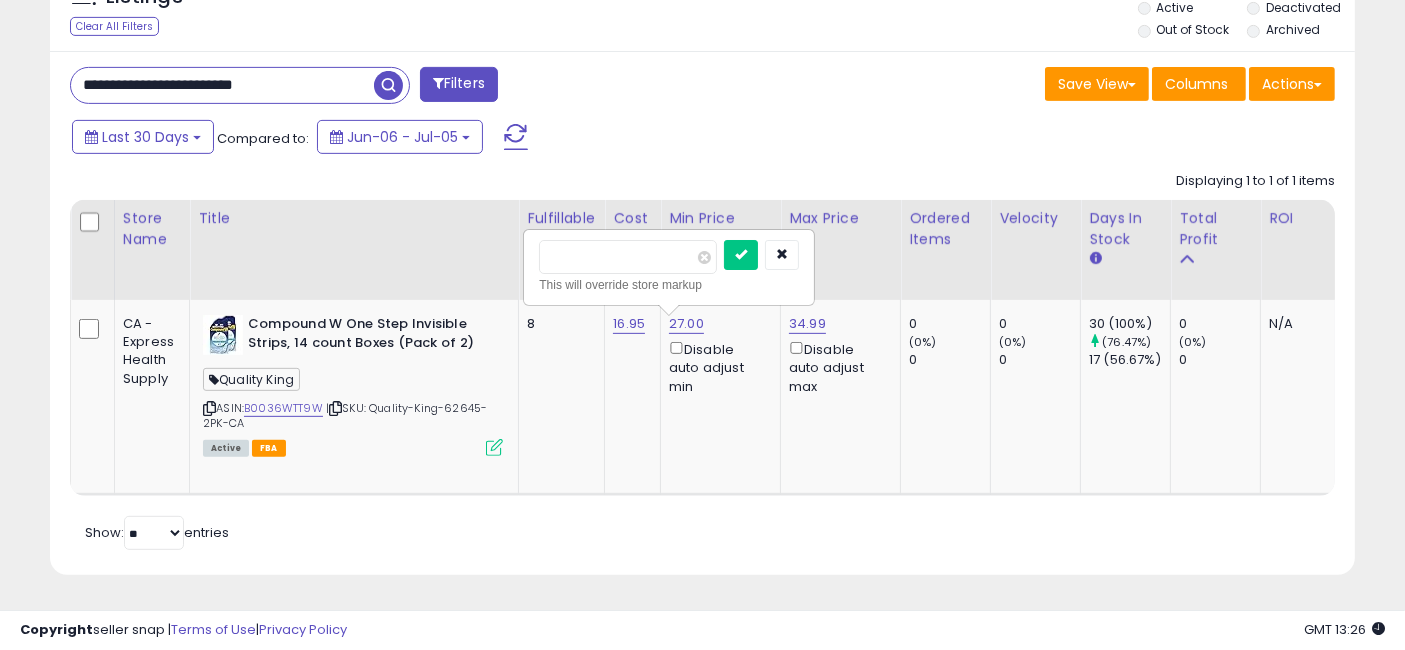 click on "*****" at bounding box center (628, 257) 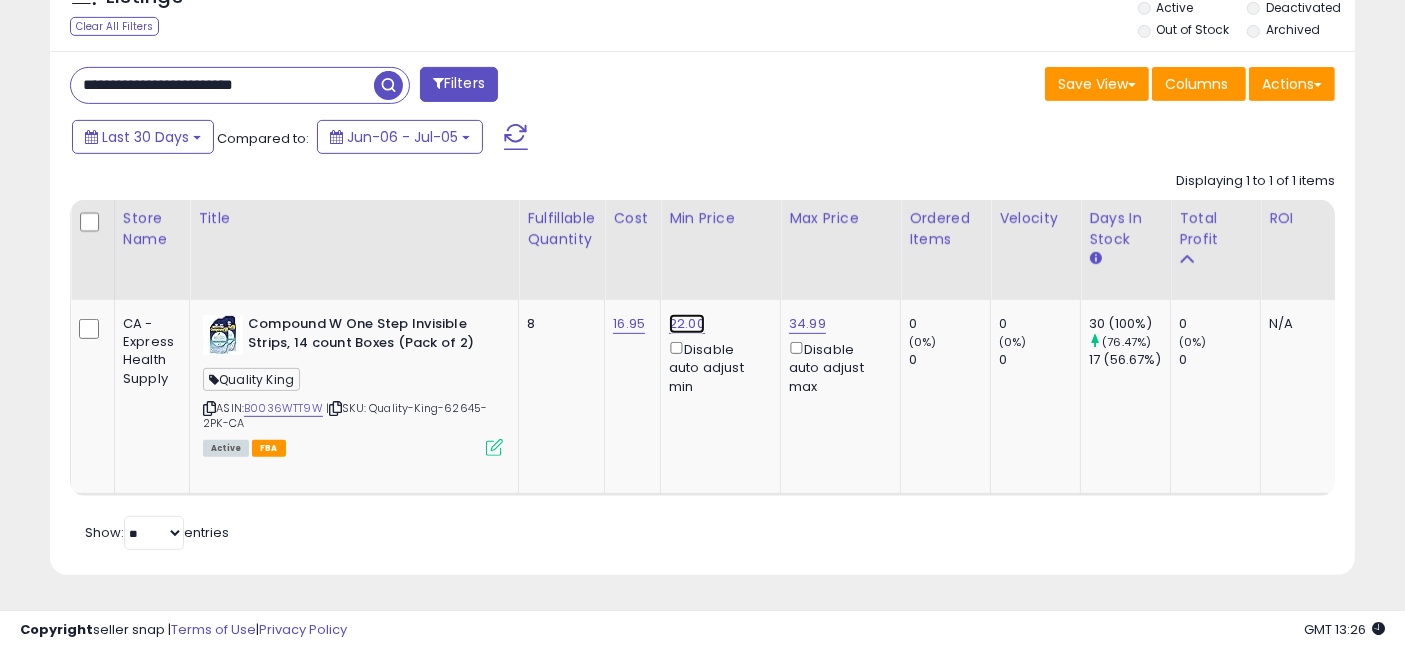 click on "22.00" at bounding box center (687, 324) 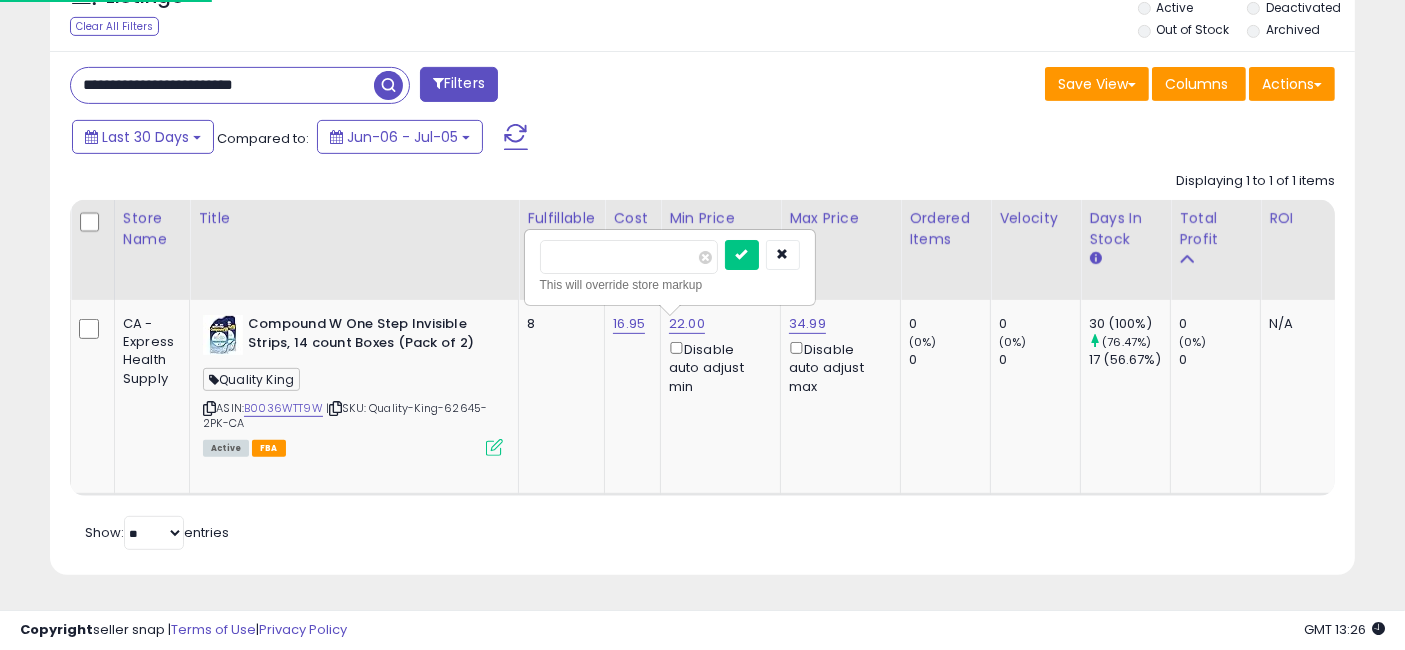click on "*****" at bounding box center [629, 257] 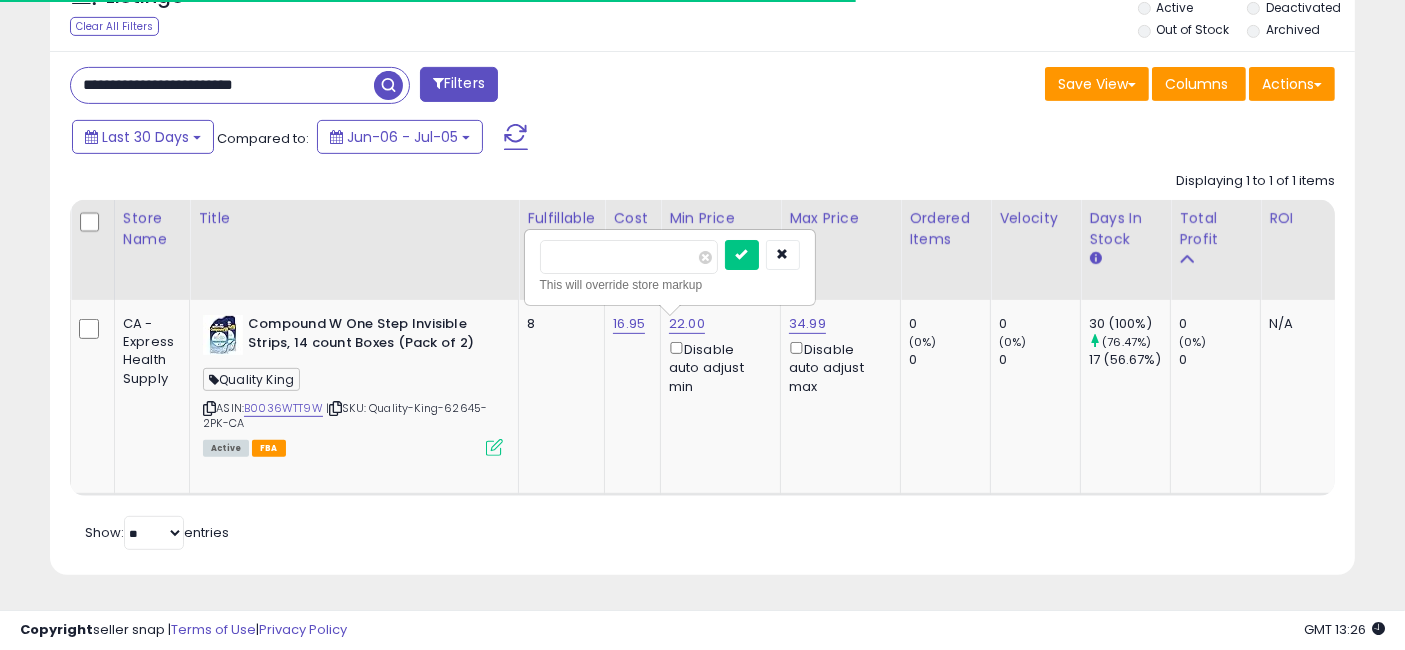 click on "*****" at bounding box center (629, 257) 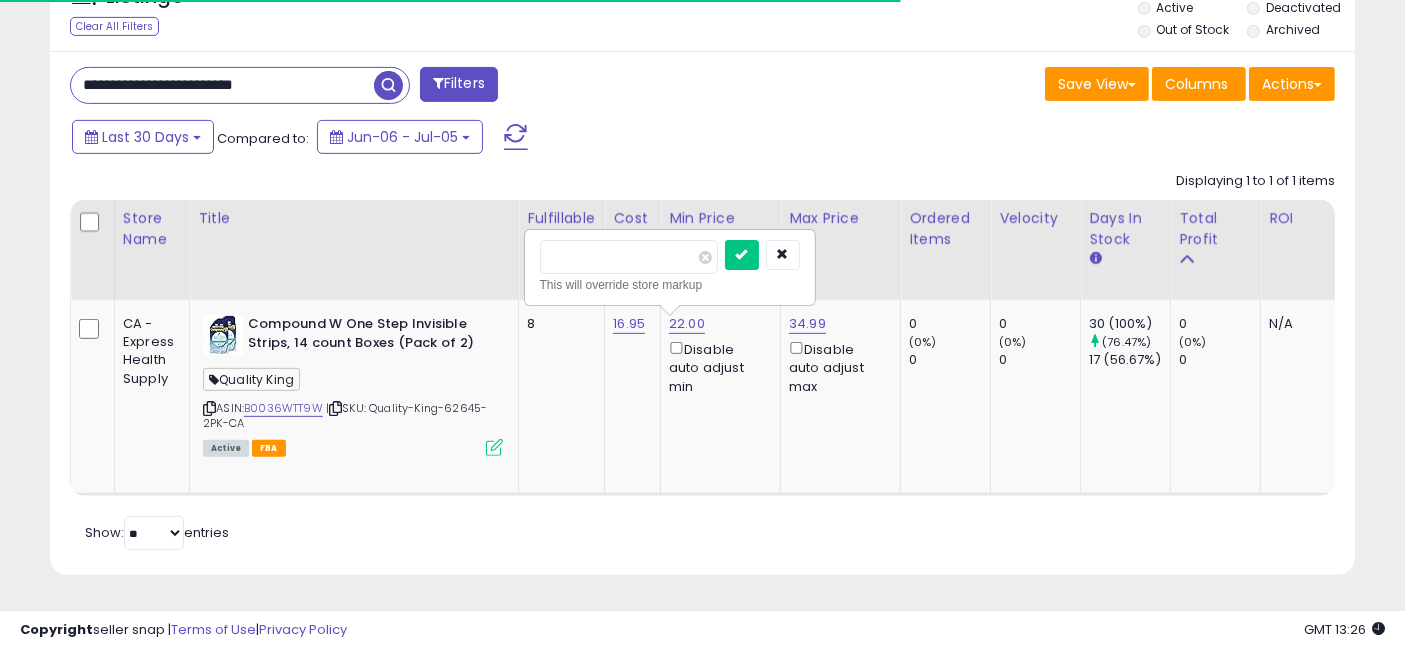 click on "*****" at bounding box center (629, 257) 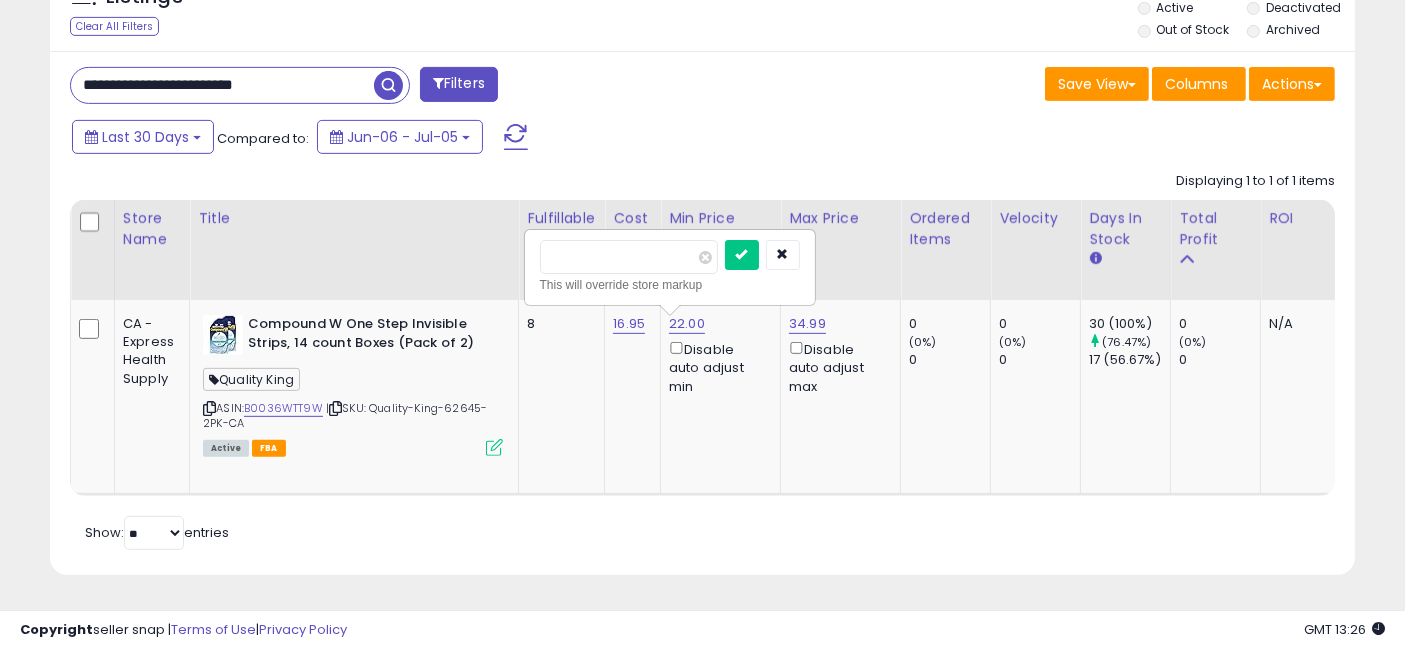 type on "**" 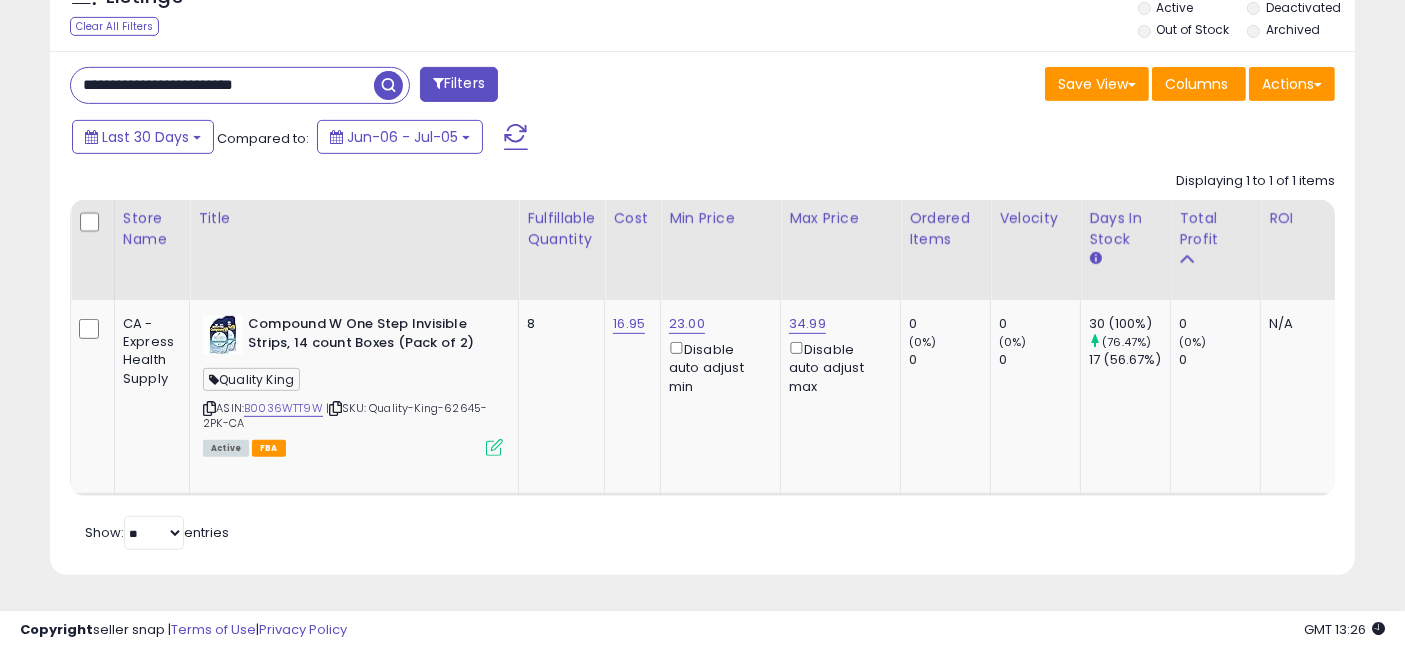 scroll, scrollTop: 0, scrollLeft: 1129, axis: horizontal 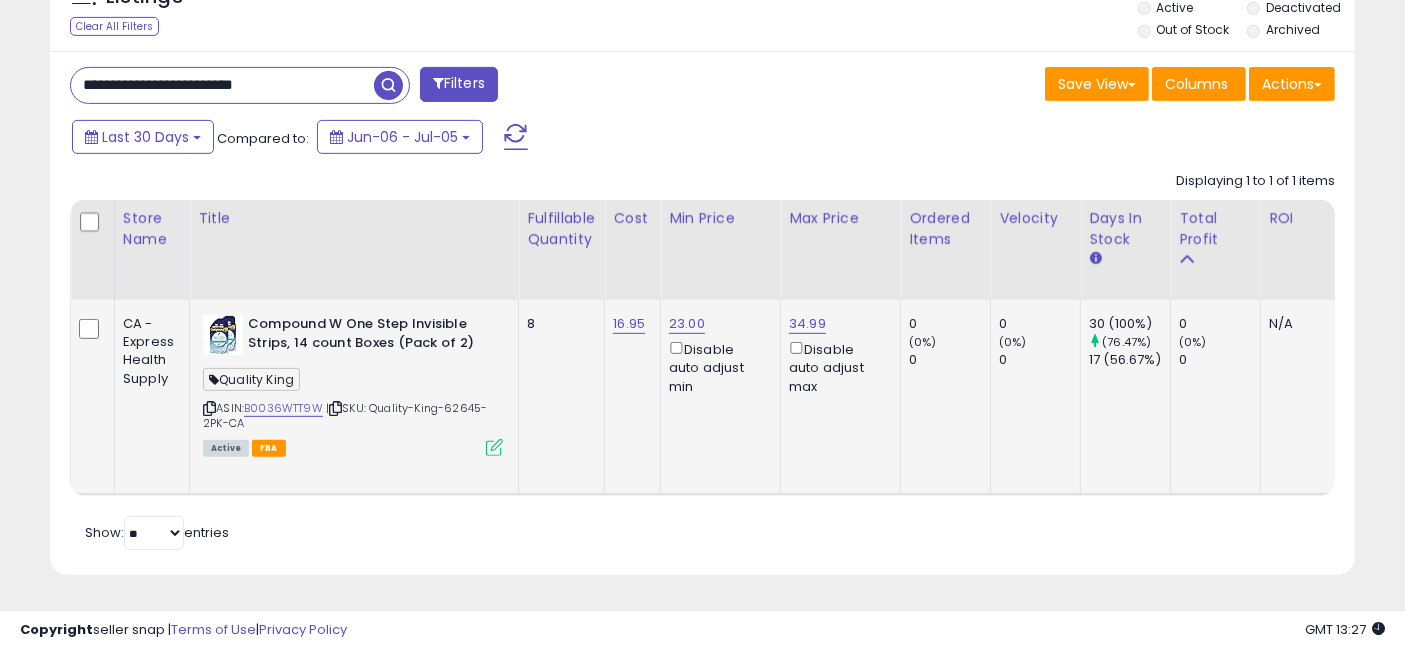 click at bounding box center (494, 447) 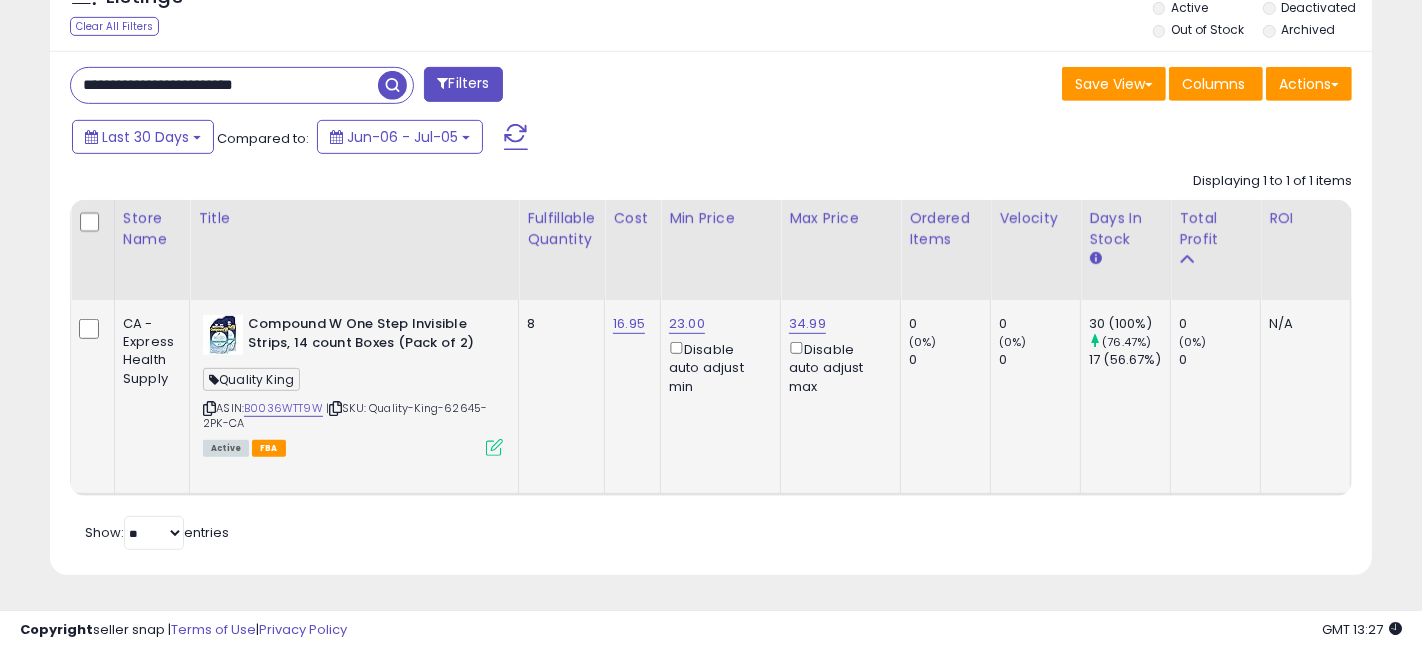 scroll, scrollTop: 999590, scrollLeft: 999234, axis: both 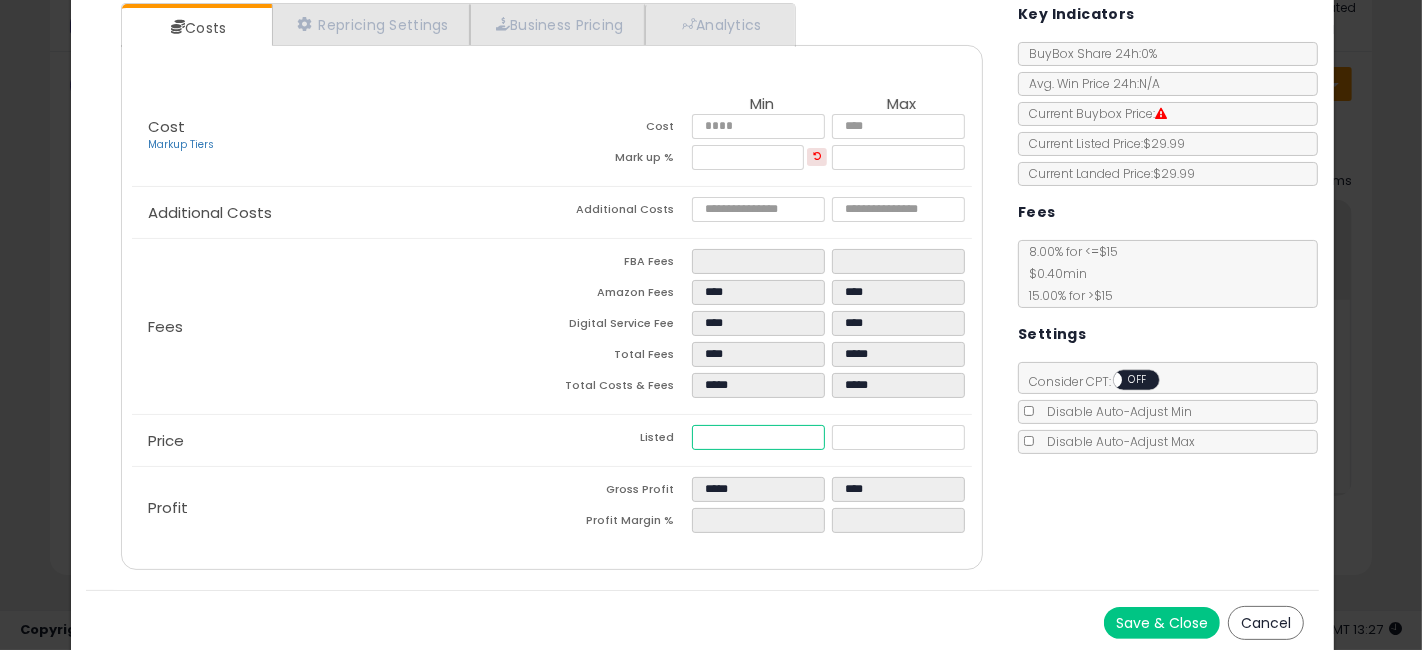 click on "*****" at bounding box center [758, 437] 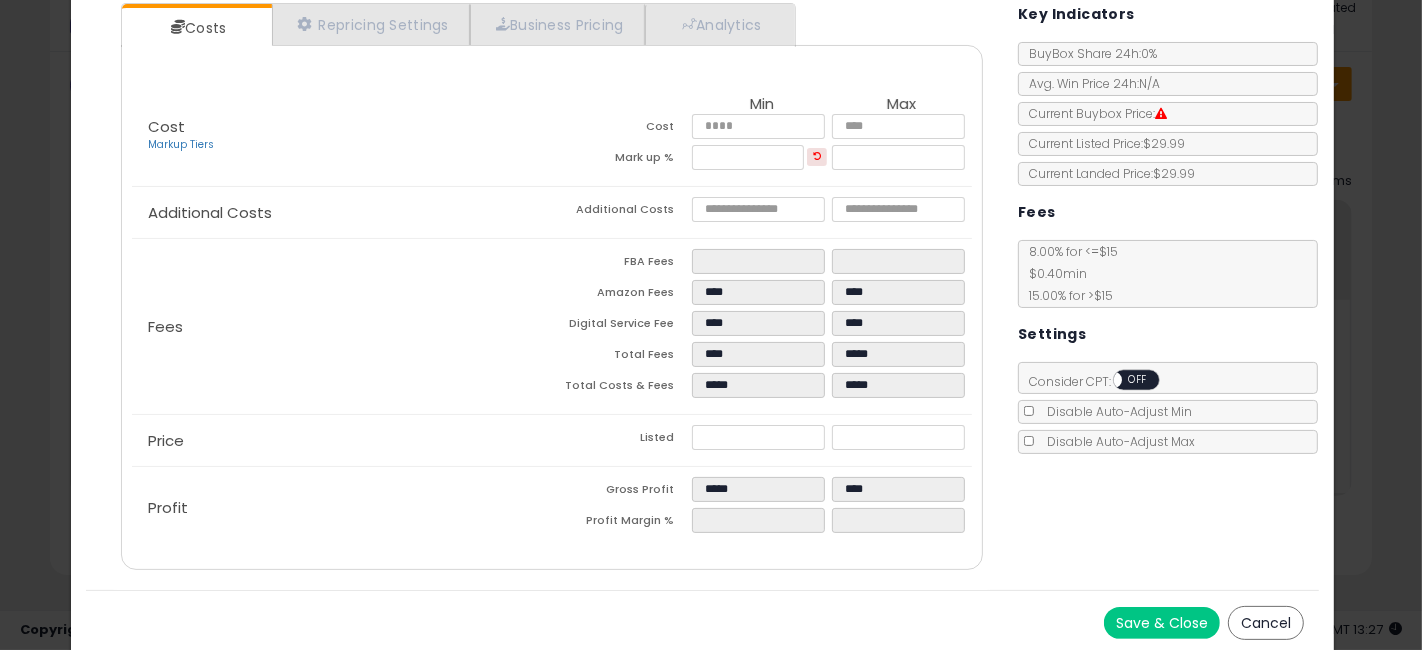 type on "******" 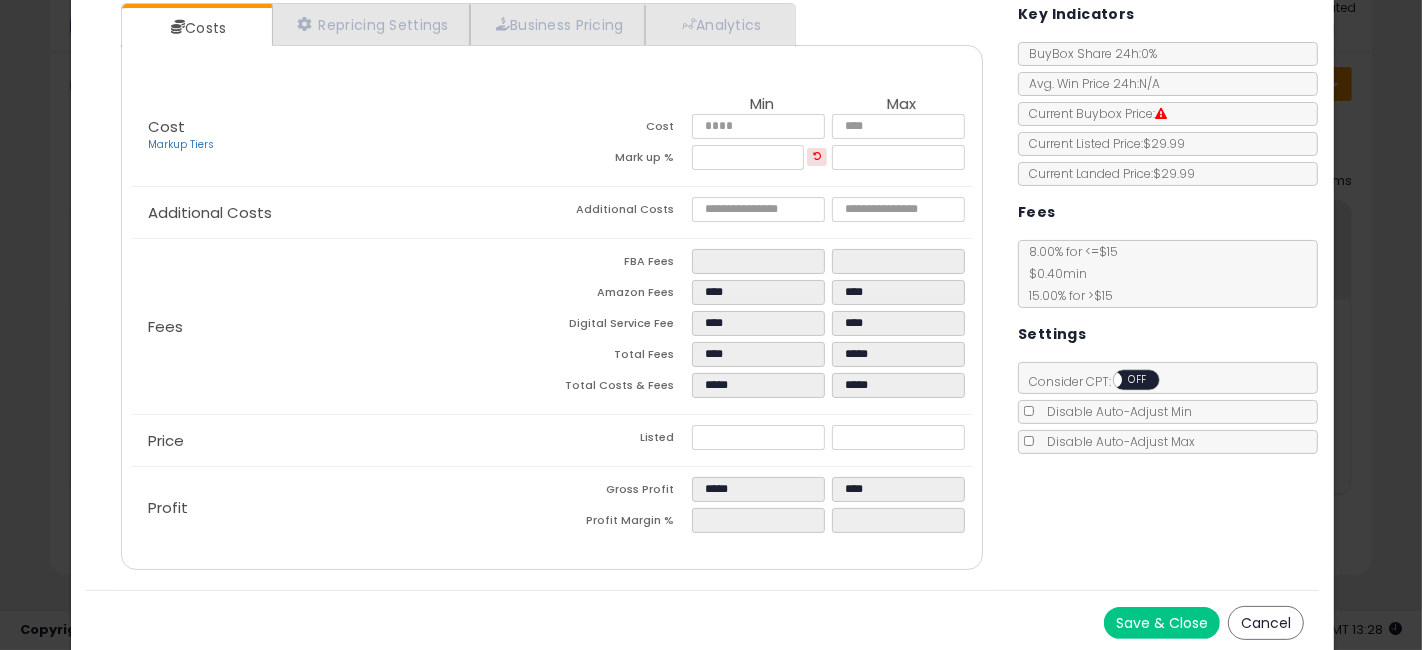 click on "× Close
Compound W One Step Invisible Strips, 14 count Boxes (Pack of 2)
ASIN:  B0036WTT9W
|
SKU:  Quality-King-62645-2PK-CA
FBA
Quality King ×
Repricing:
ON   OFF" 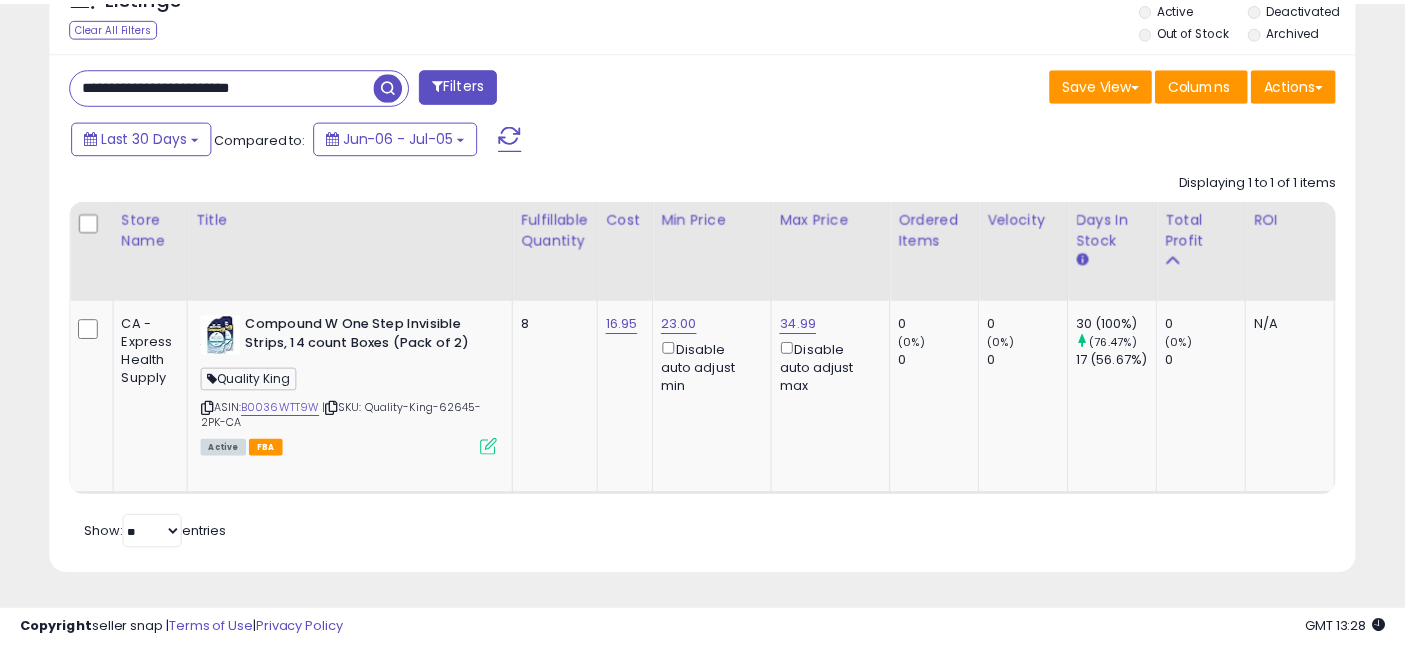 scroll, scrollTop: 410, scrollLeft: 755, axis: both 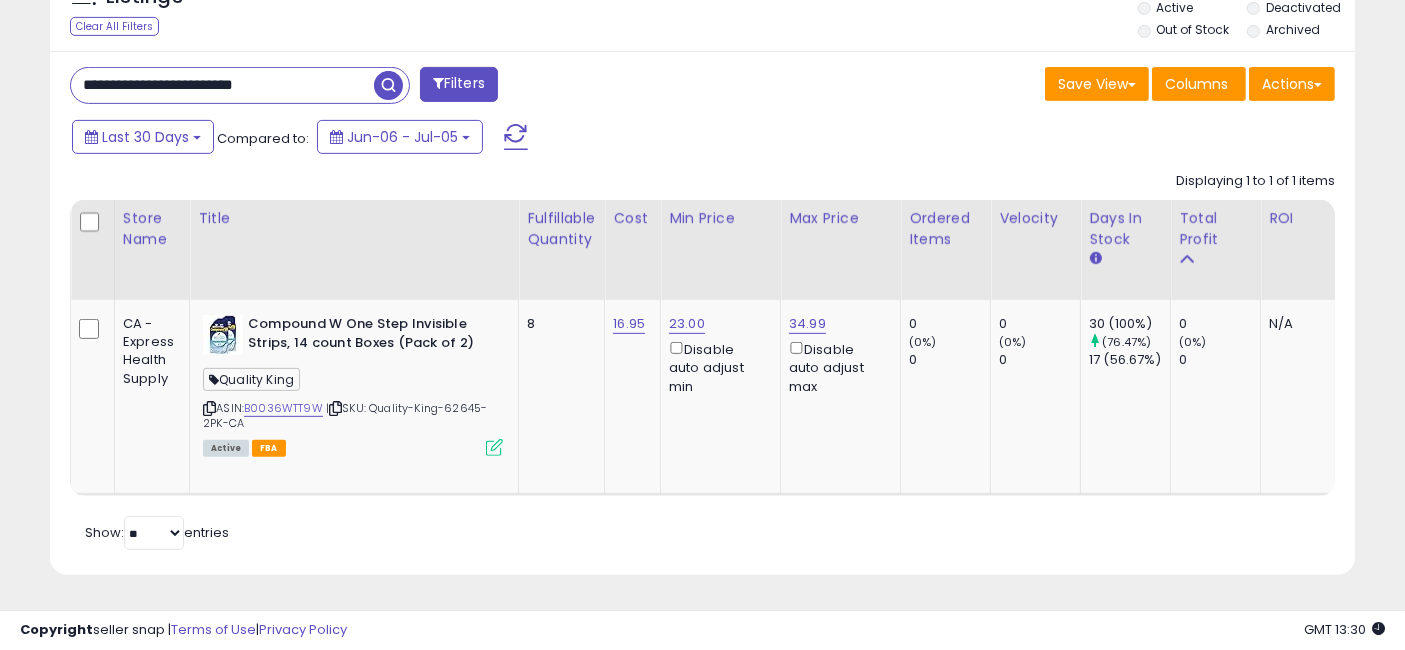 click on "**********" at bounding box center [222, 85] 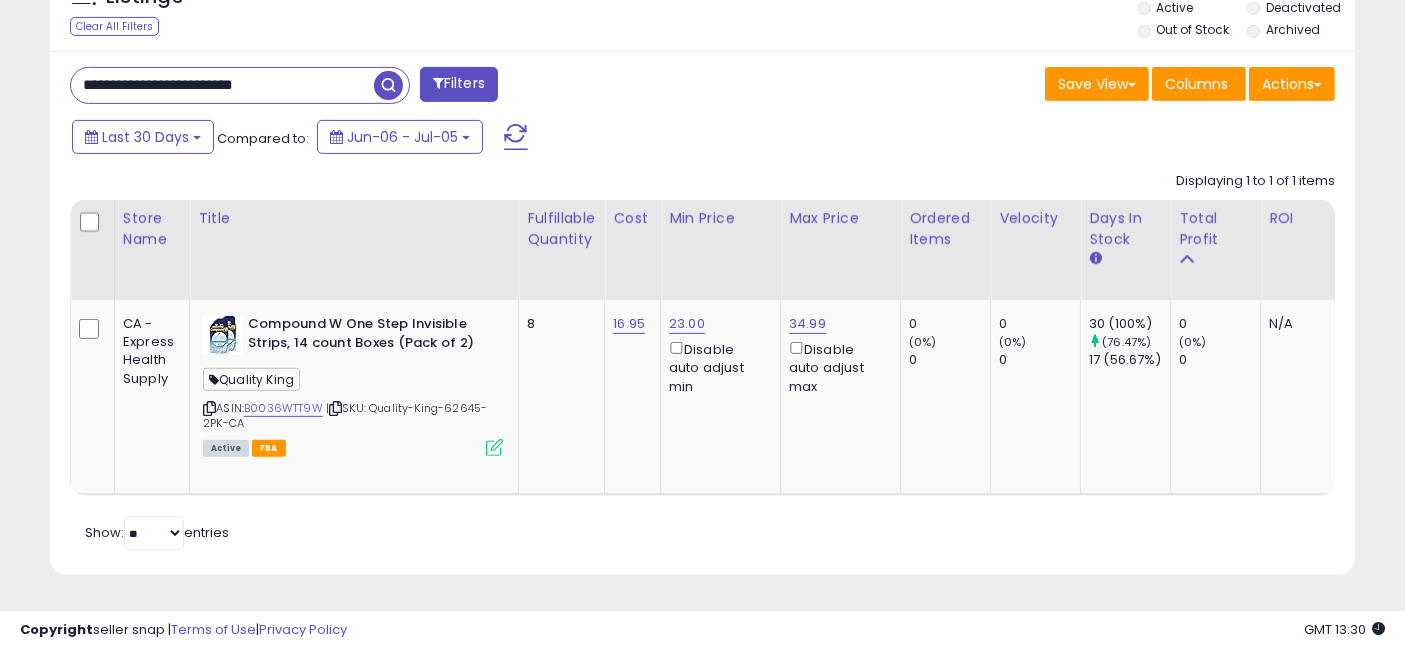 click on "**********" at bounding box center [222, 85] 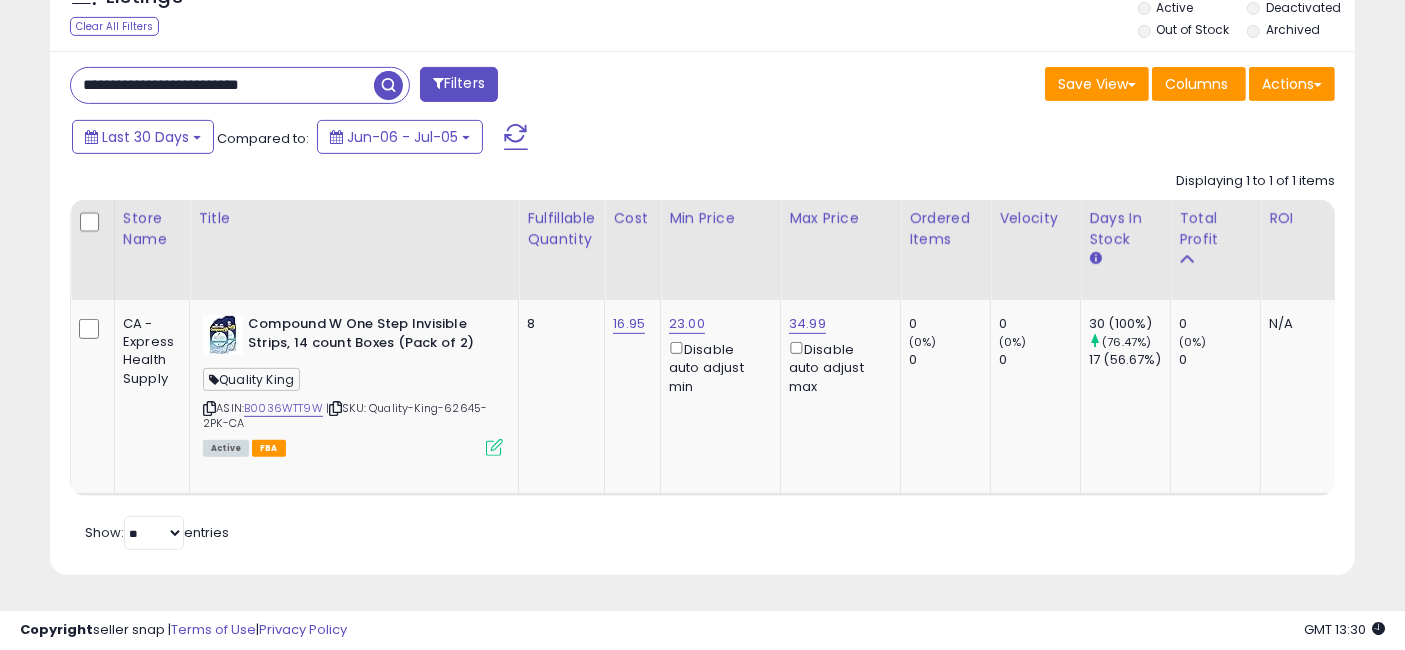 type on "**********" 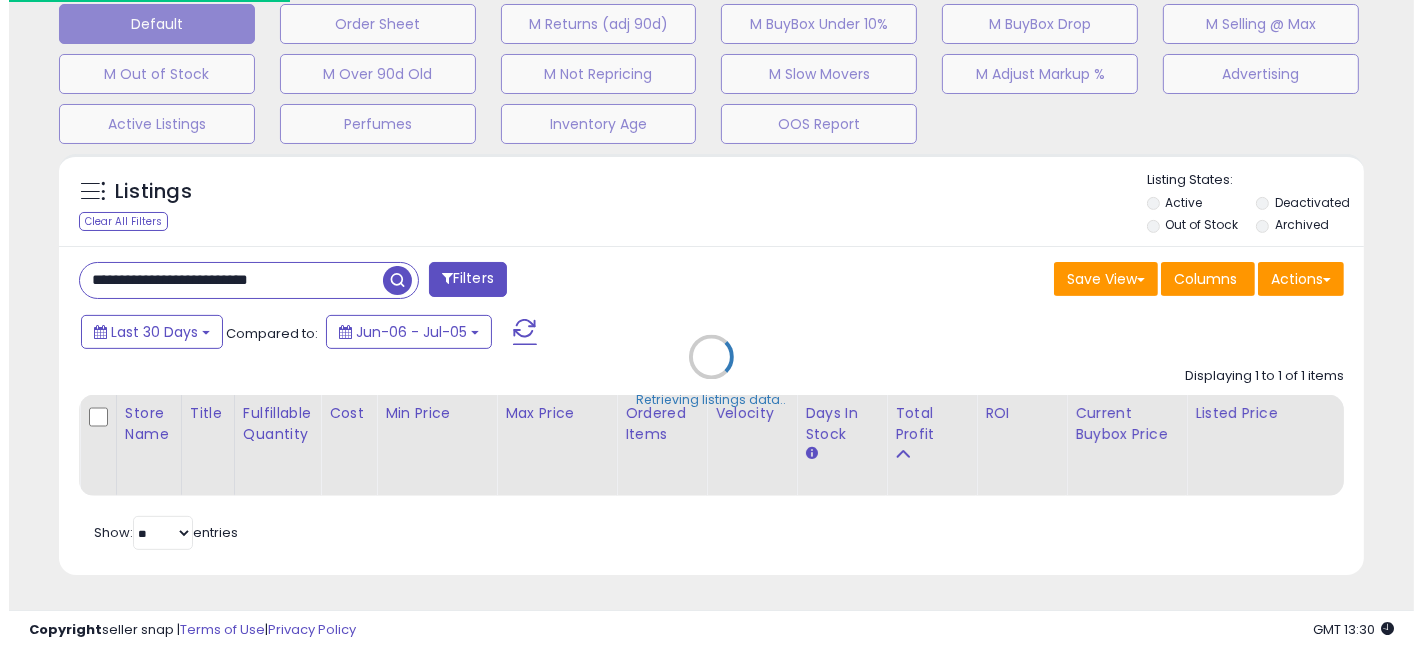 scroll, scrollTop: 641, scrollLeft: 0, axis: vertical 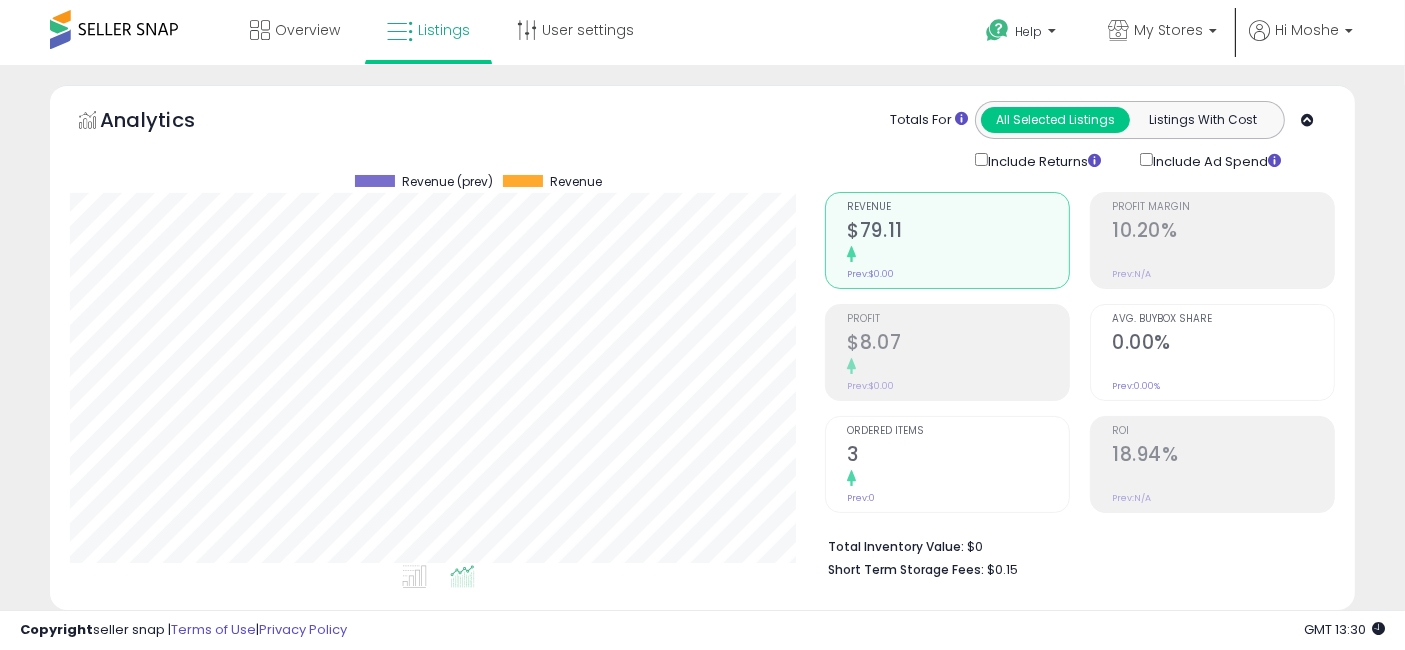 click on "0.00%" at bounding box center [1223, 344] 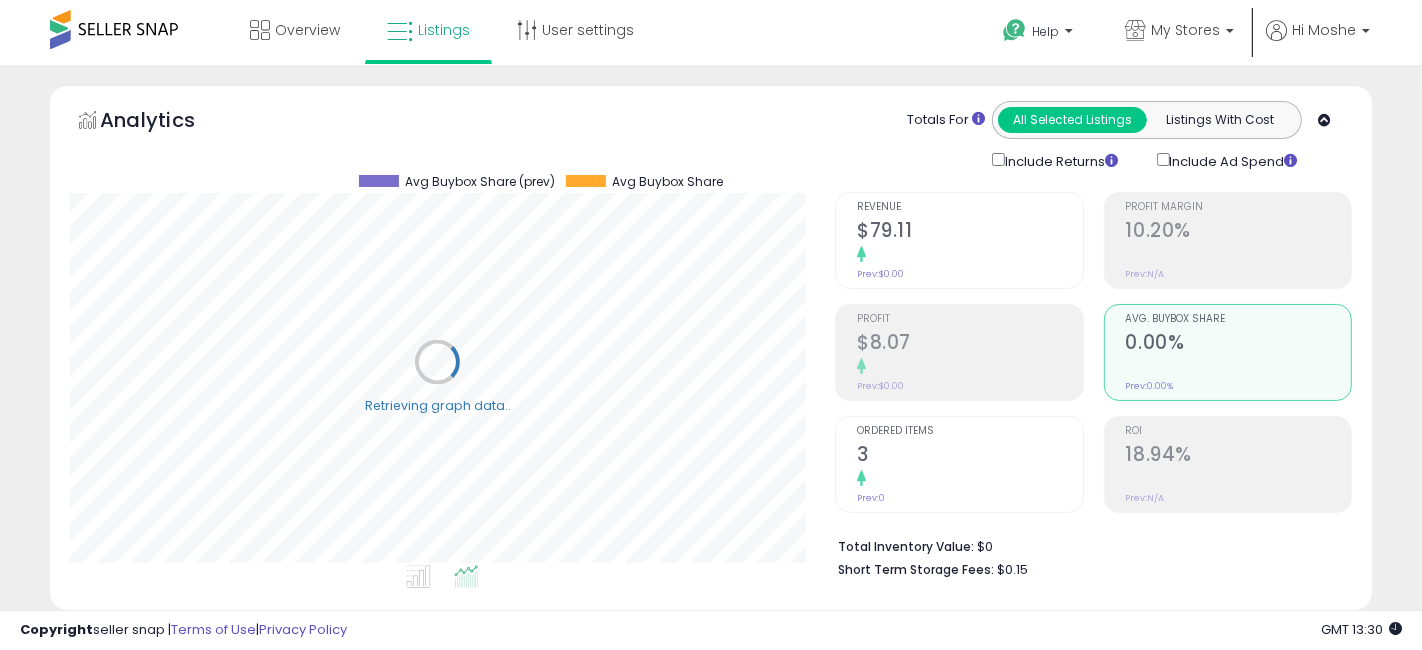 scroll, scrollTop: 999590, scrollLeft: 999234, axis: both 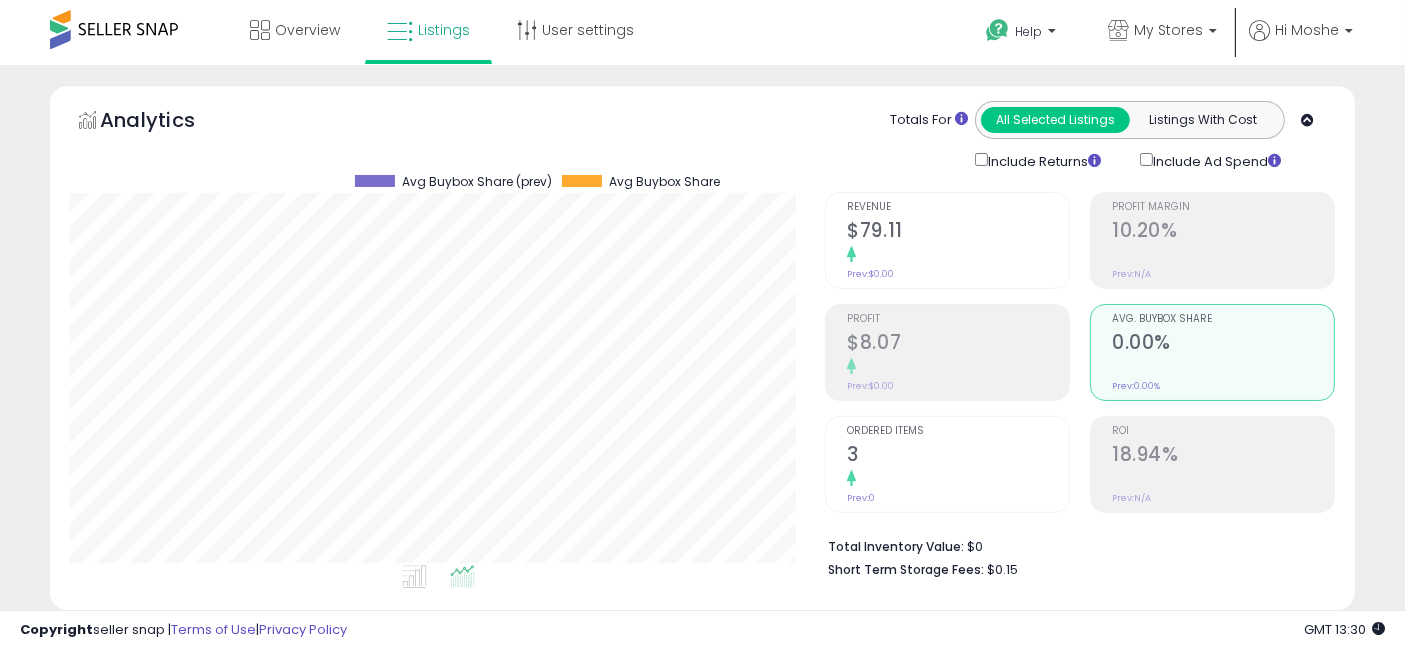 click 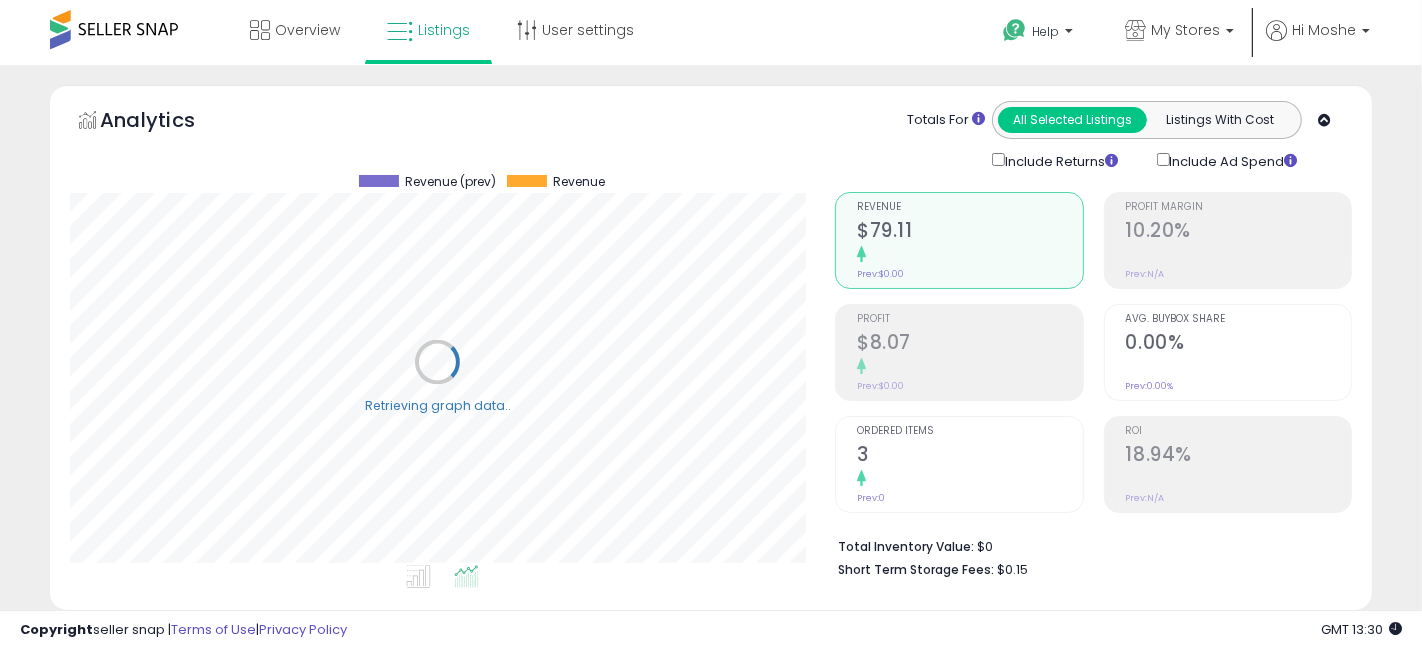 scroll, scrollTop: 999590, scrollLeft: 999234, axis: both 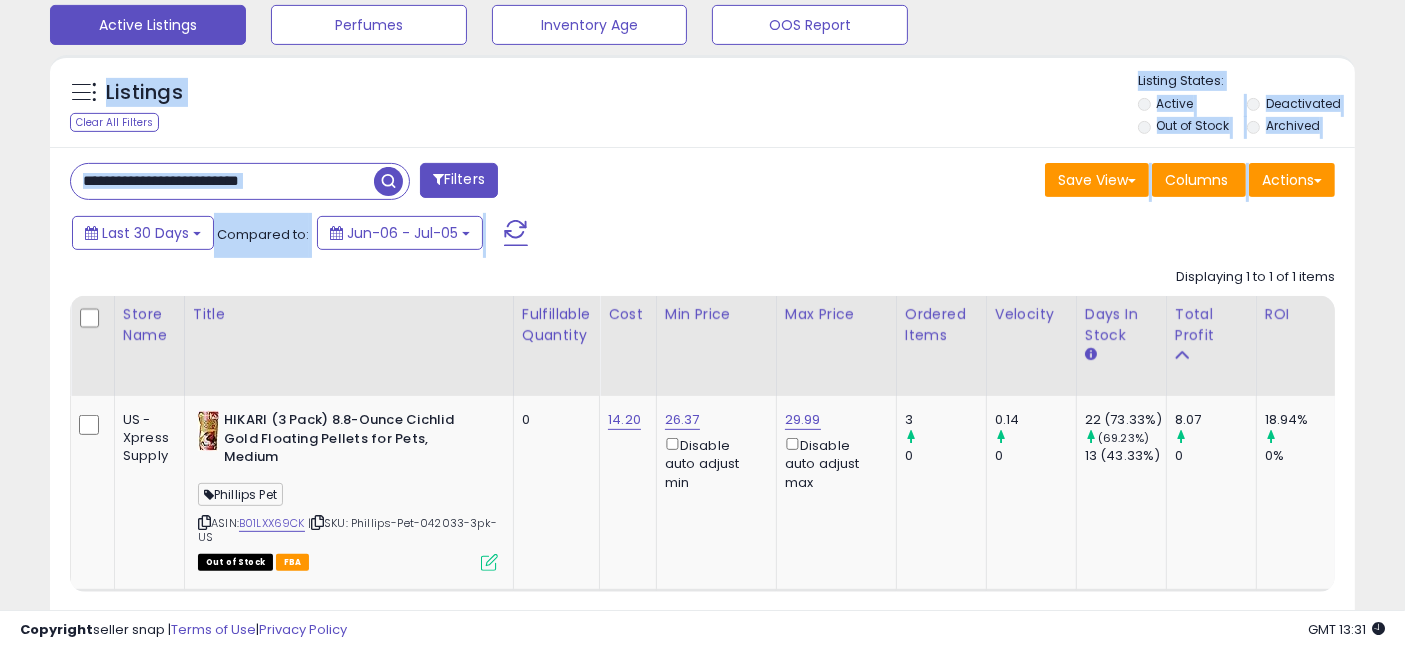 drag, startPoint x: 580, startPoint y: 244, endPoint x: 63, endPoint y: 30, distance: 559.54 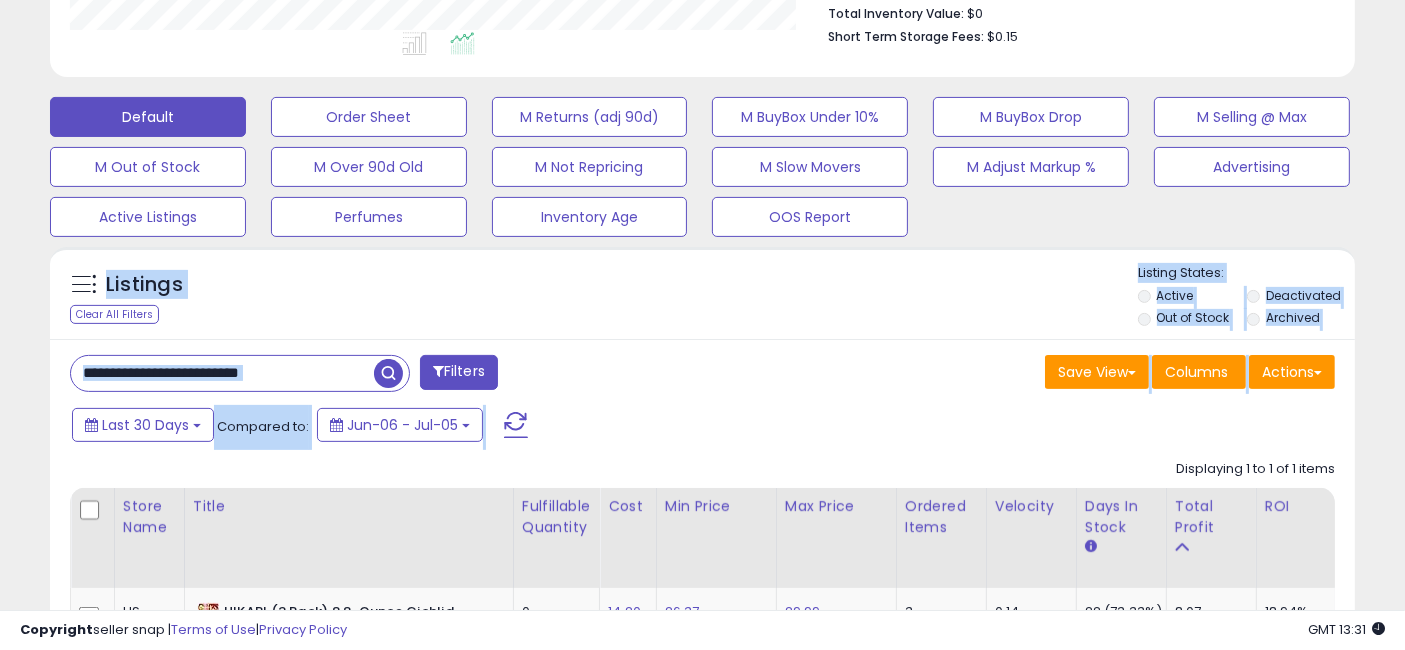 scroll, scrollTop: 555, scrollLeft: 0, axis: vertical 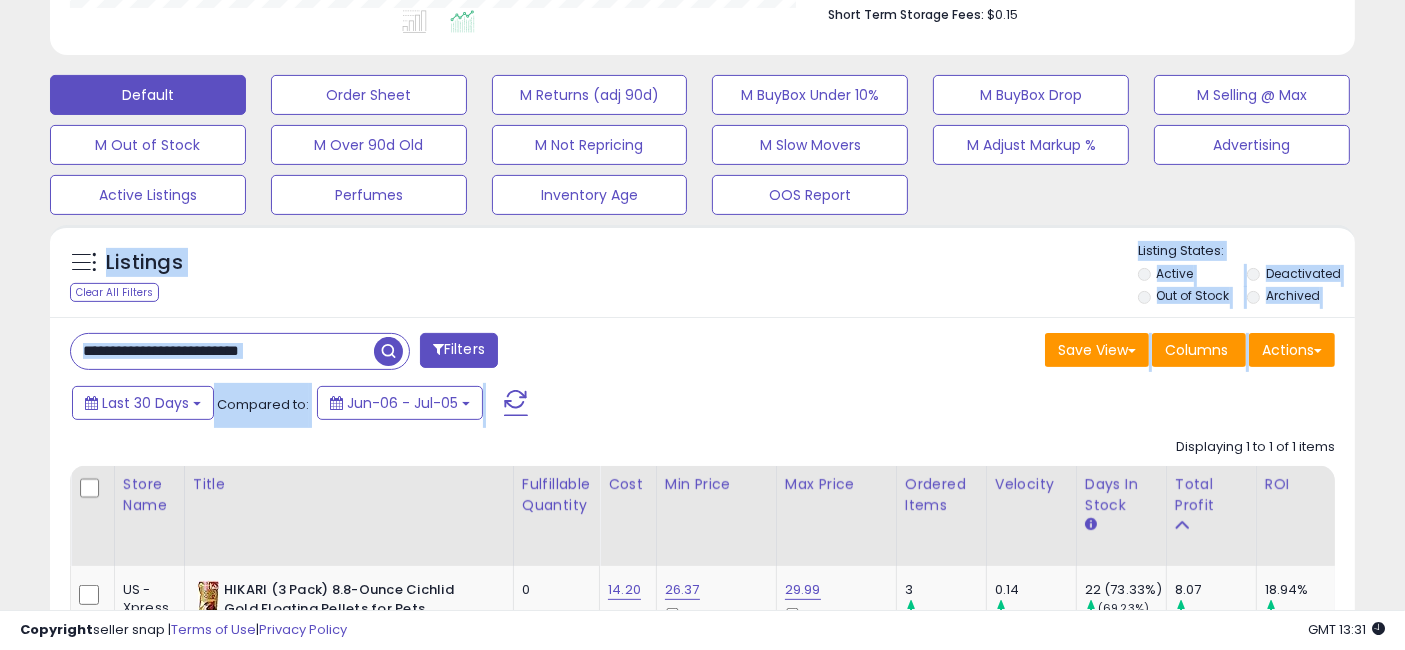 click on "Save View
Save As New View
Update Current View
Columns
Actions
Import  Export Visible Columns" at bounding box center [1027, 352] 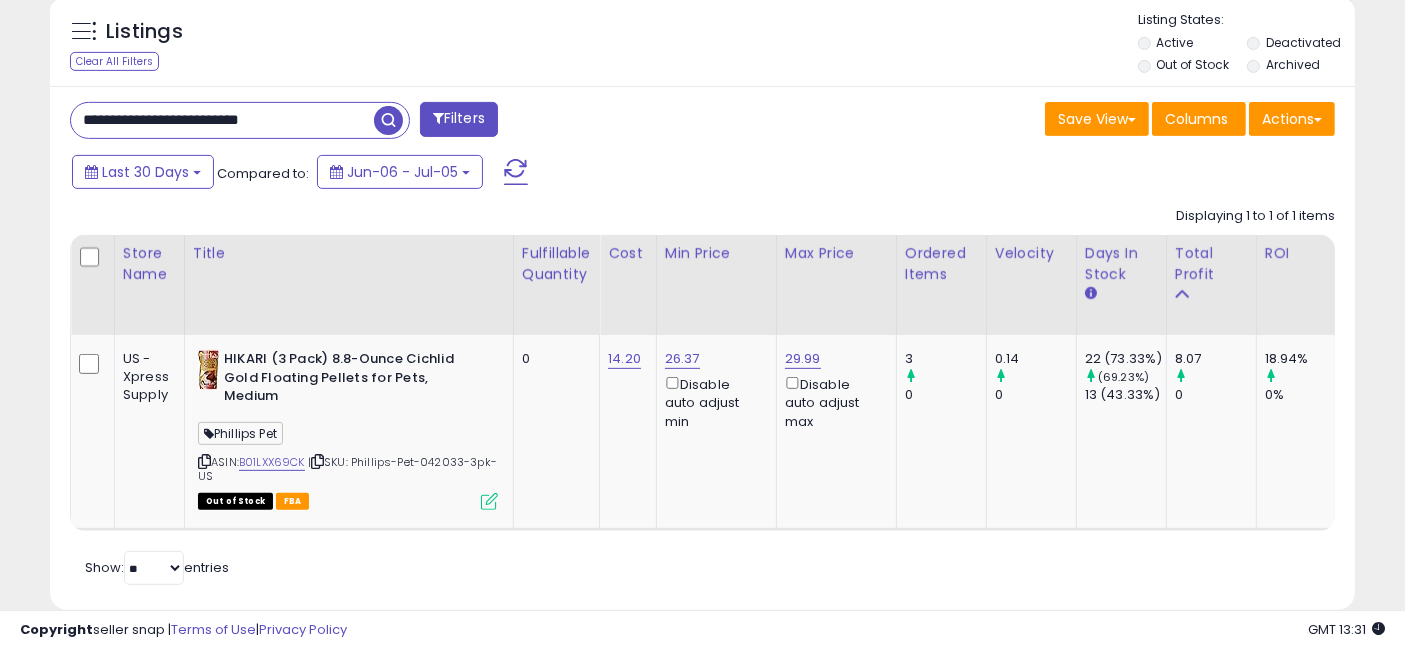 scroll, scrollTop: 837, scrollLeft: 0, axis: vertical 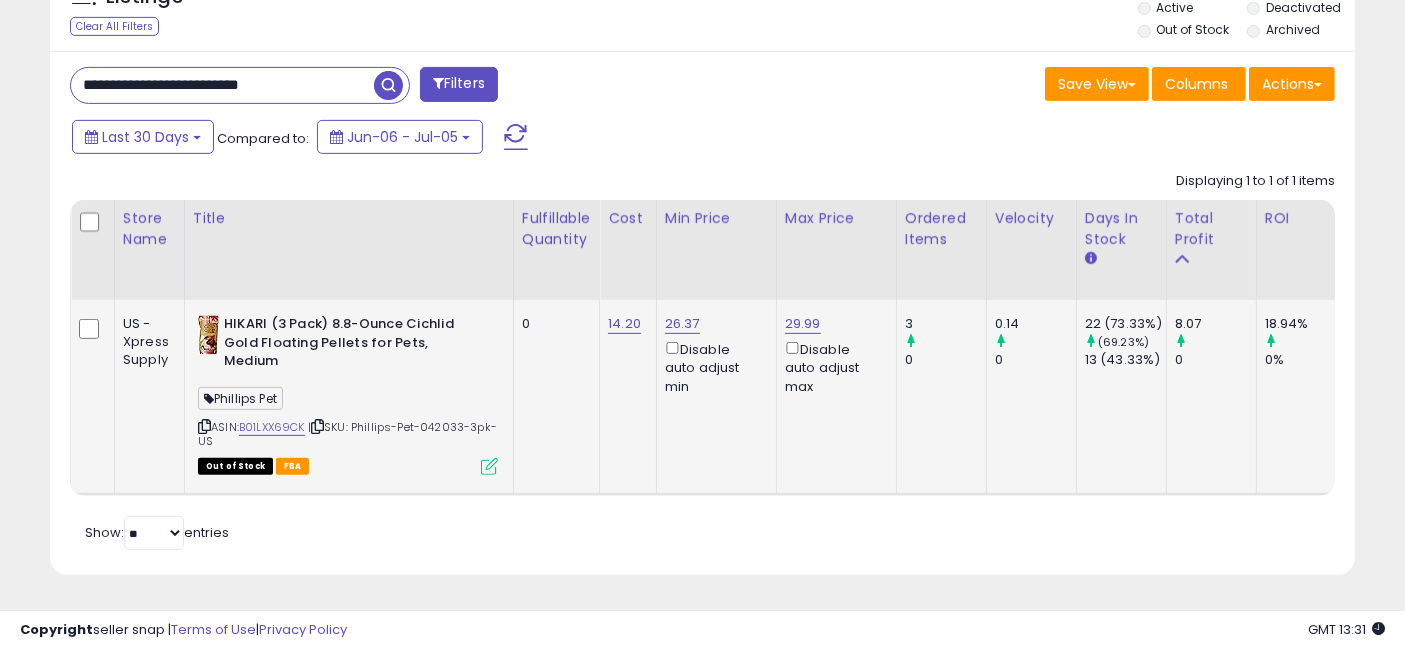 drag, startPoint x: 825, startPoint y: 375, endPoint x: 224, endPoint y: 298, distance: 605.91254 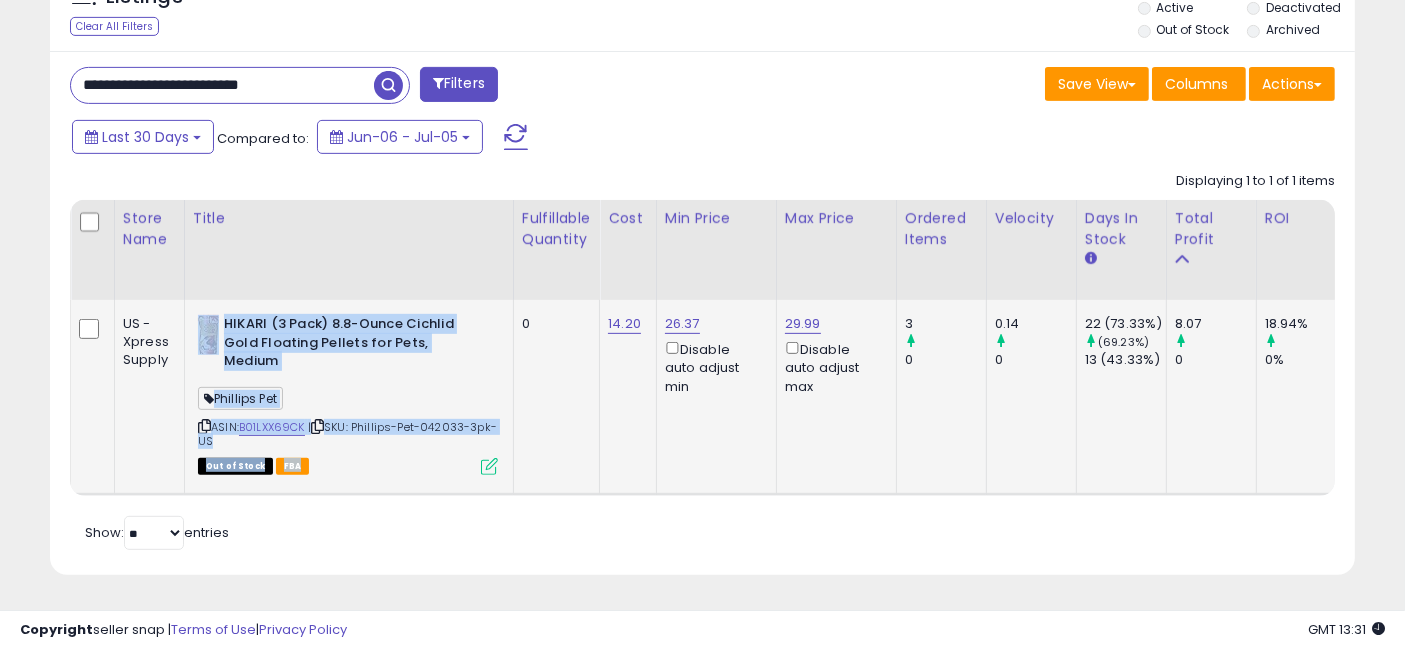 drag, startPoint x: 498, startPoint y: 441, endPoint x: 206, endPoint y: 312, distance: 319.22562 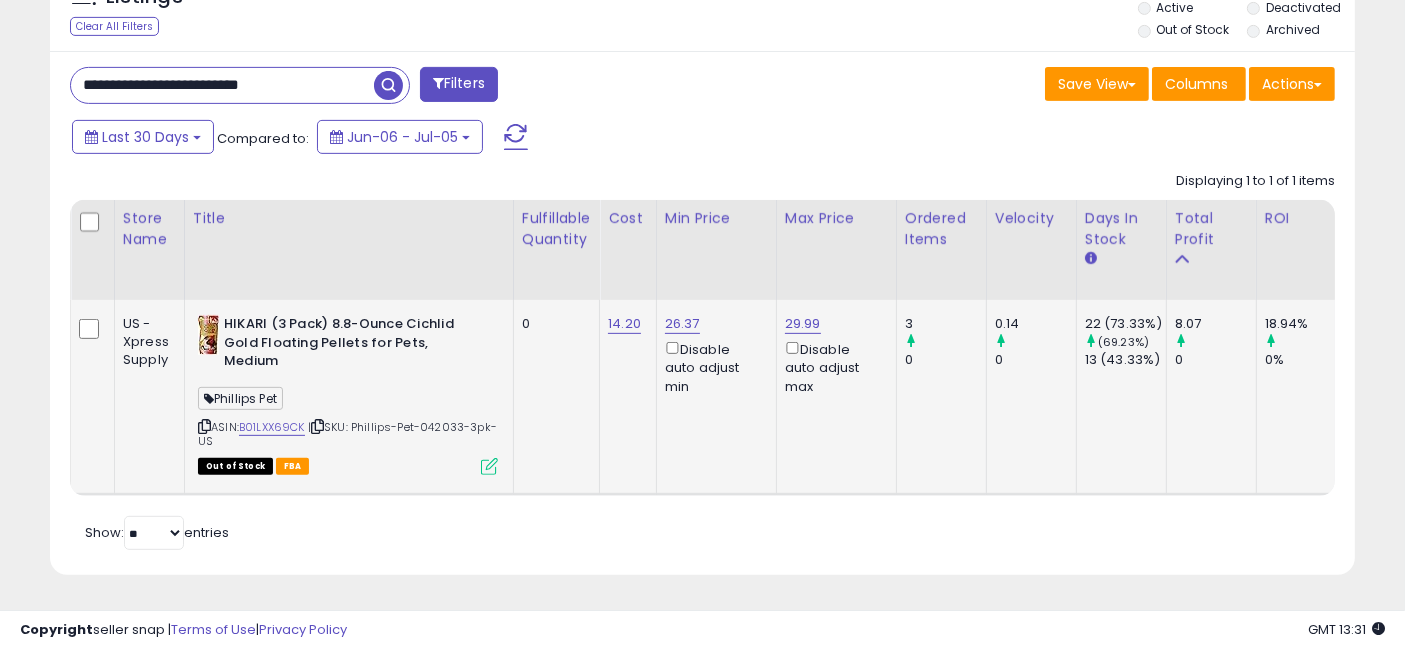 click on "29.99  Disable auto adjust max" 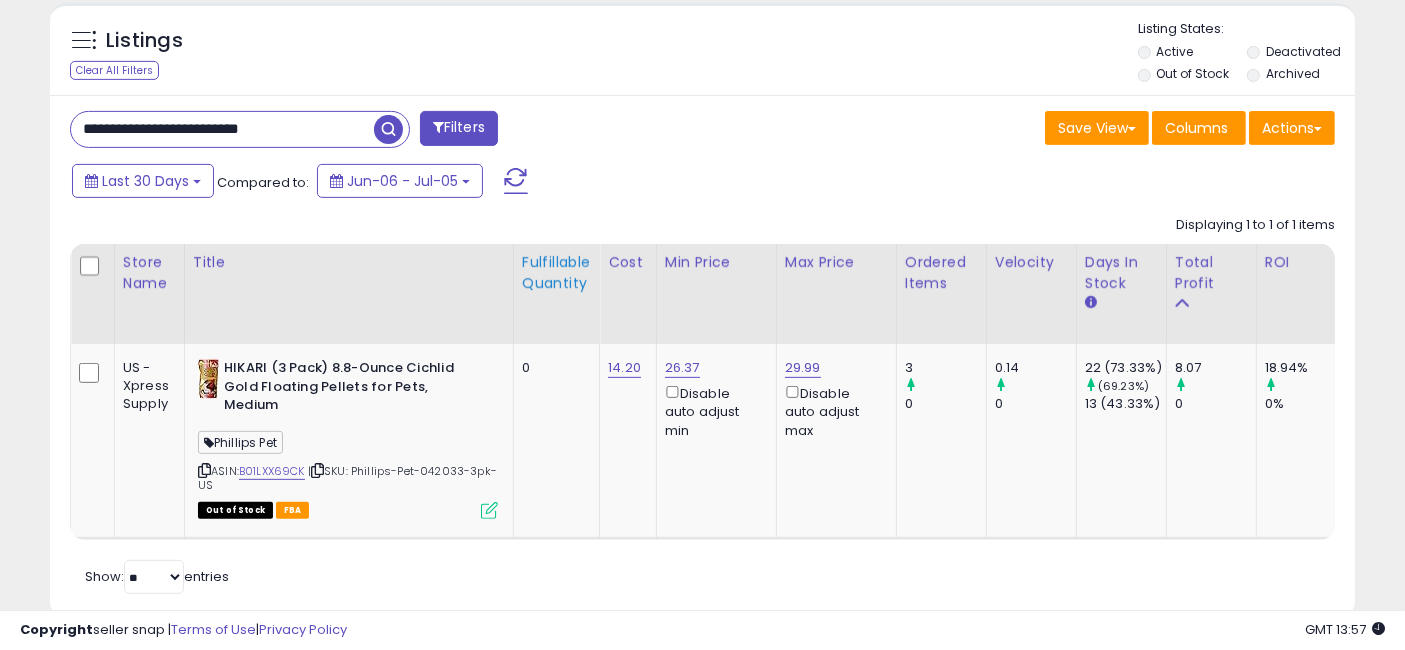 scroll, scrollTop: 0, scrollLeft: 0, axis: both 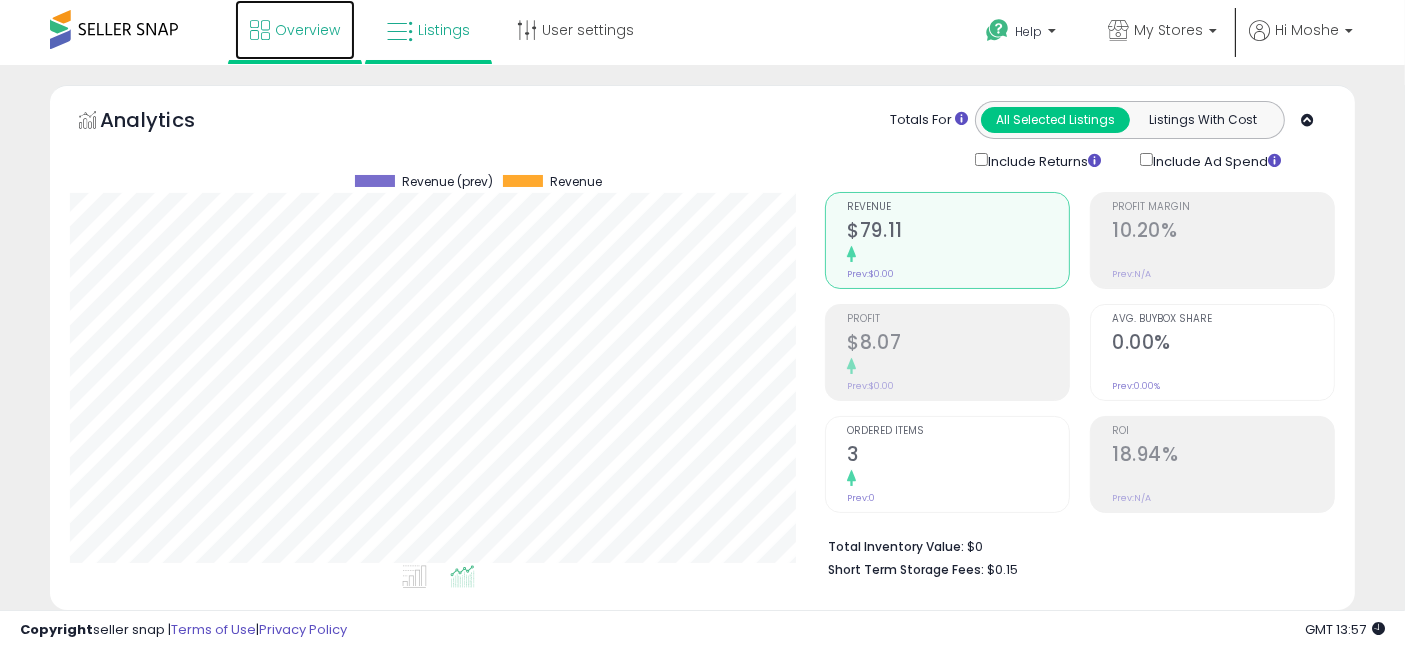 click on "Overview" at bounding box center [307, 30] 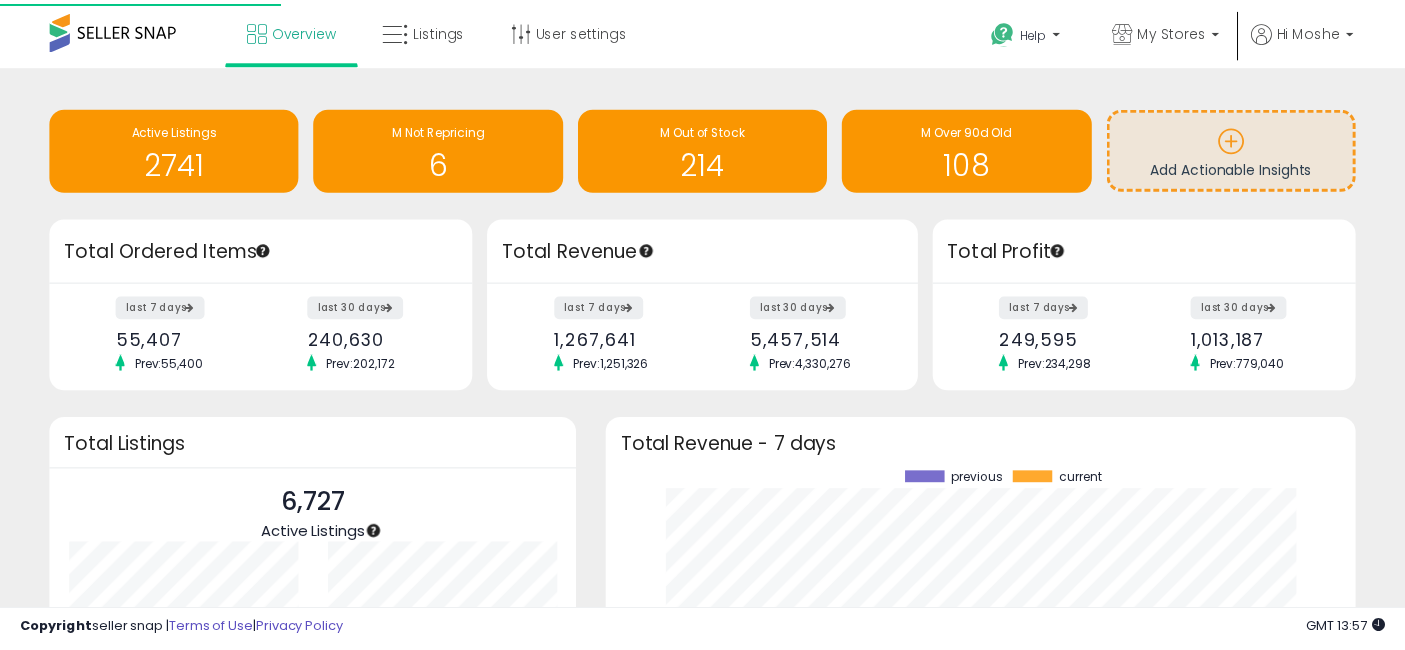 scroll, scrollTop: 0, scrollLeft: 0, axis: both 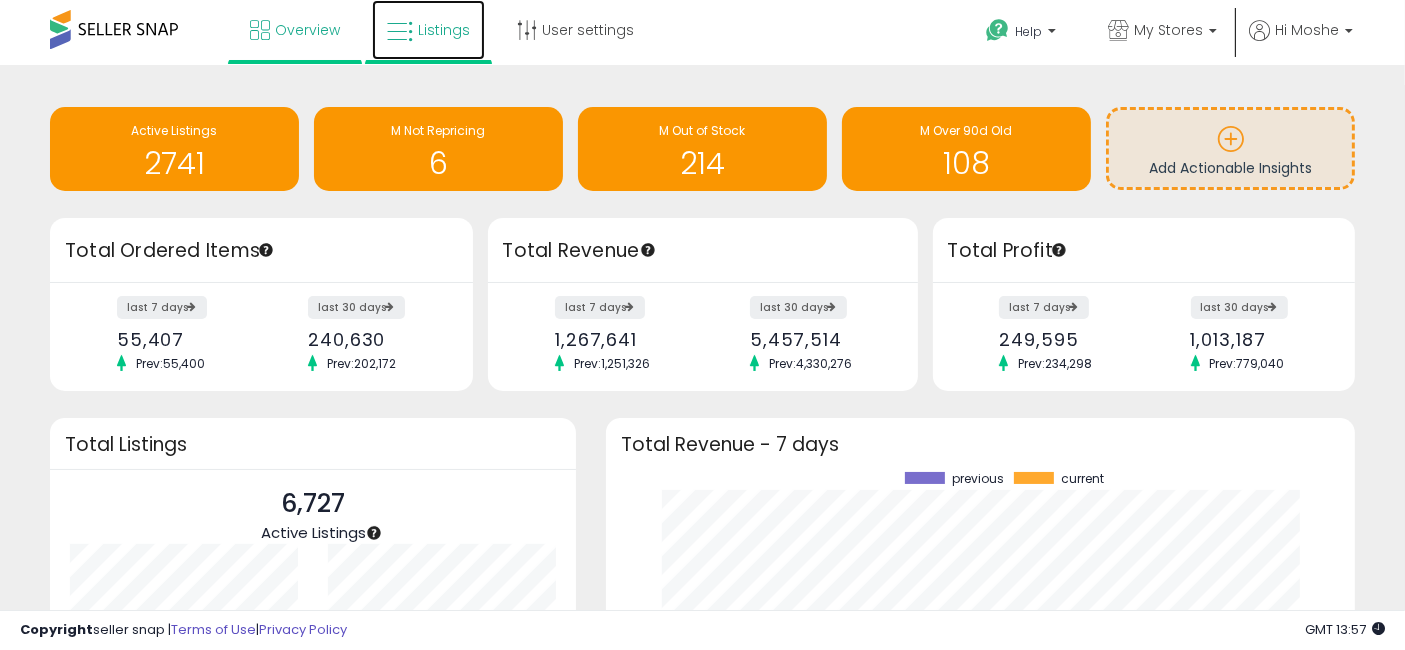click on "Listings" at bounding box center (444, 30) 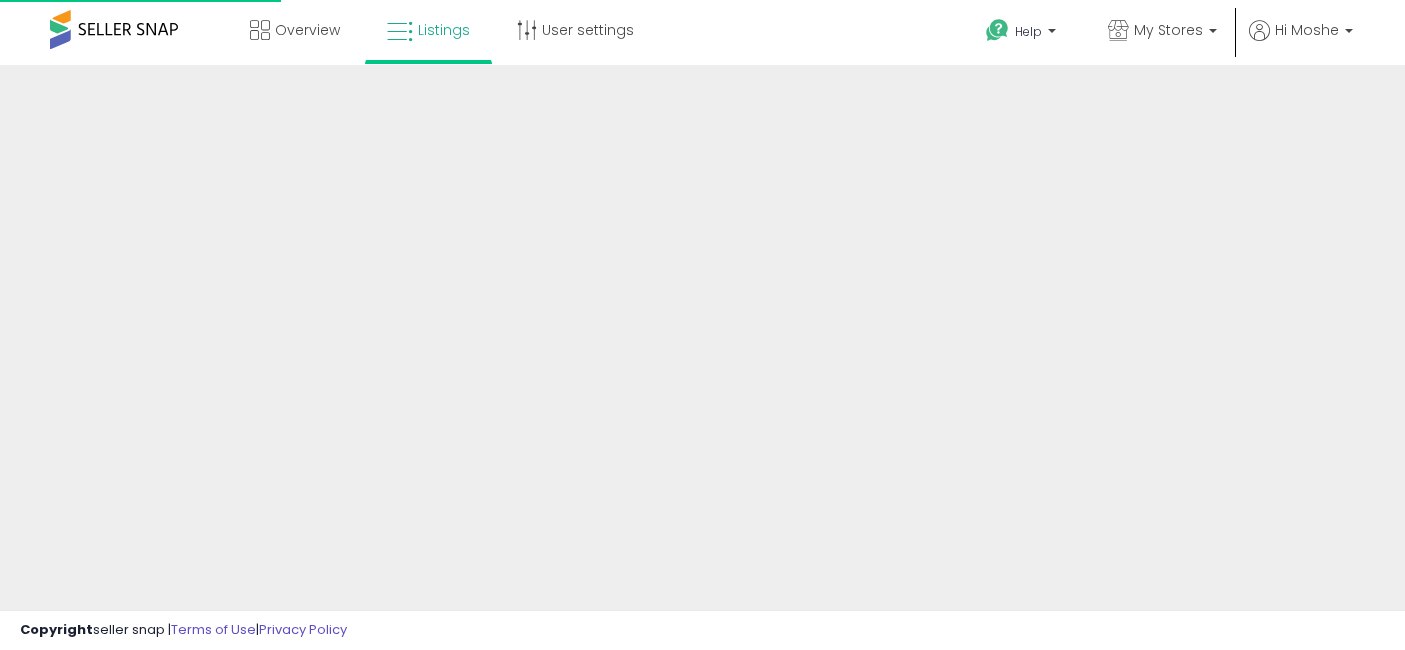 scroll, scrollTop: 0, scrollLeft: 0, axis: both 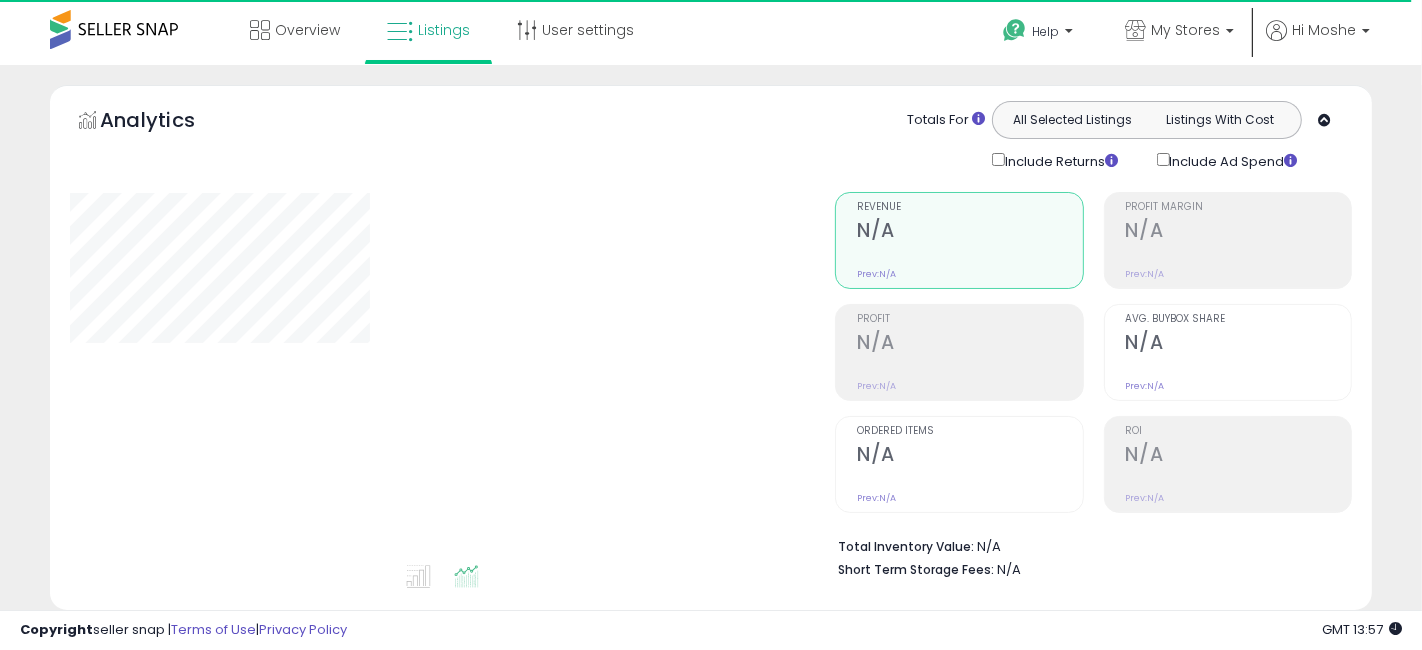 select on "**" 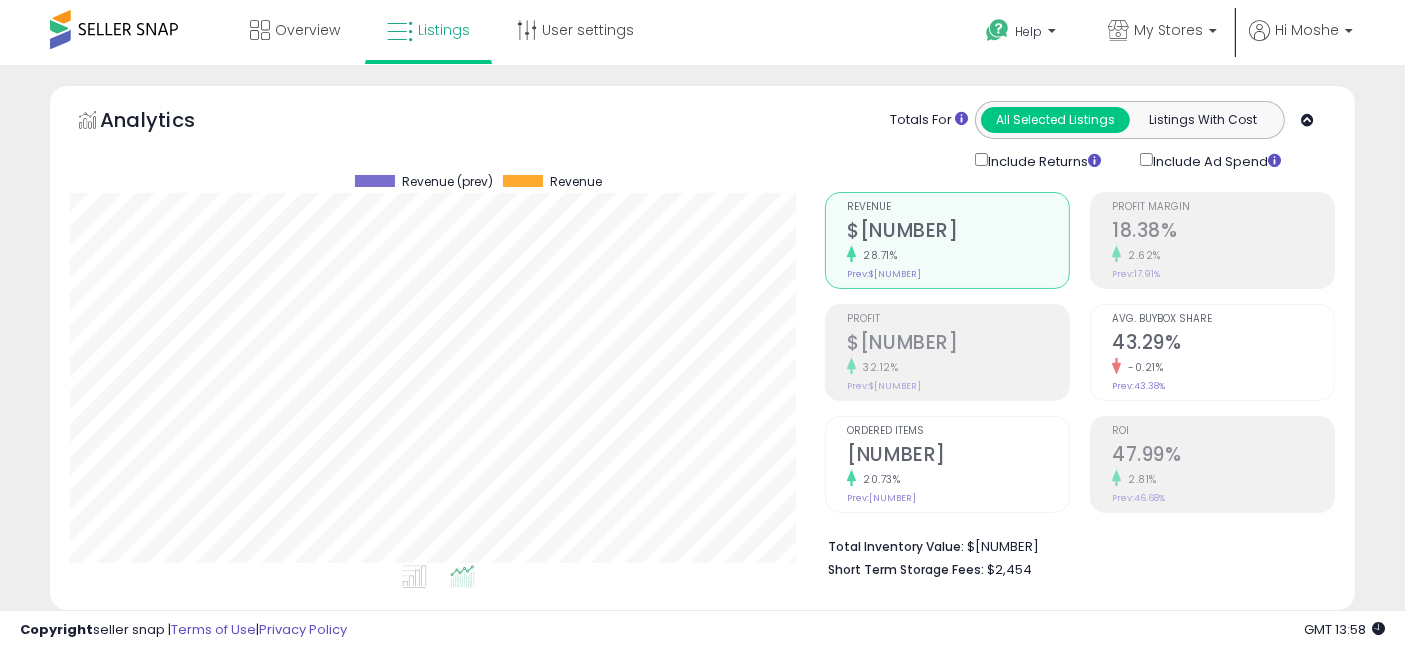 scroll, scrollTop: 999590, scrollLeft: 999244, axis: both 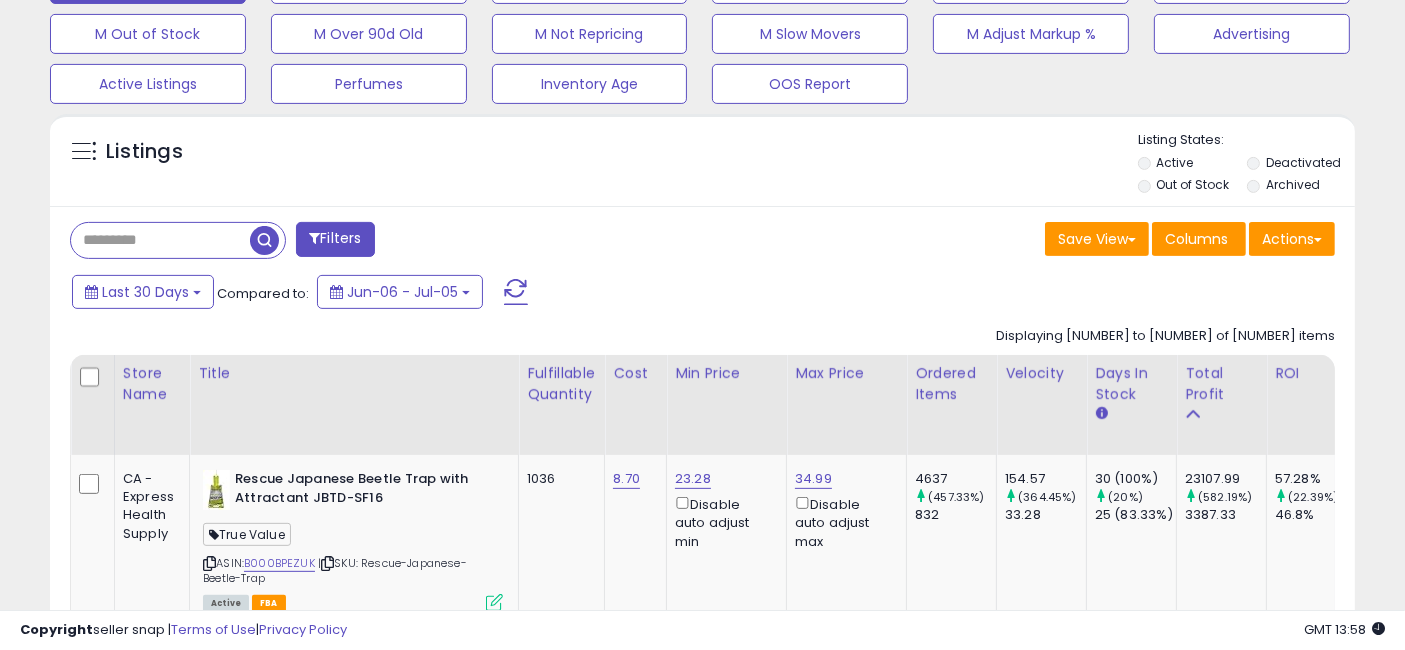click at bounding box center (160, 240) 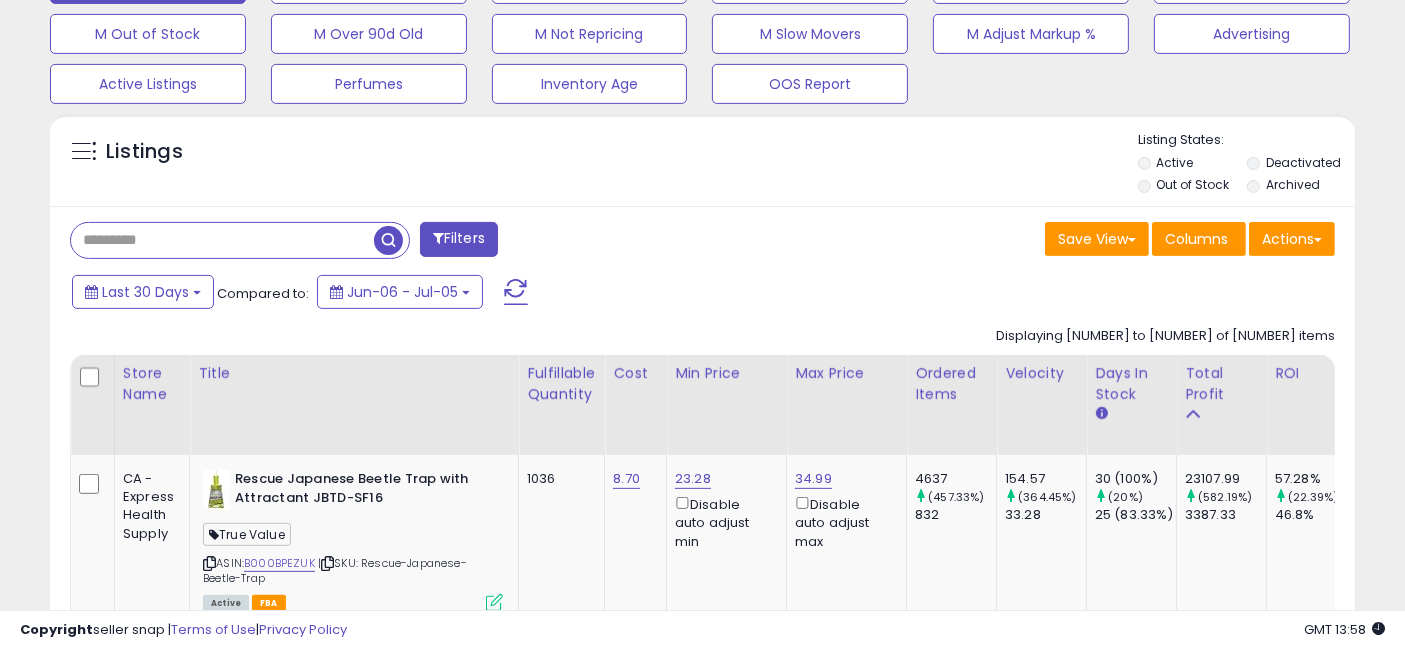paste on "**********" 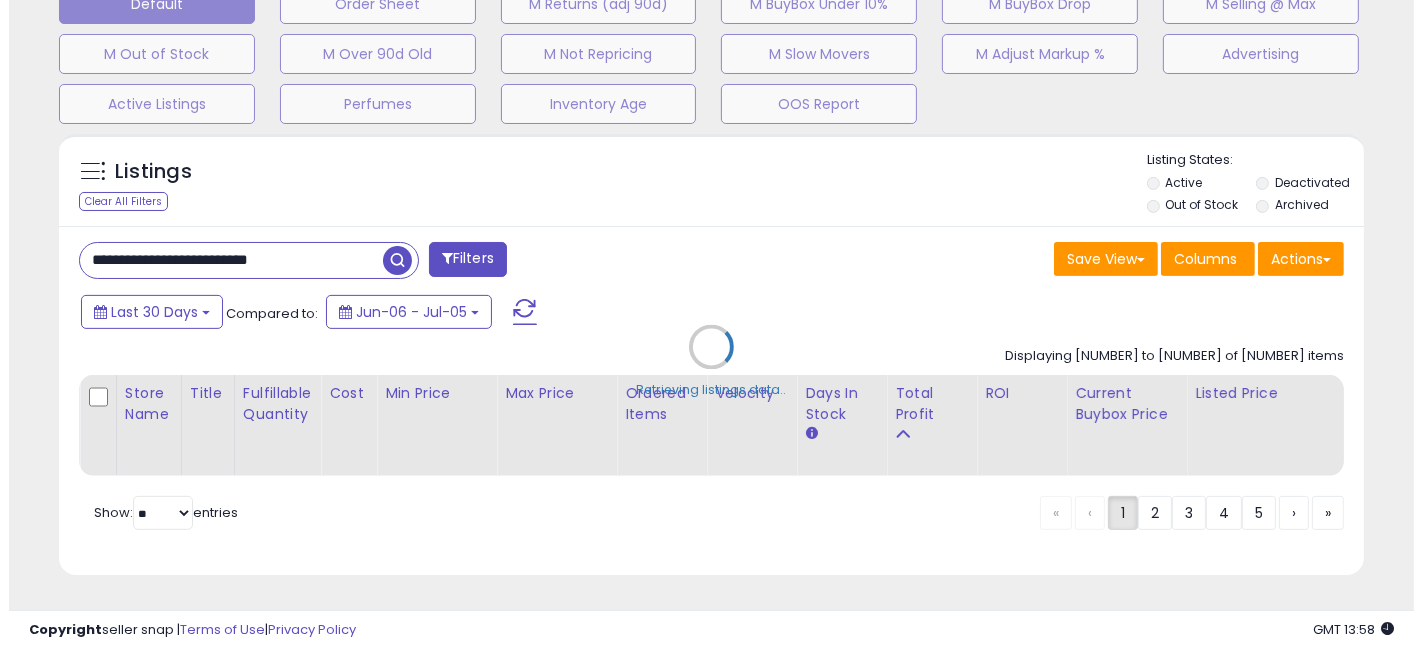 scroll, scrollTop: 660, scrollLeft: 0, axis: vertical 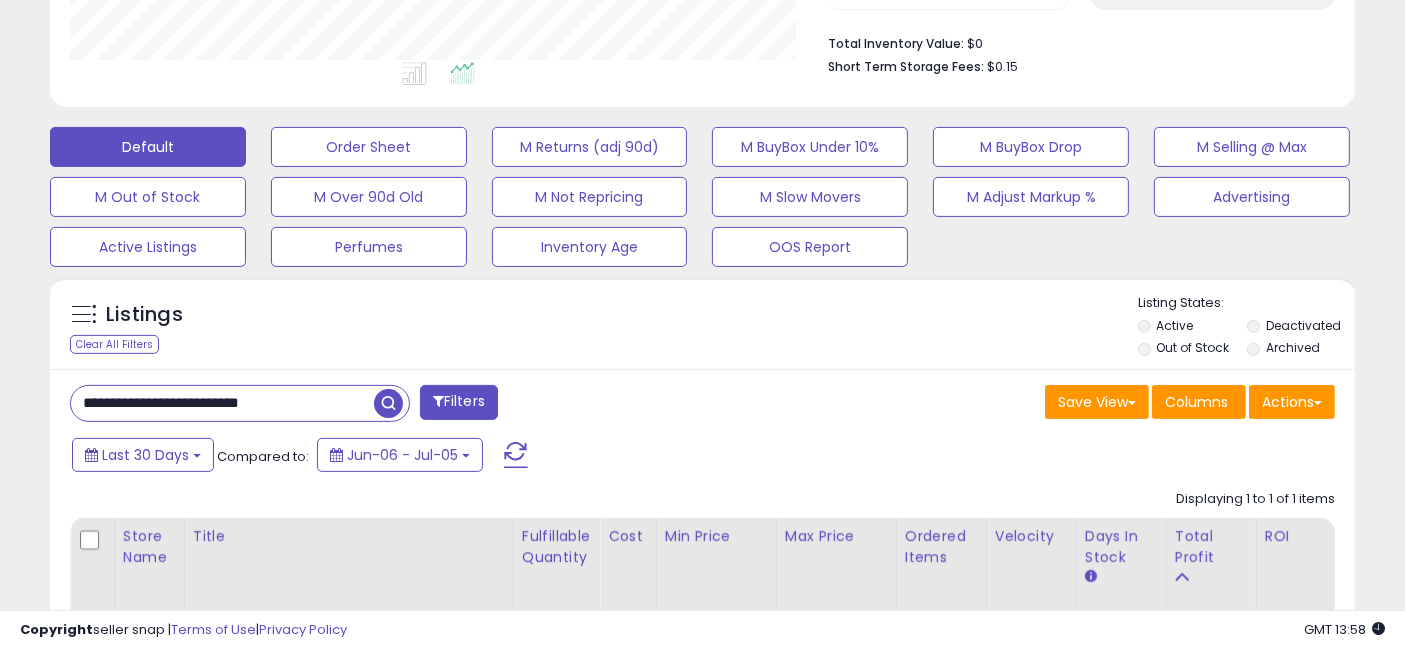 click on "**********" at bounding box center (222, 403) 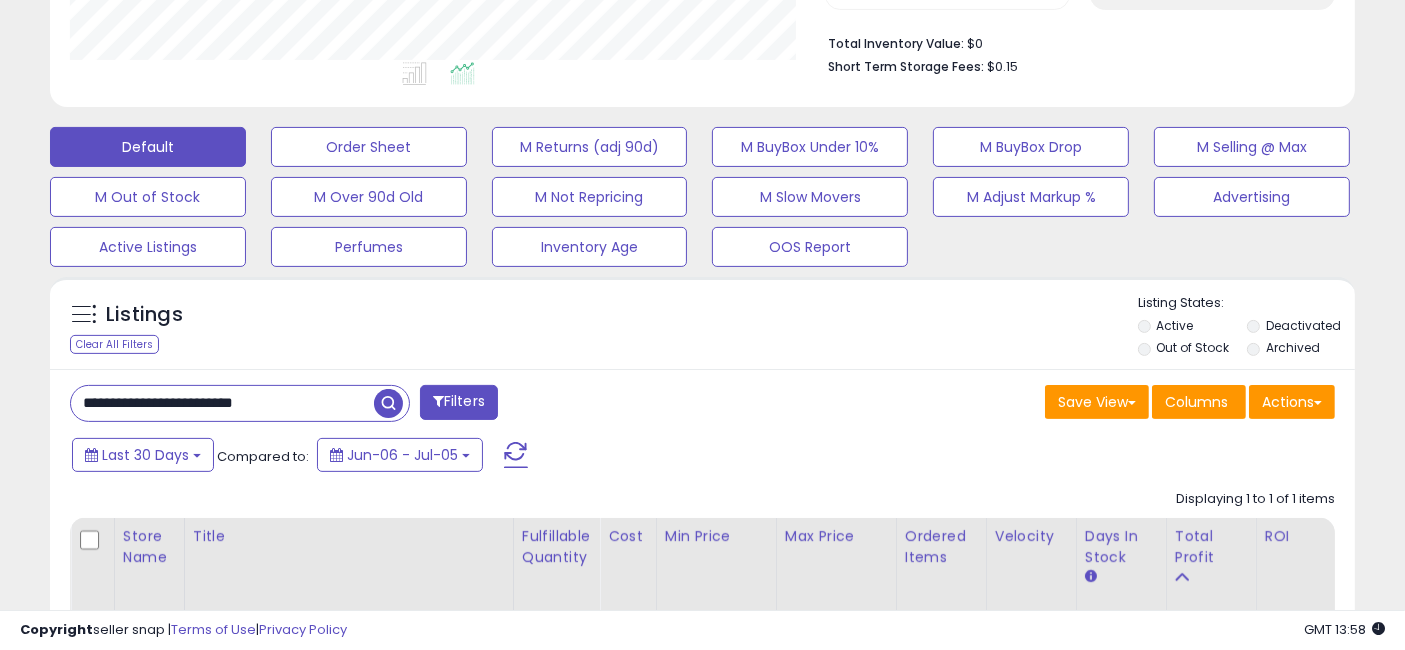 scroll, scrollTop: 999590, scrollLeft: 999234, axis: both 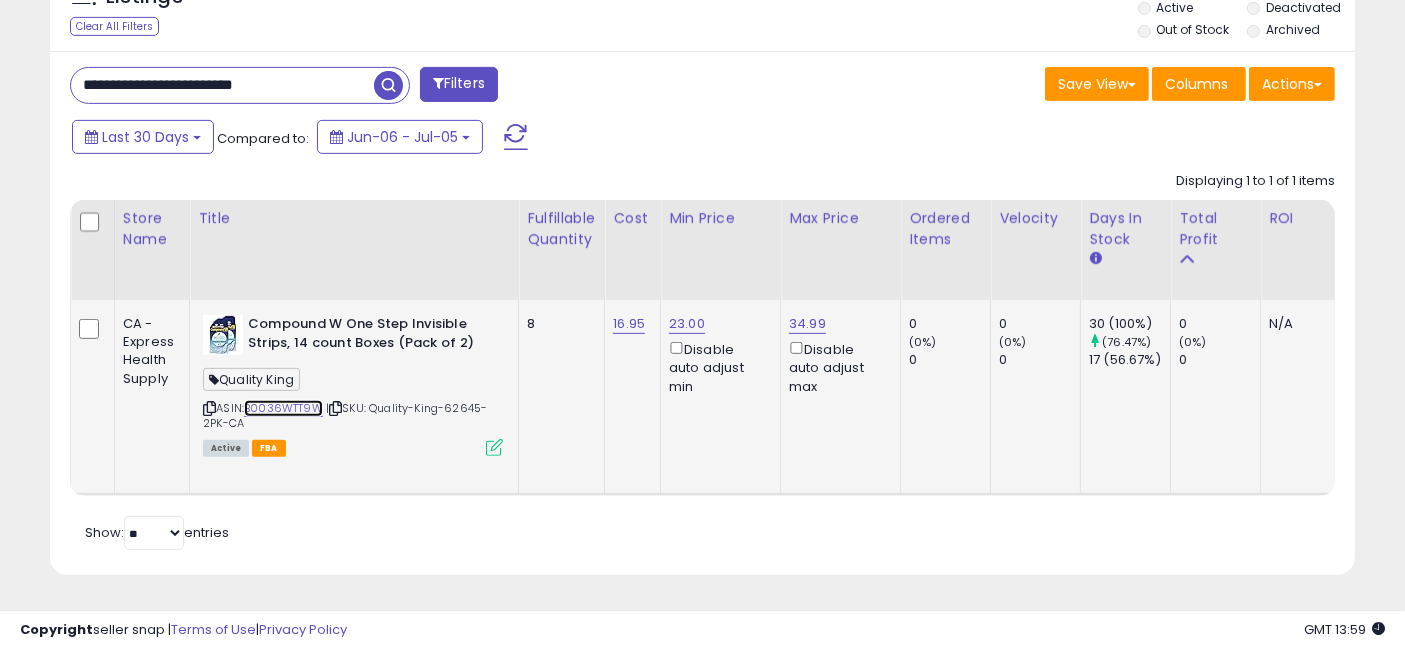 click on "B0036WTT9W" at bounding box center [283, 408] 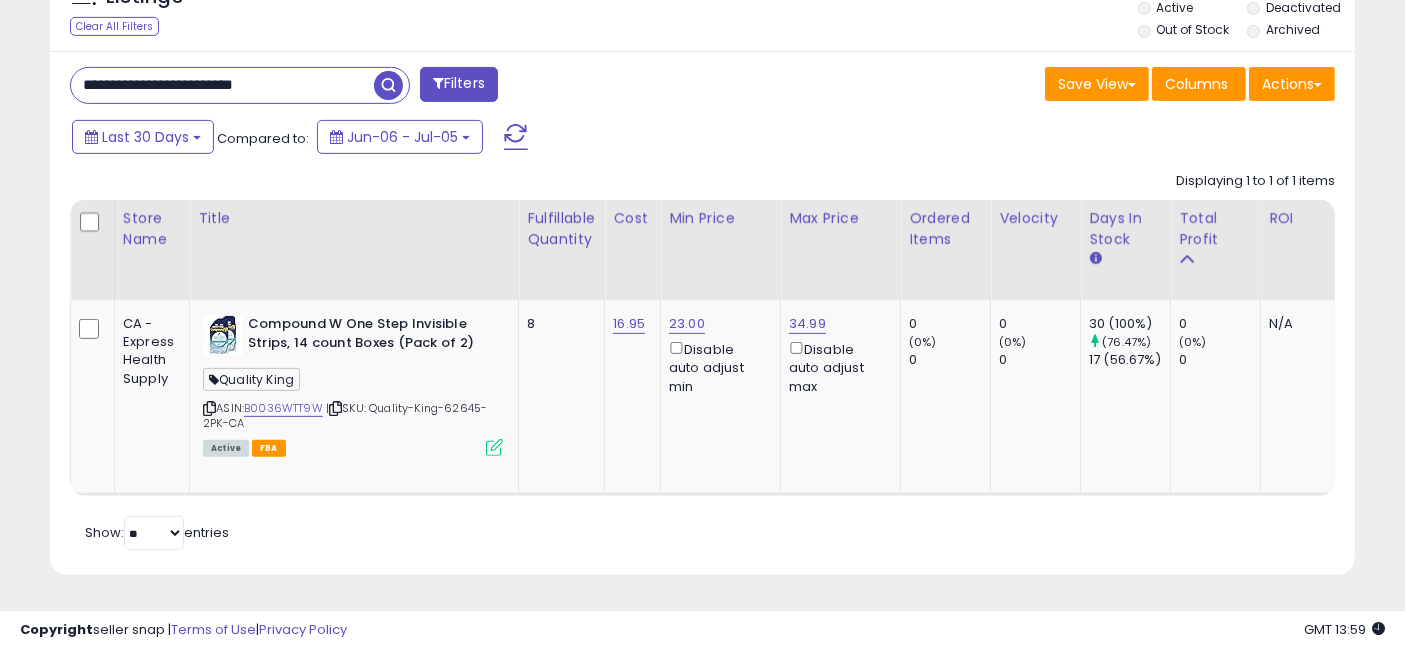 click on "**********" at bounding box center [222, 85] 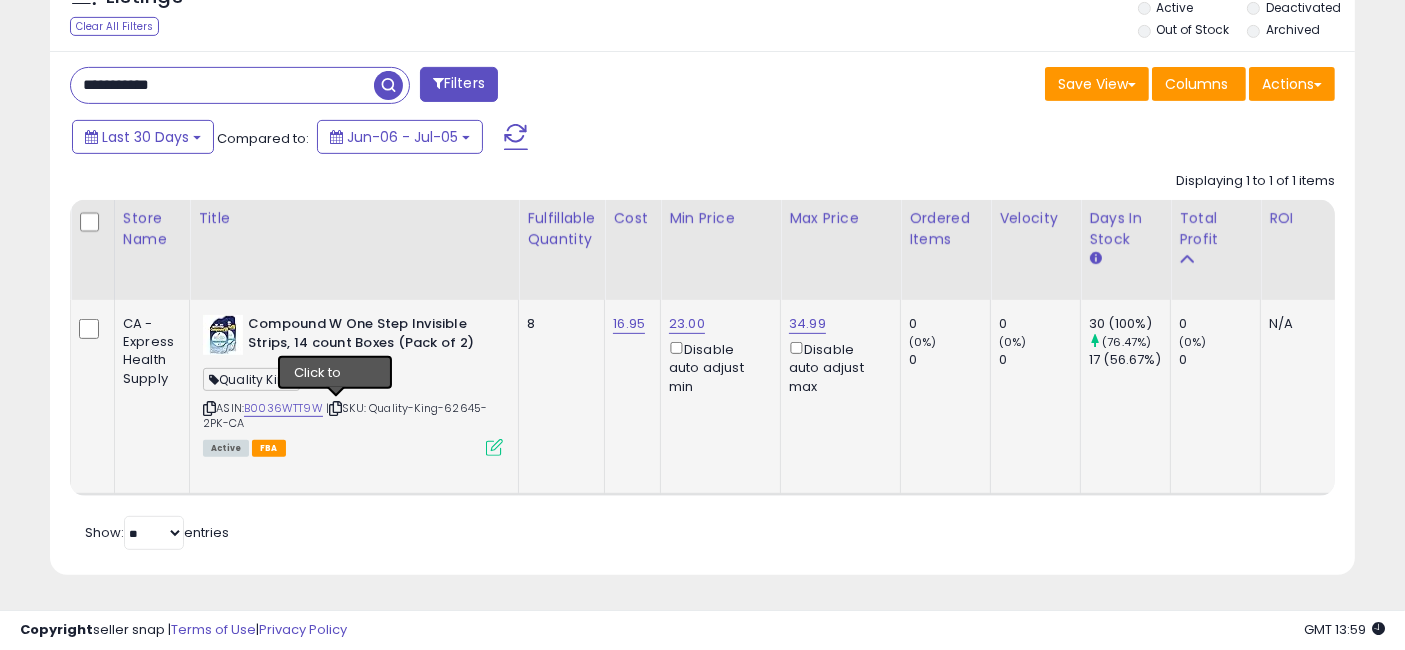 type on "**********" 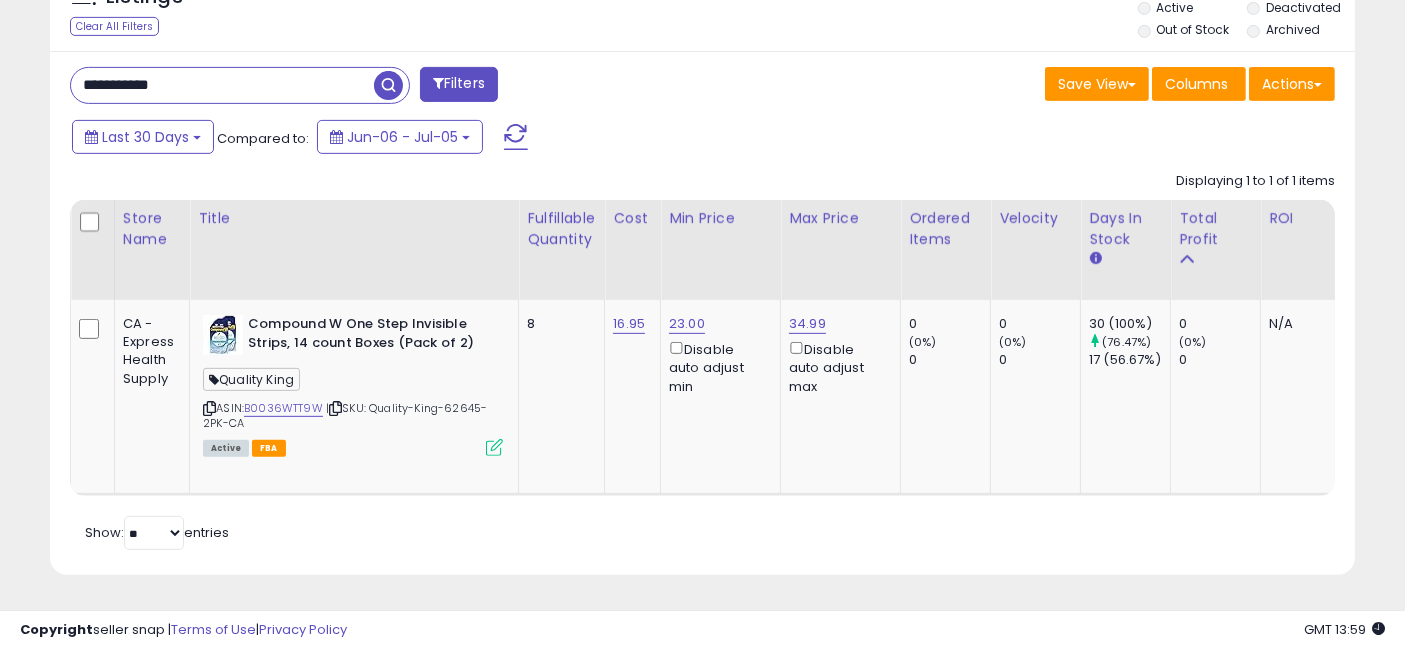 click at bounding box center [388, 85] 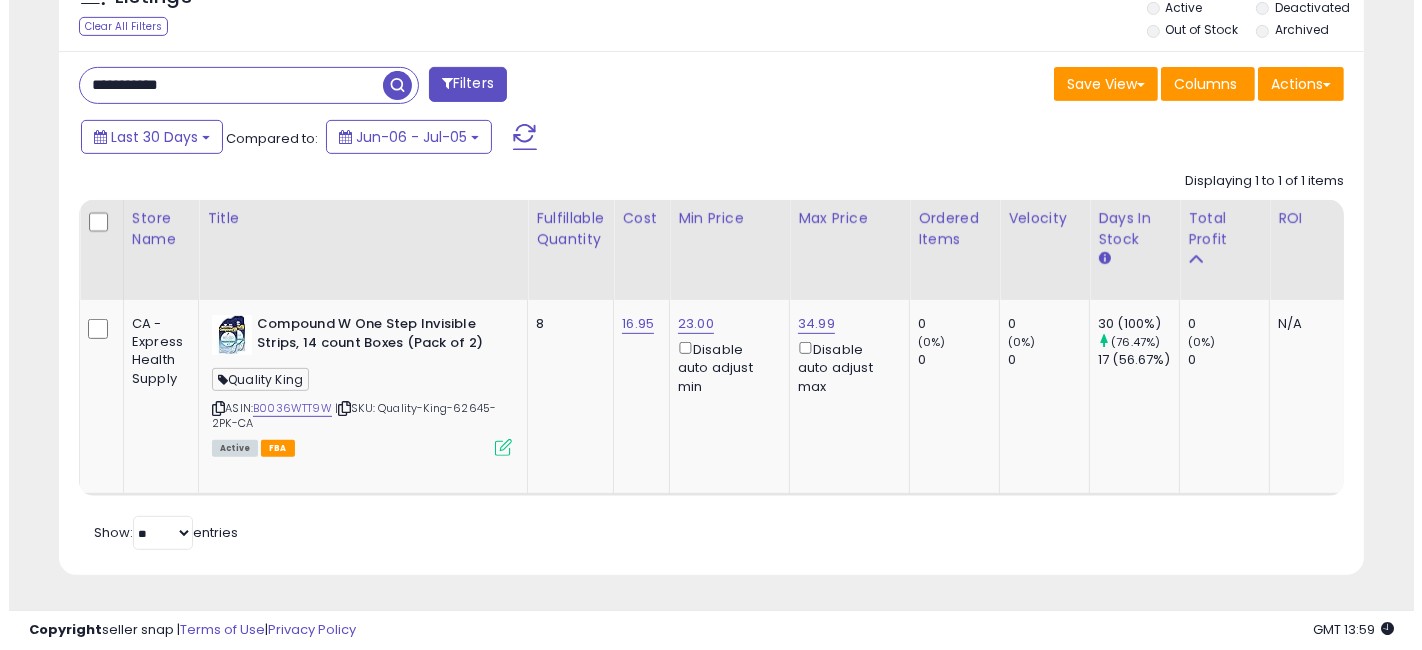 scroll, scrollTop: 641, scrollLeft: 0, axis: vertical 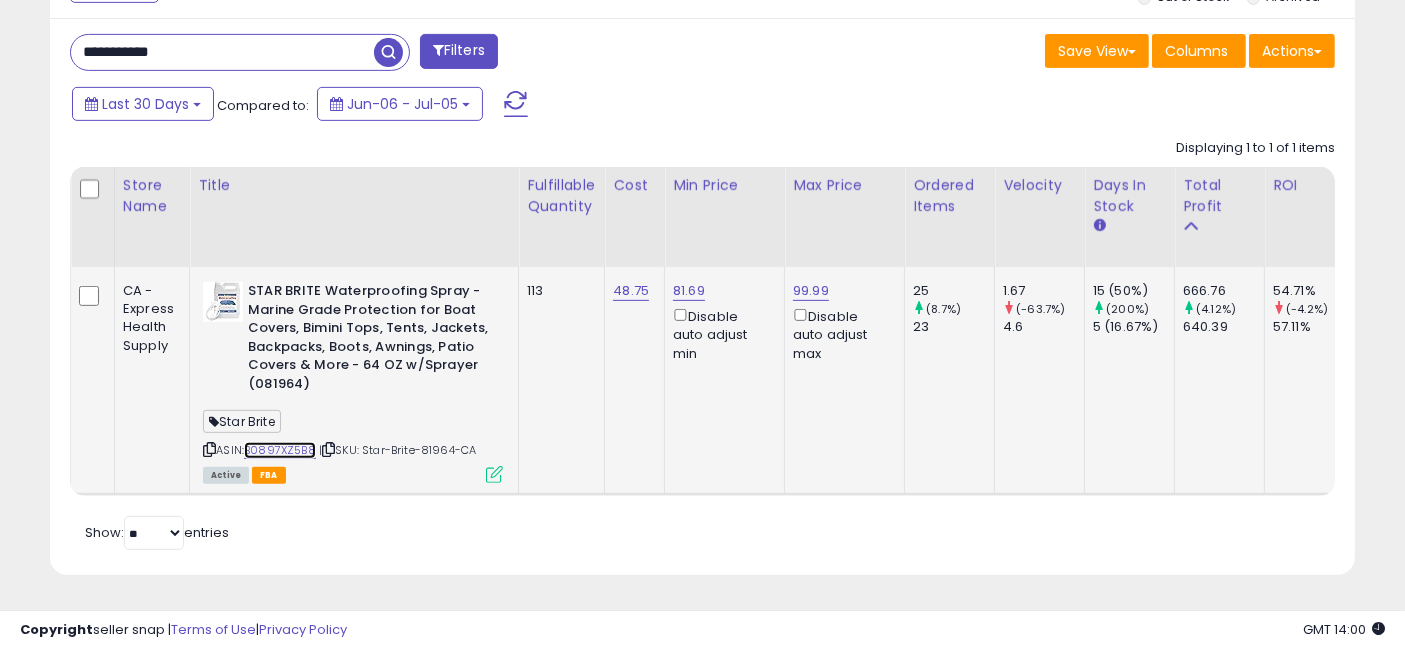 click on "B0897XZ5B8" at bounding box center [280, 450] 